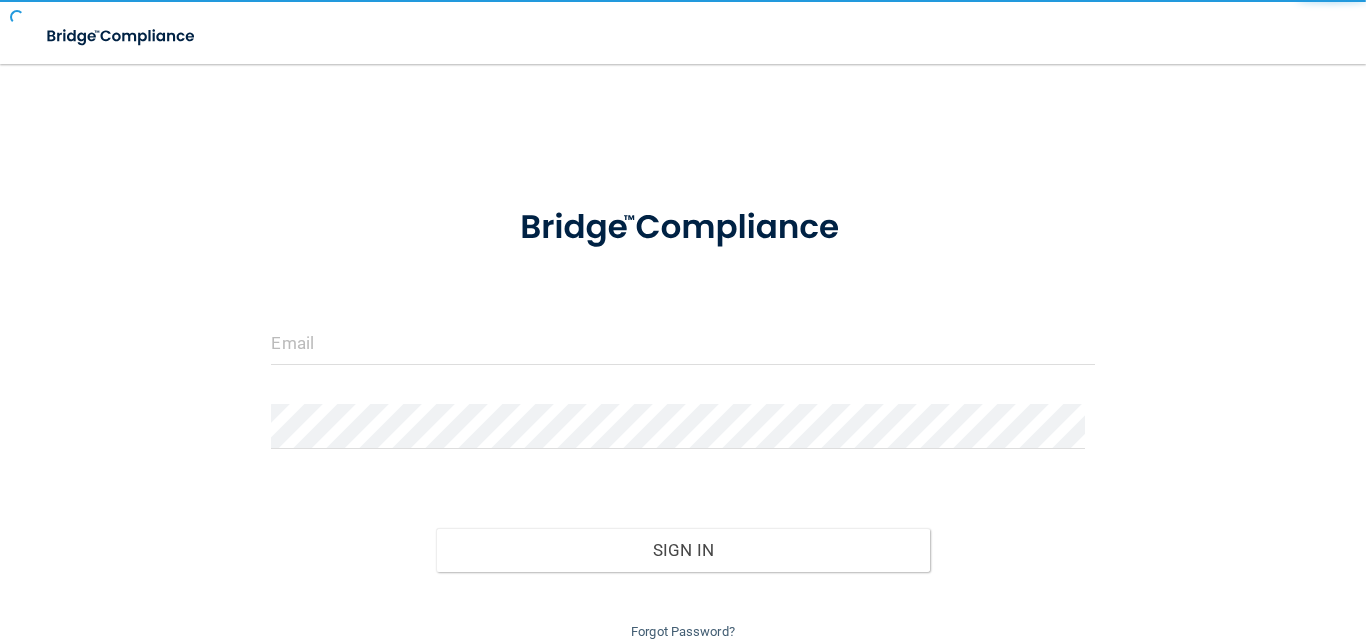 scroll, scrollTop: 0, scrollLeft: 0, axis: both 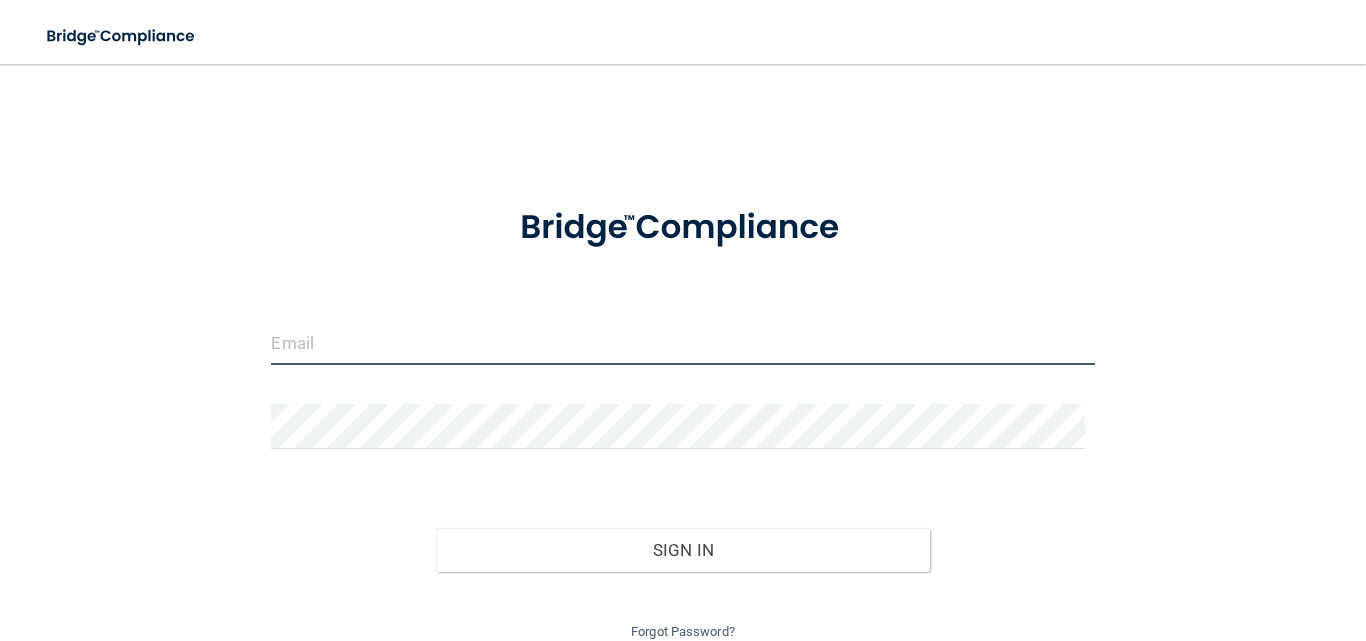 click at bounding box center (682, 342) 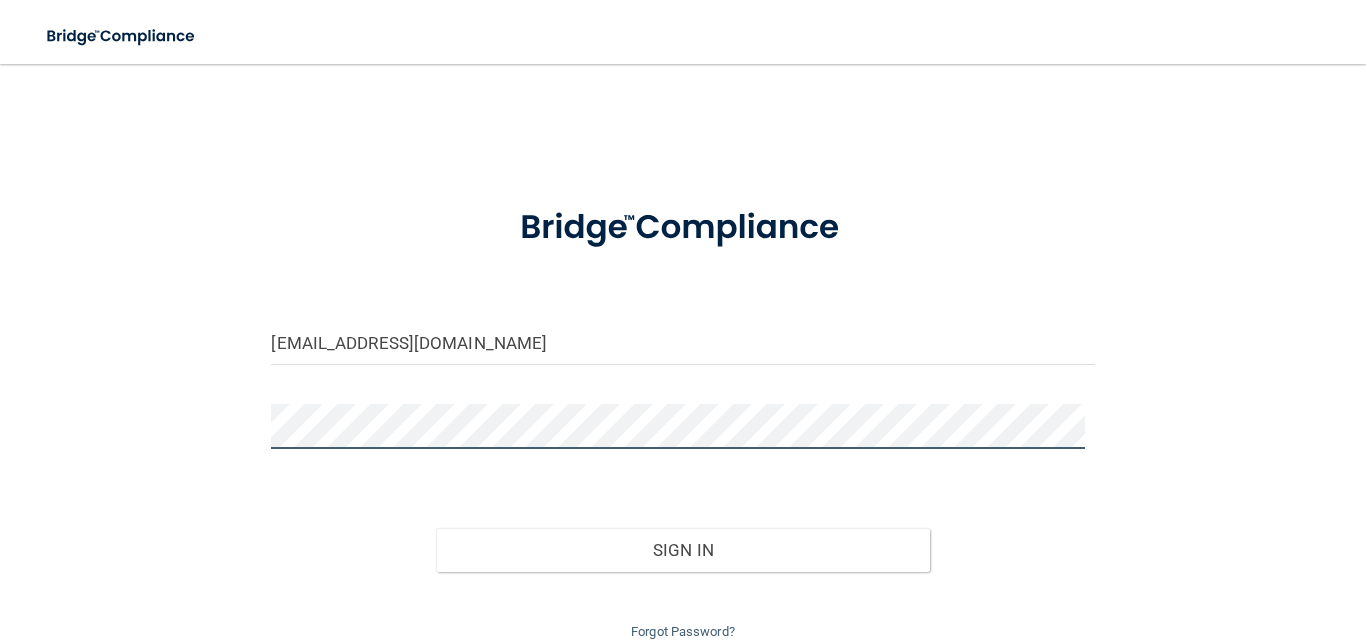 click on "Sign In" at bounding box center [683, 550] 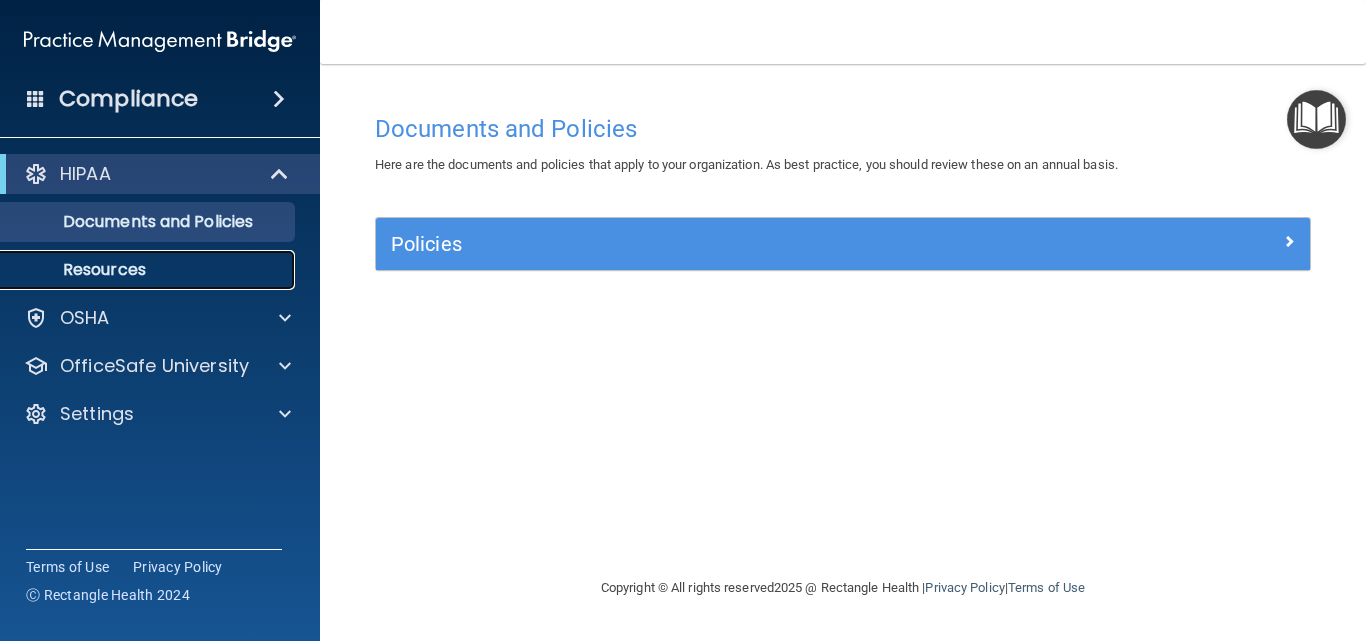 click on "Resources" at bounding box center [149, 270] 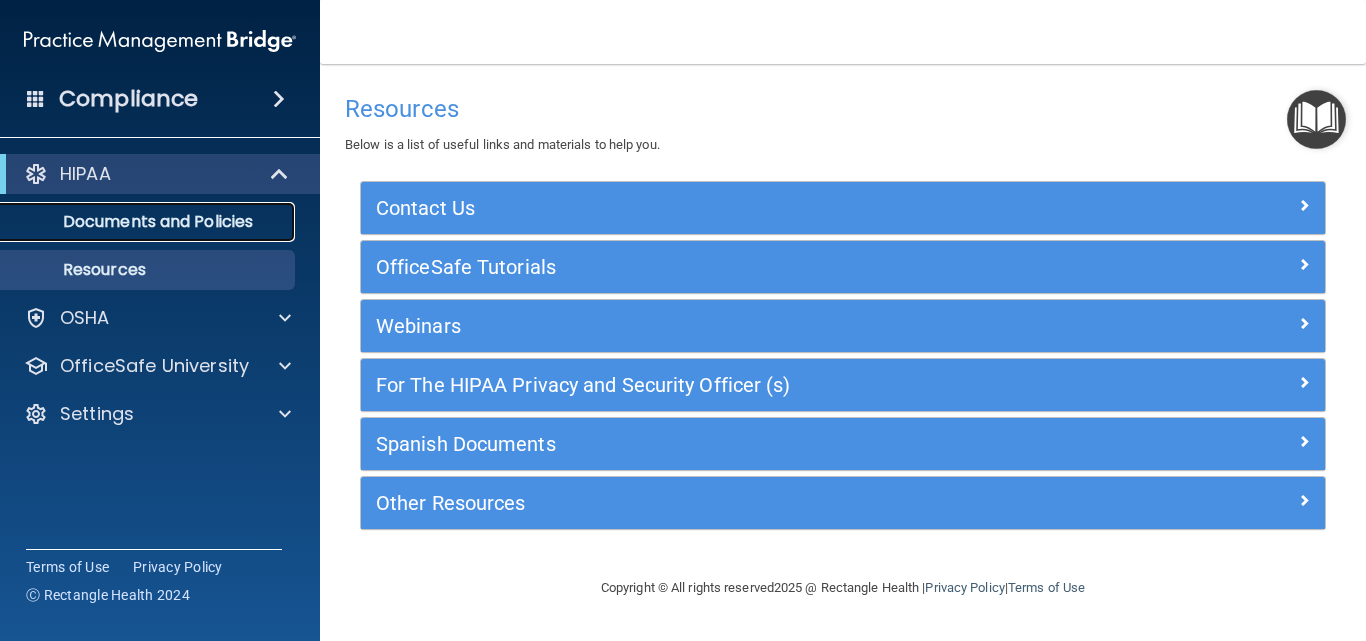 click on "Documents and Policies" at bounding box center [149, 222] 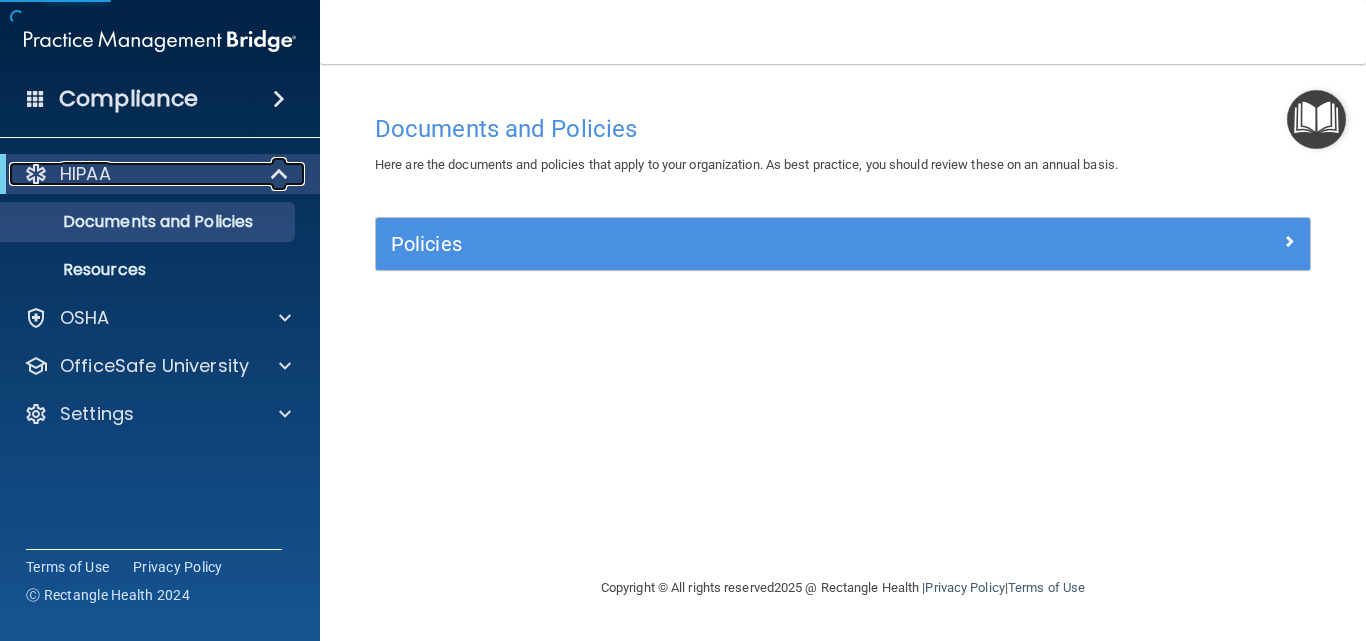 click on "HIPAA" at bounding box center (132, 174) 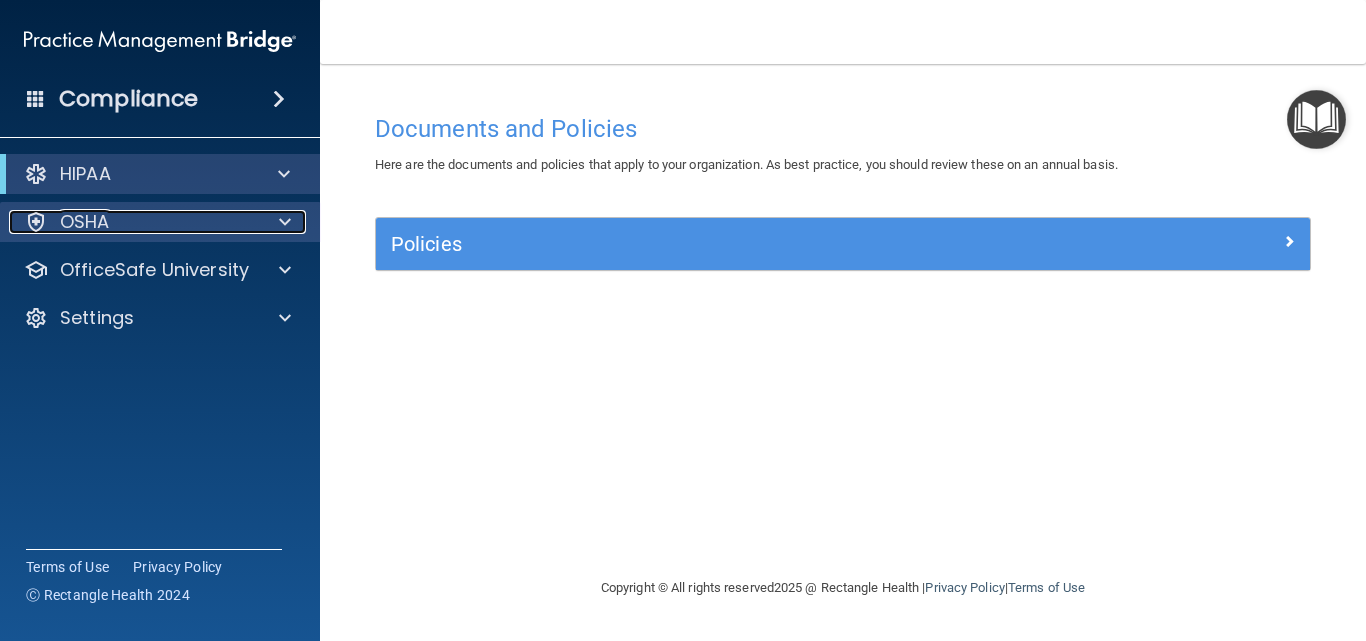 click on "OSHA" at bounding box center [133, 222] 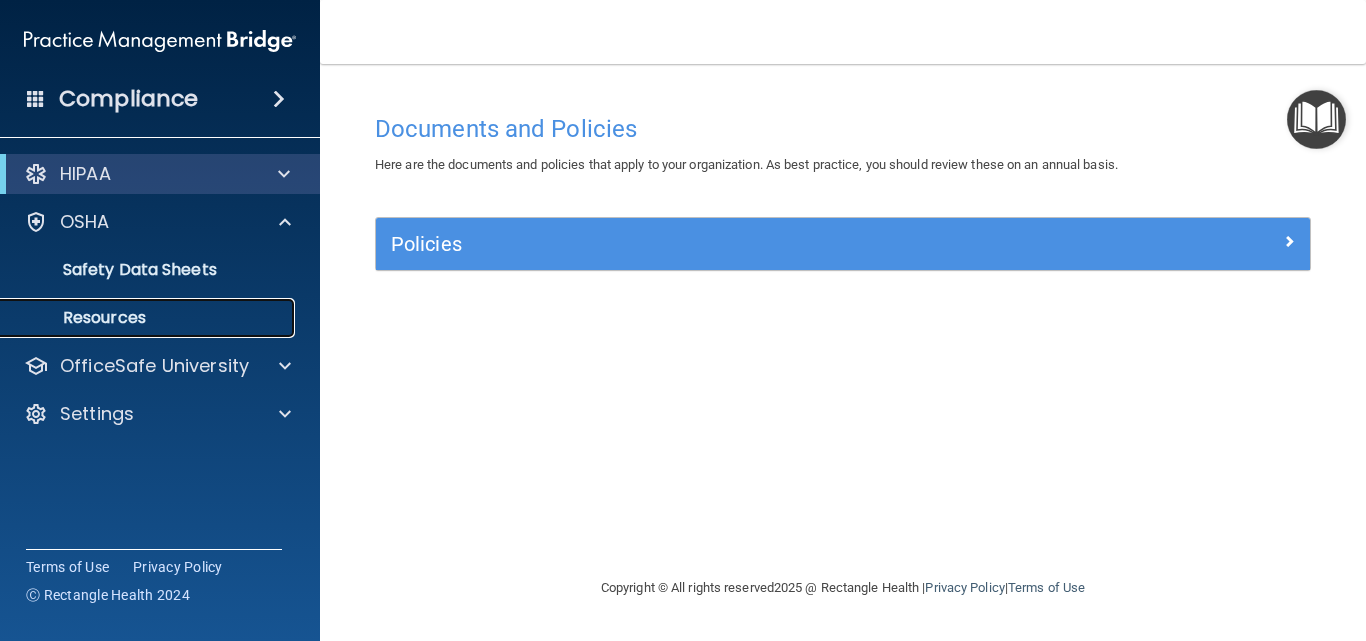 click on "Resources" at bounding box center (149, 318) 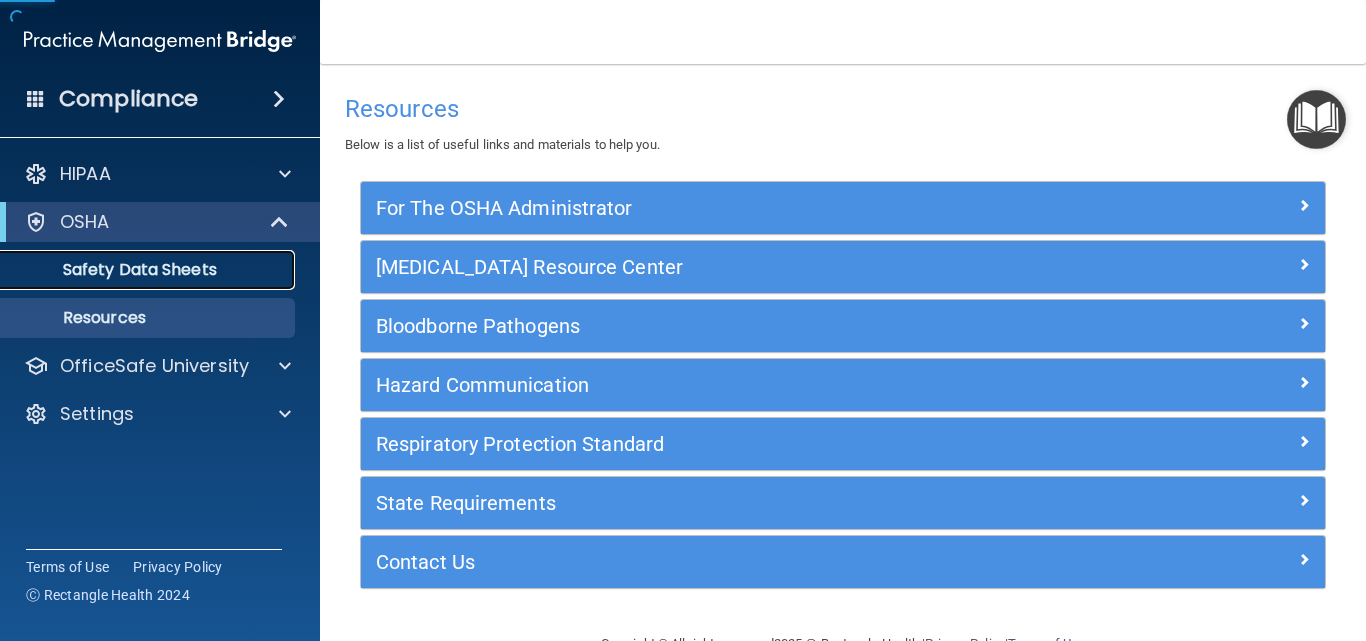 click on "Safety Data Sheets" at bounding box center (149, 270) 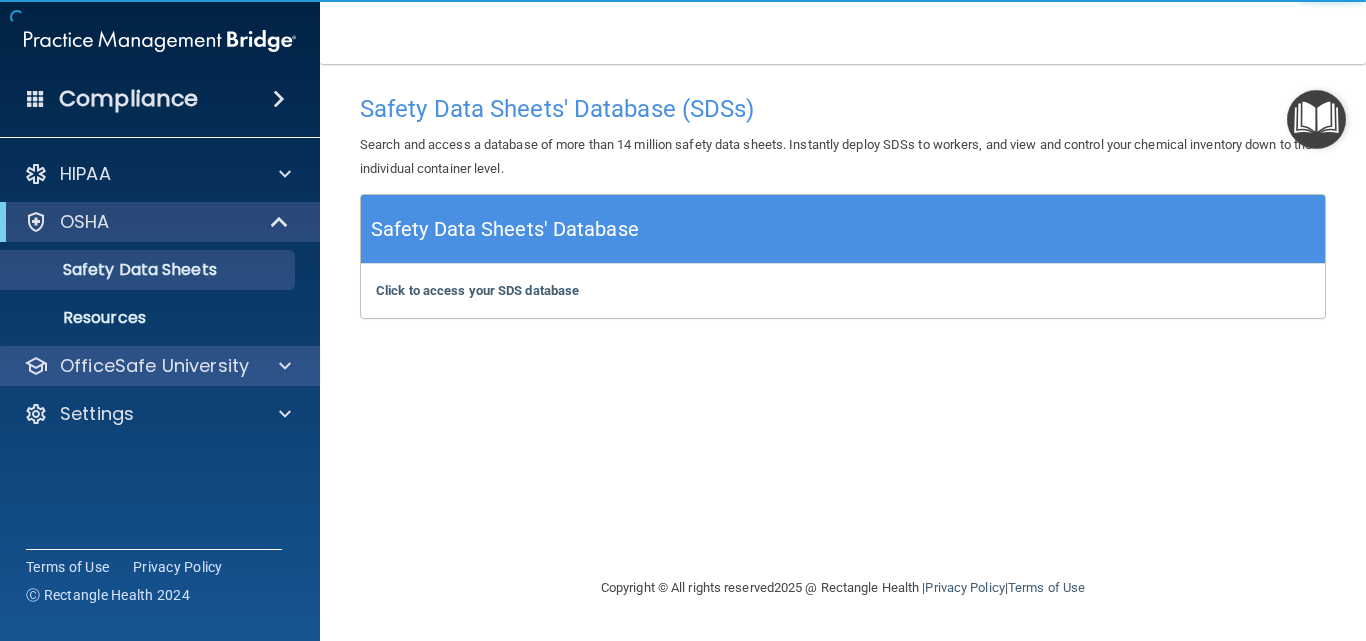 click on "OfficeSafe University" at bounding box center (160, 366) 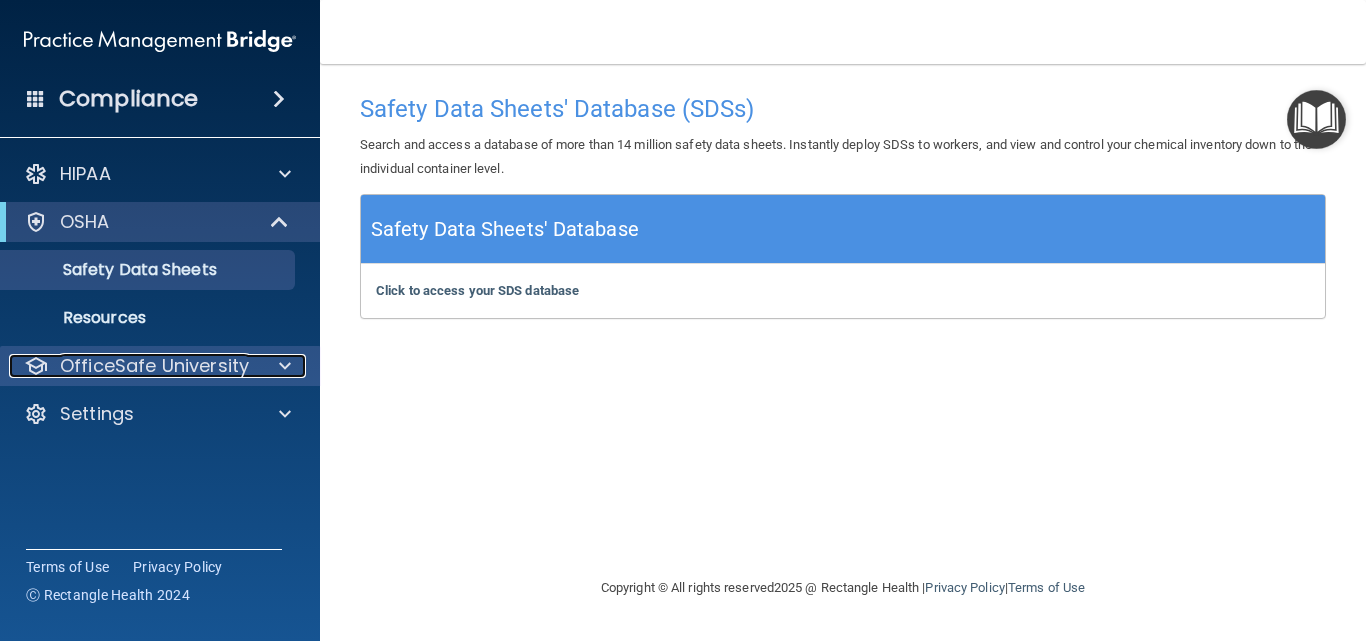 click on "OfficeSafe University" at bounding box center [133, 366] 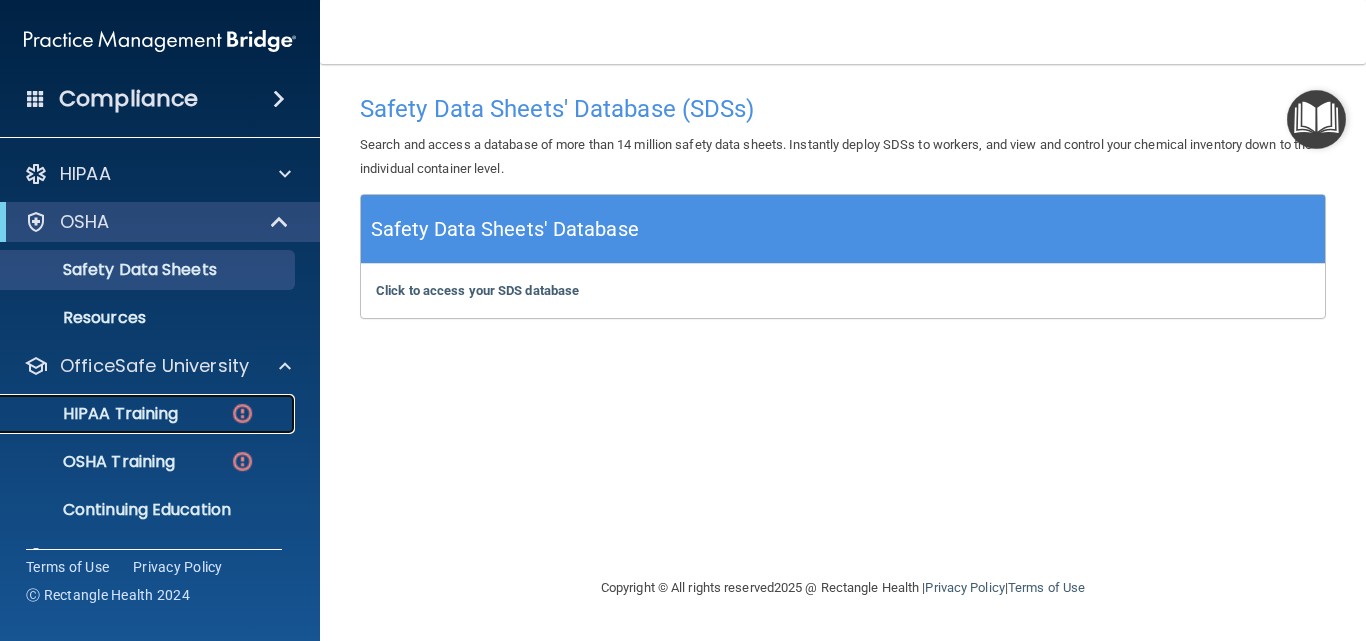click on "HIPAA Training" at bounding box center (95, 414) 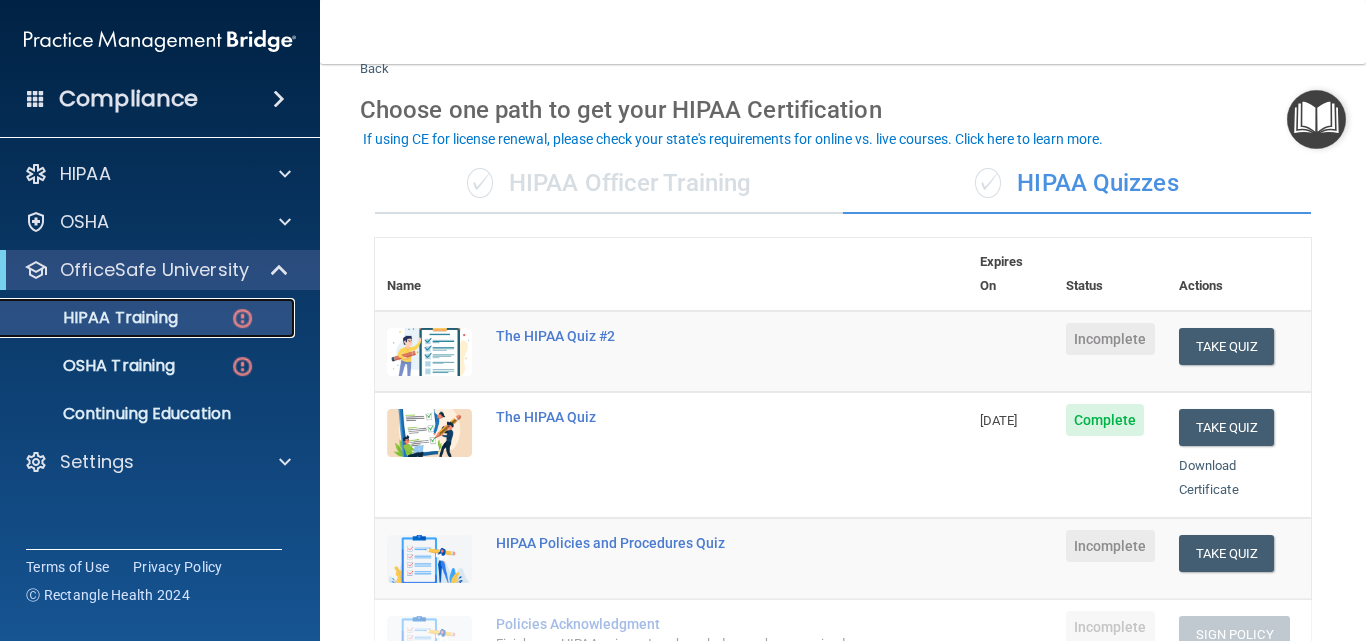 scroll, scrollTop: 0, scrollLeft: 0, axis: both 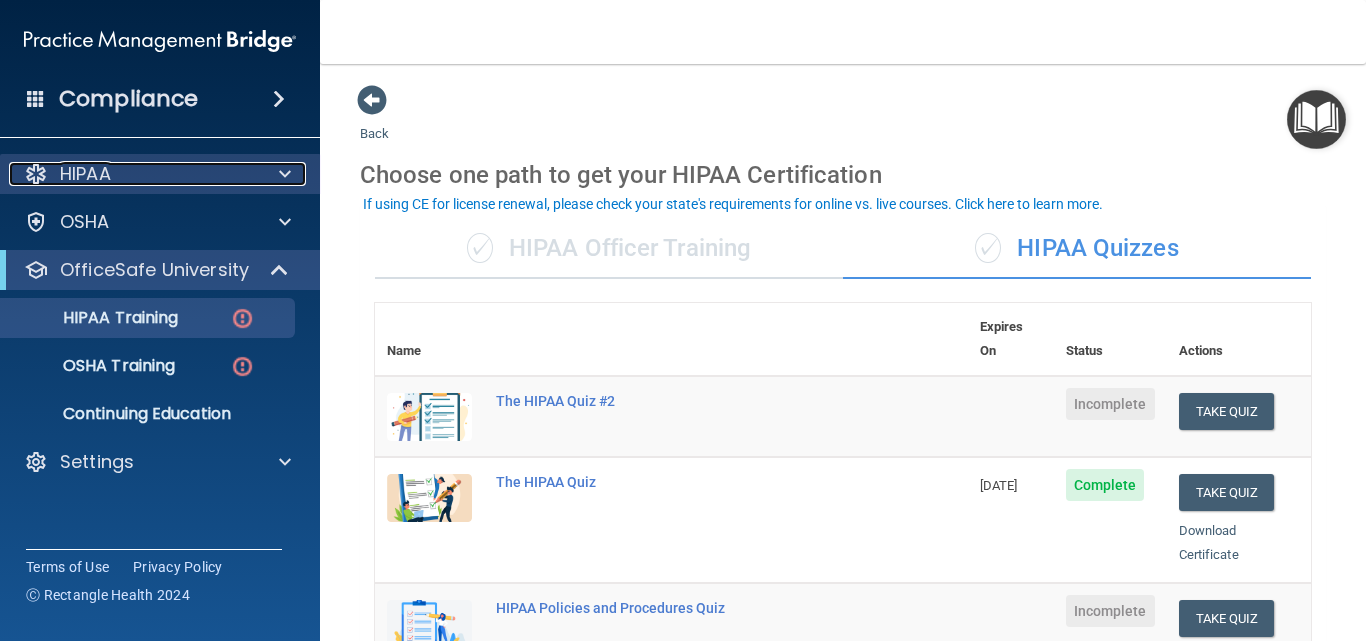 click on "HIPAA" at bounding box center (133, 174) 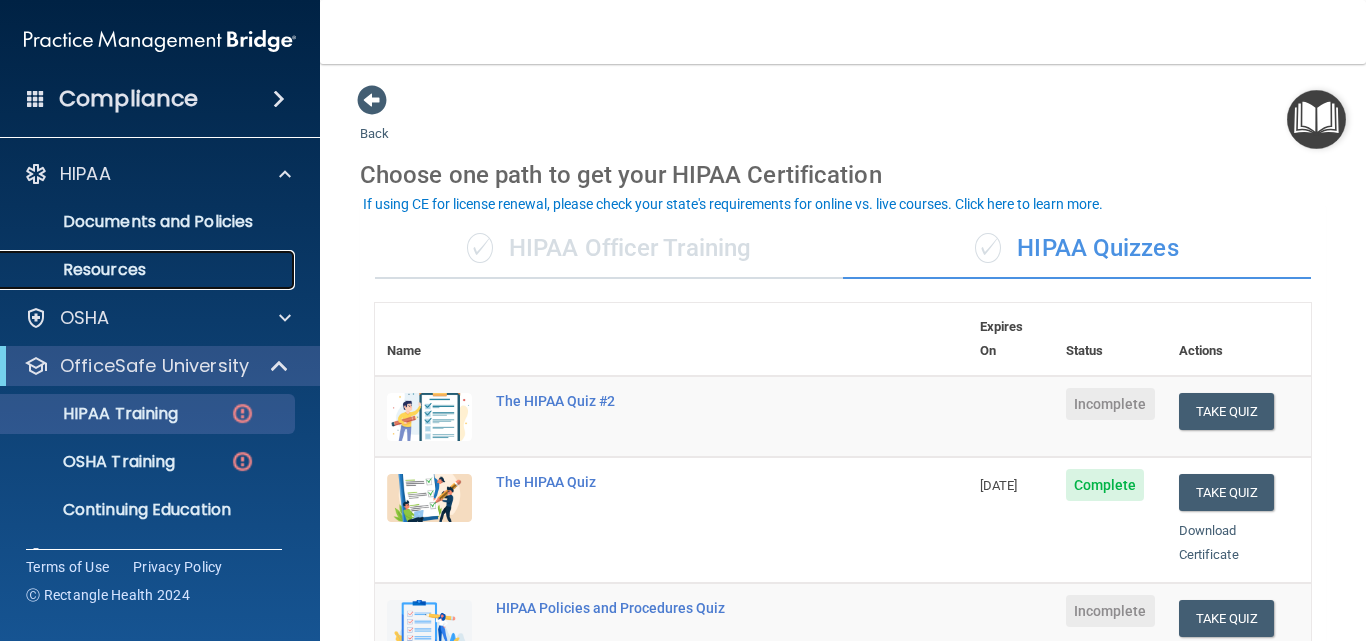 click on "Resources" at bounding box center [149, 270] 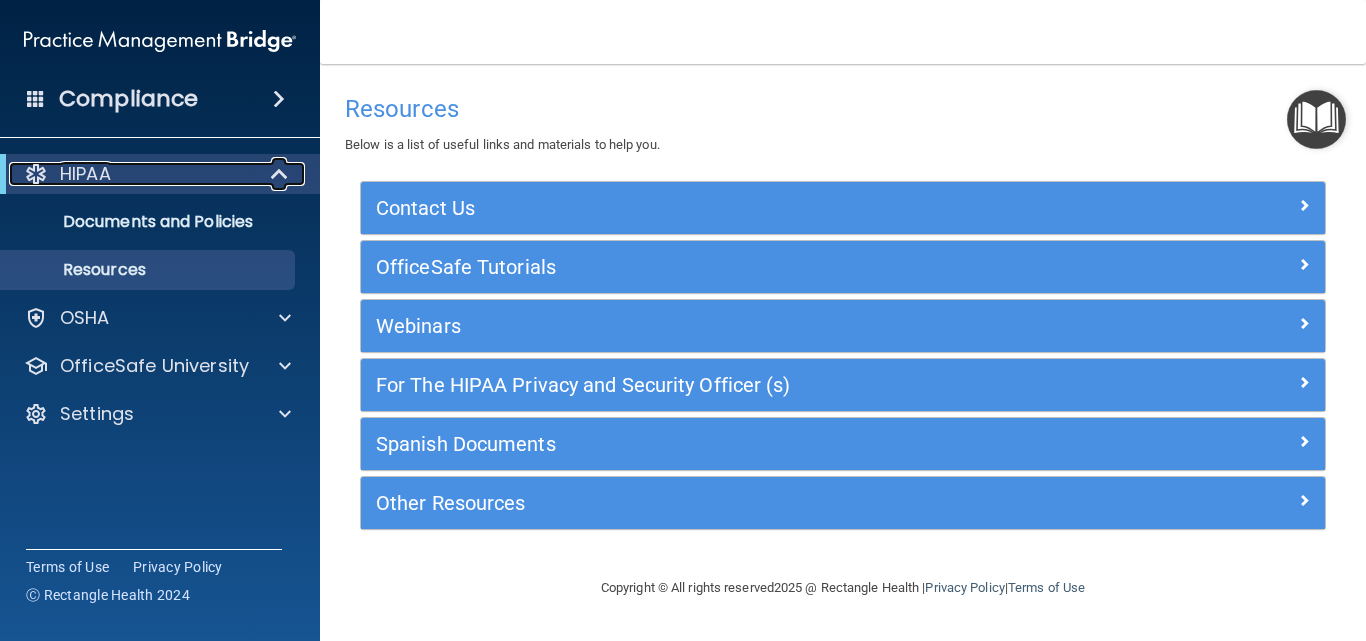 click on "HIPAA" at bounding box center (132, 174) 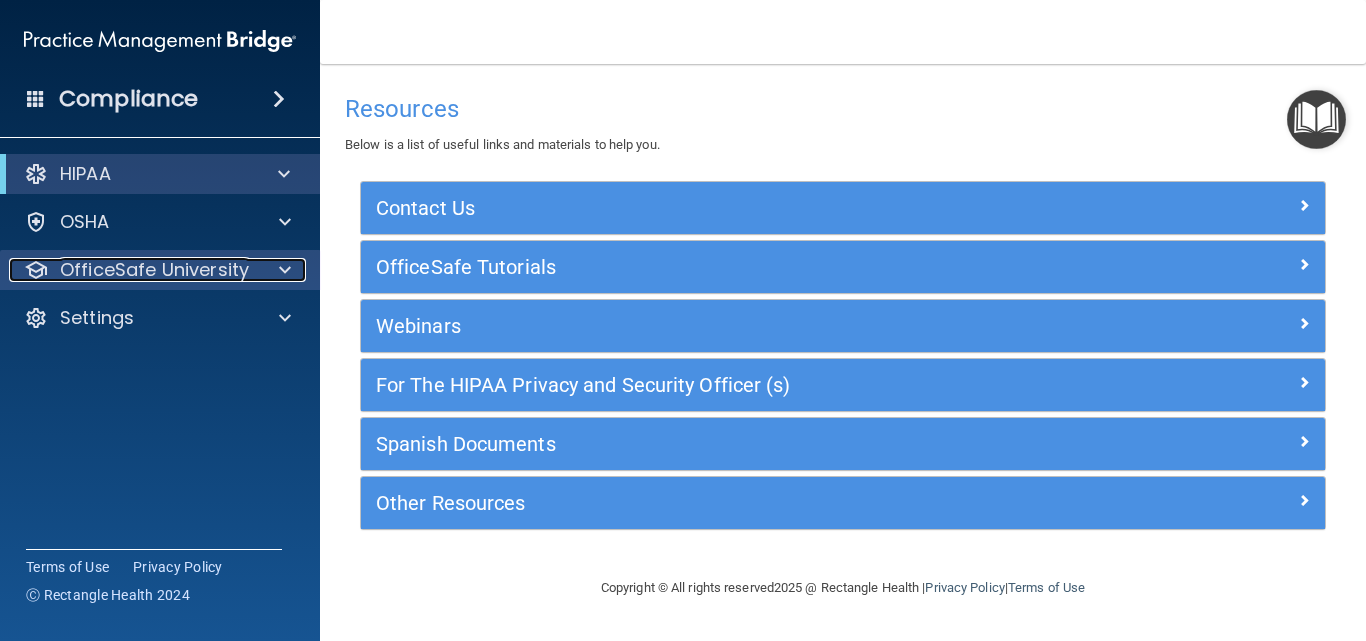 click on "OfficeSafe University" at bounding box center (154, 270) 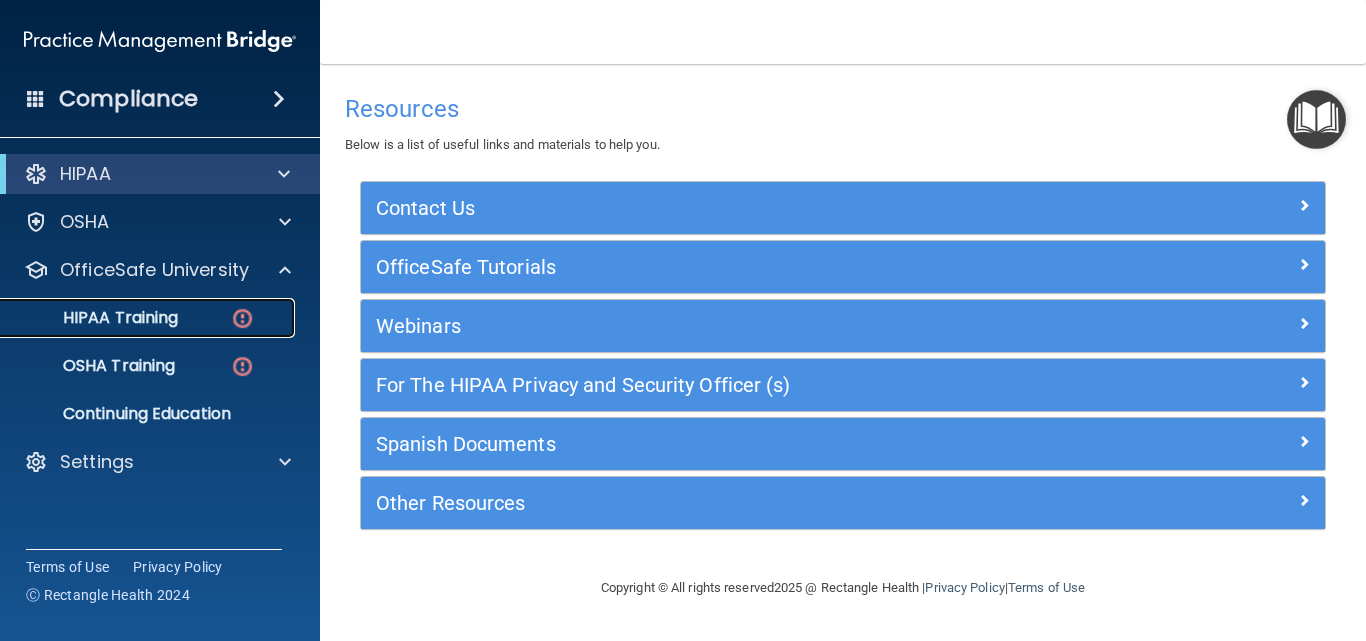 click on "HIPAA Training" at bounding box center (95, 318) 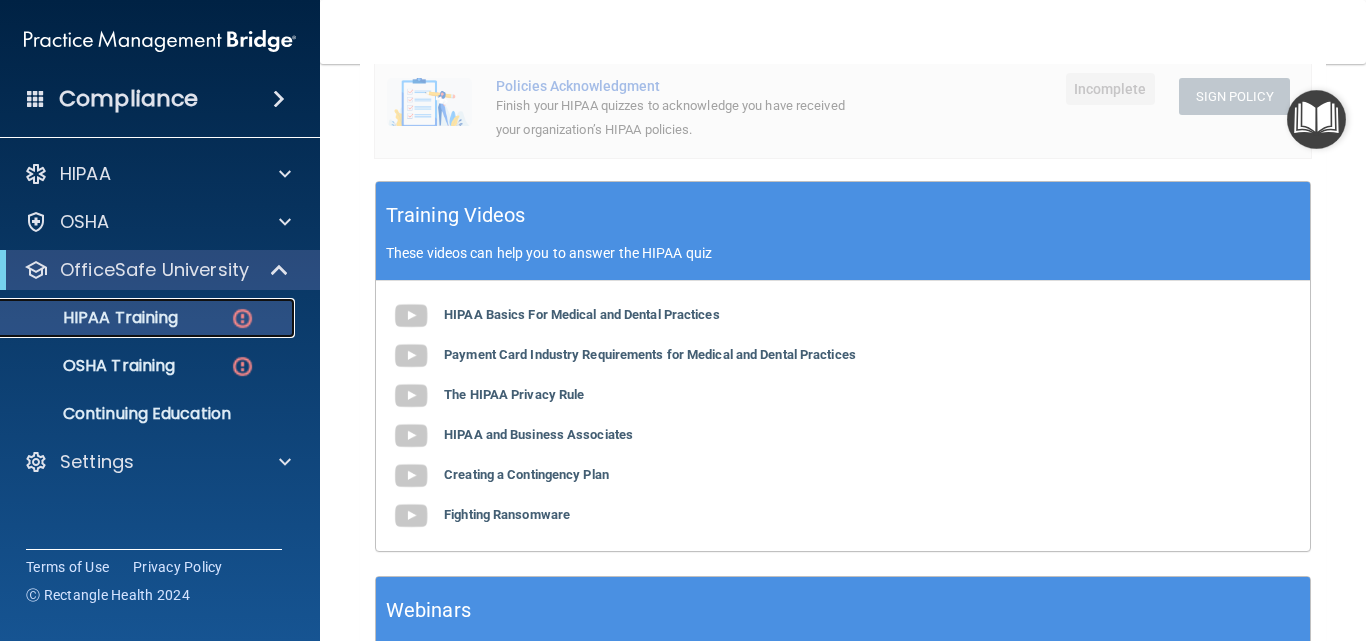 scroll, scrollTop: 800, scrollLeft: 0, axis: vertical 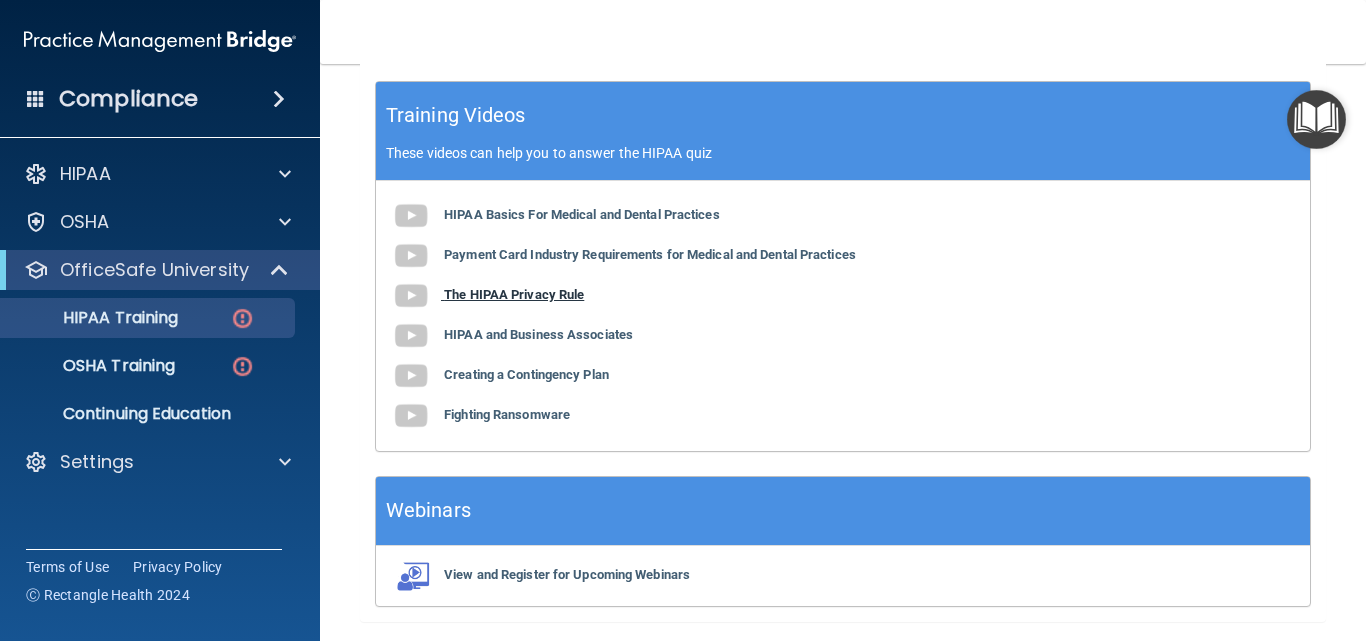 click on "The HIPAA Privacy Rule" at bounding box center (514, 294) 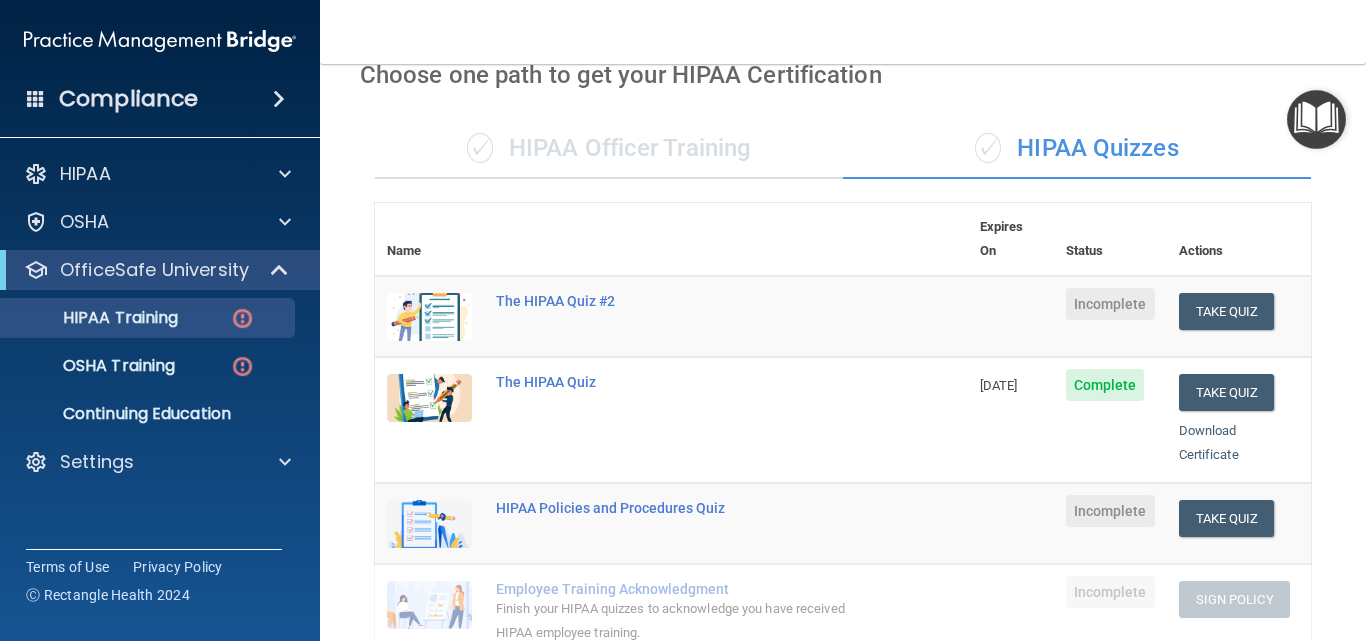 scroll, scrollTop: 0, scrollLeft: 0, axis: both 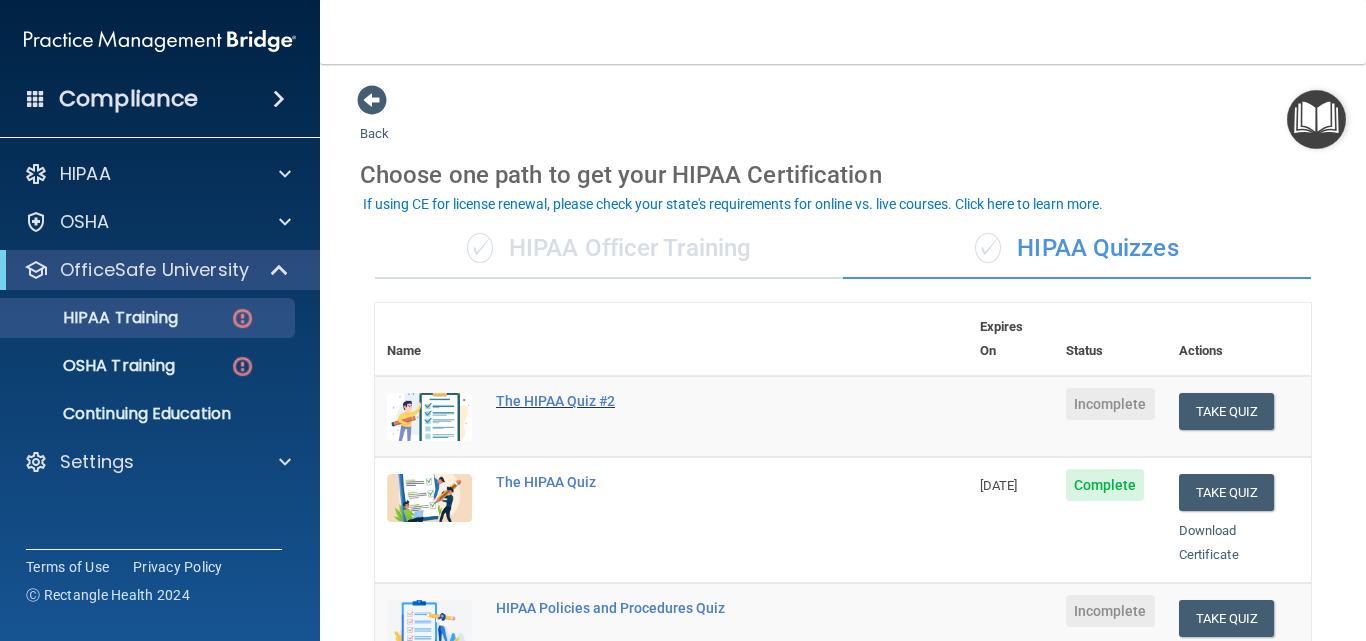 click on "The HIPAA Quiz #2" at bounding box center [682, 401] 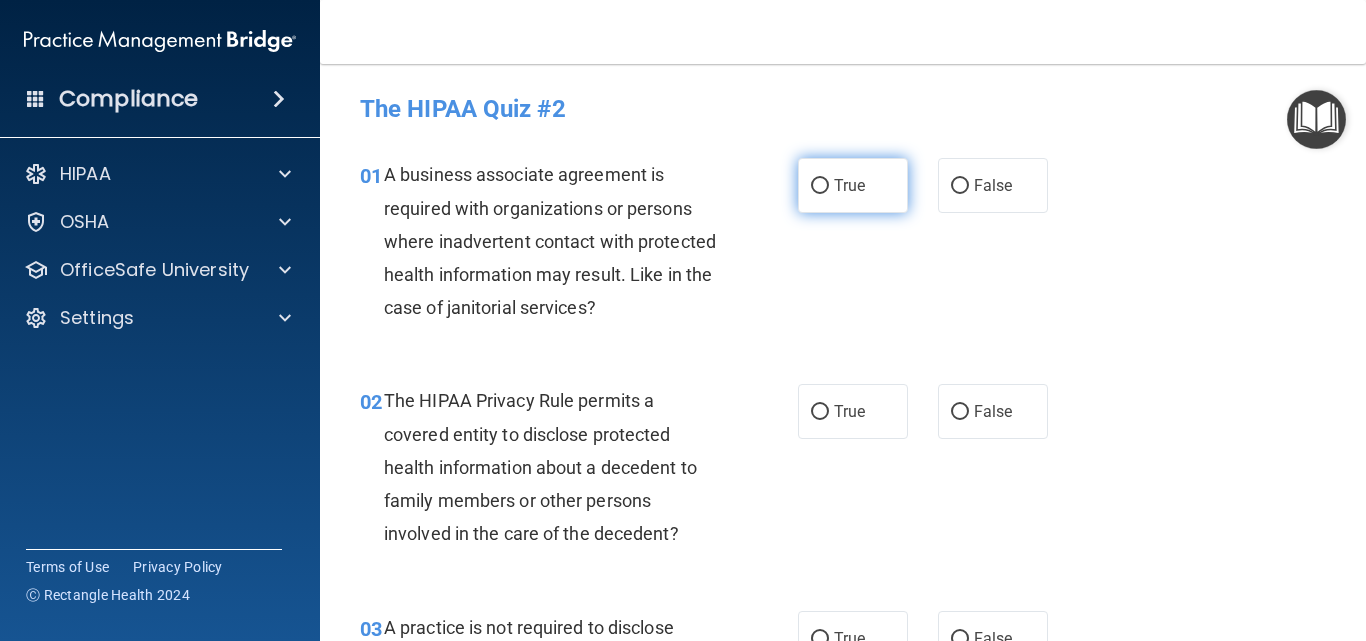 click on "True" at bounding box center (849, 185) 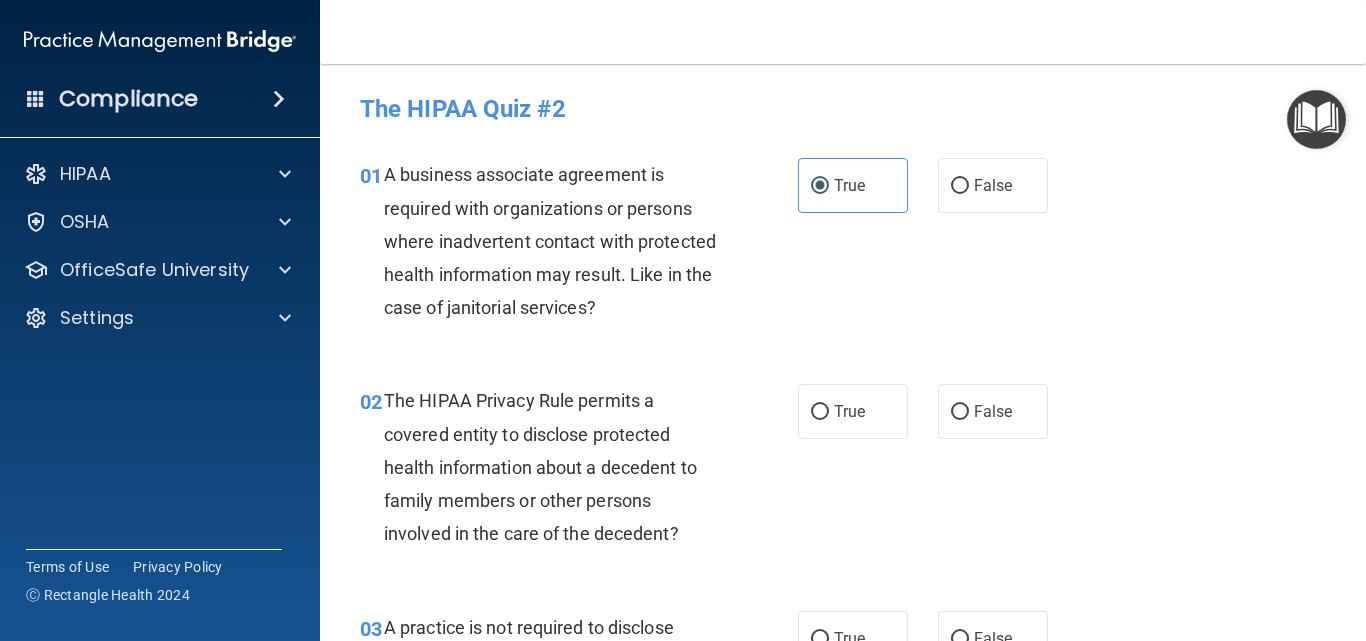 click on "01       A business associate agreement is required with organizations or persons where inadvertent contact with protected health information may result.  Like in the case of janitorial services?" at bounding box center [579, 246] 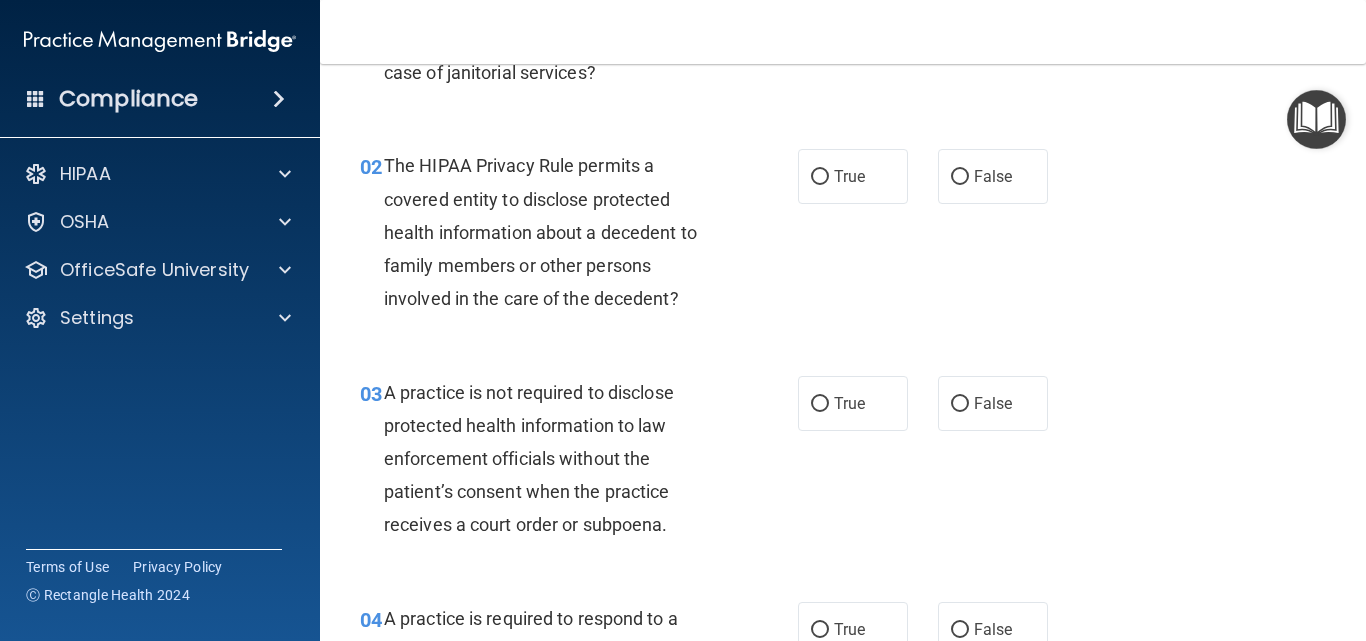 scroll, scrollTop: 200, scrollLeft: 0, axis: vertical 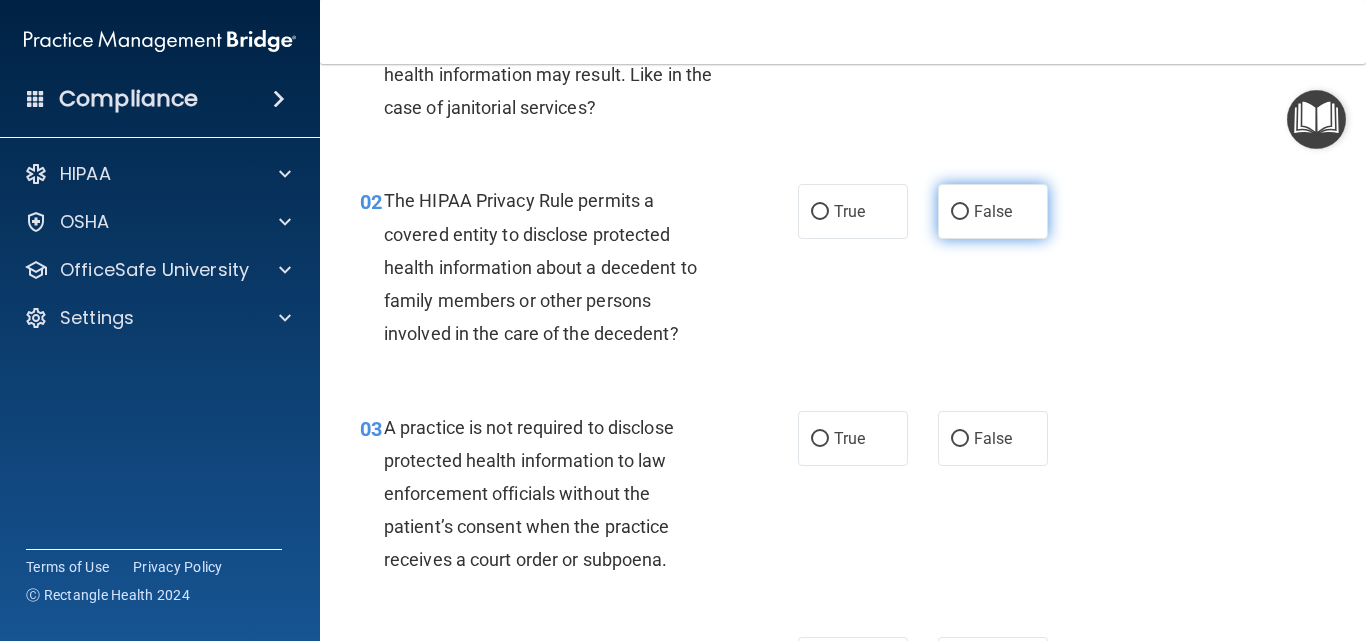 click on "False" at bounding box center [993, 211] 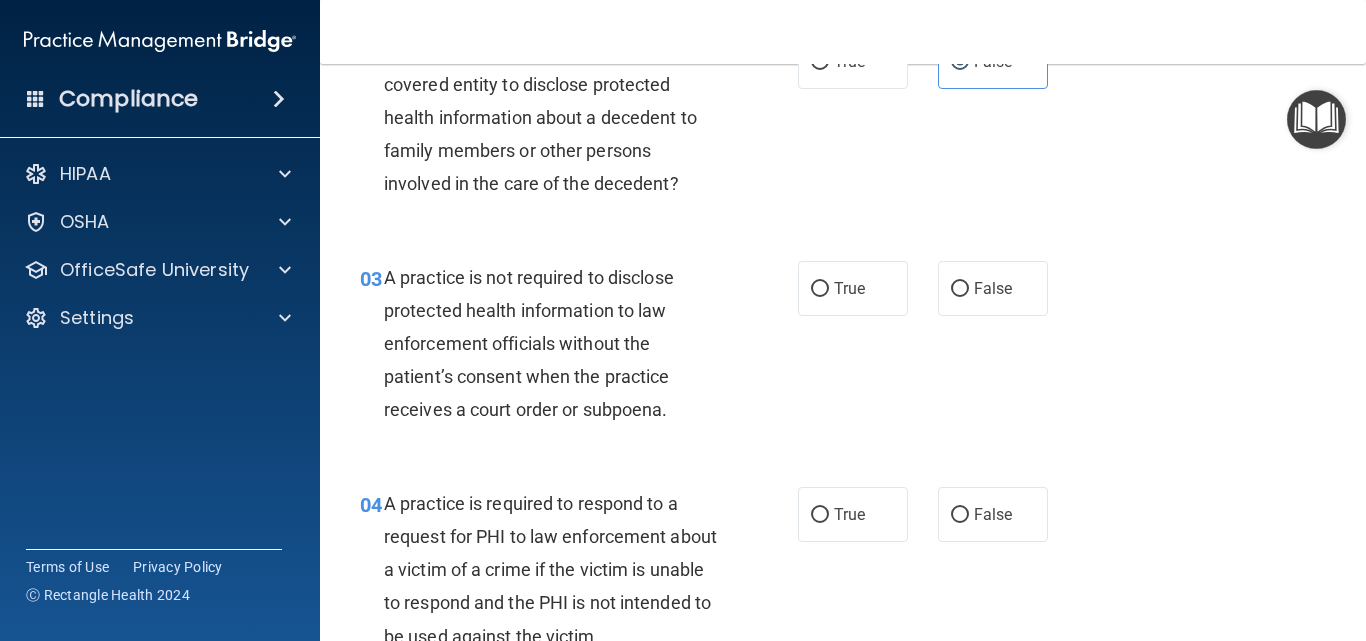 scroll, scrollTop: 400, scrollLeft: 0, axis: vertical 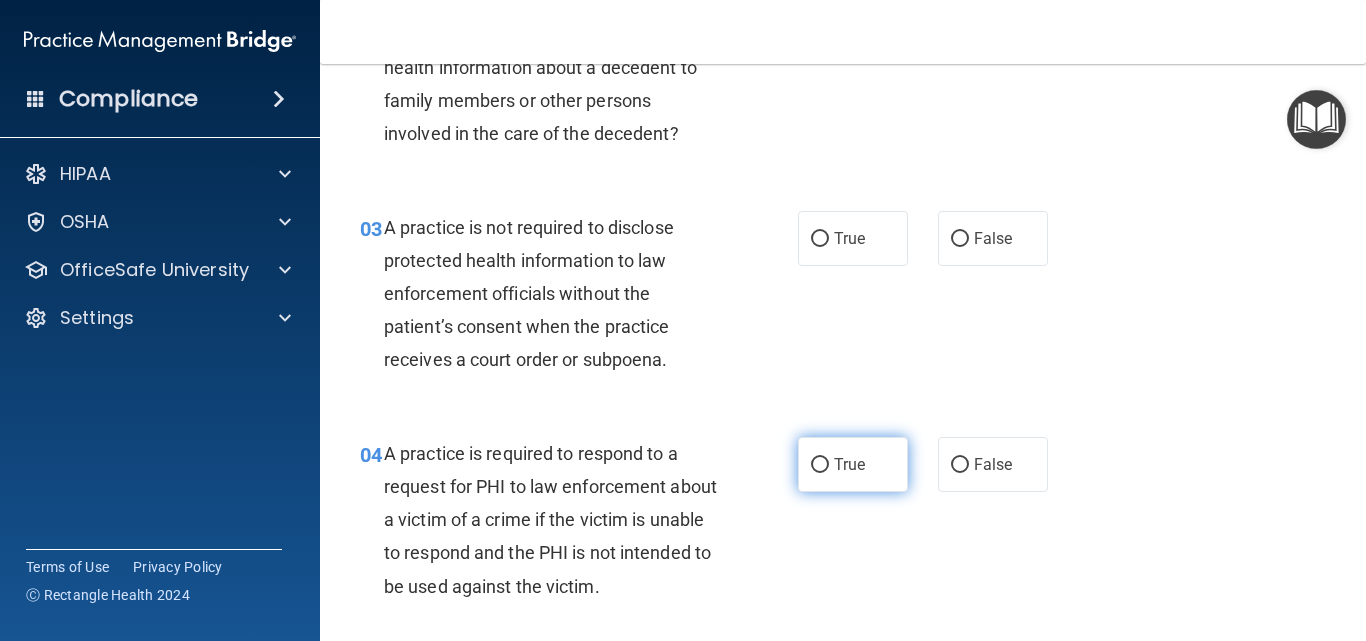 click on "True" at bounding box center [853, 464] 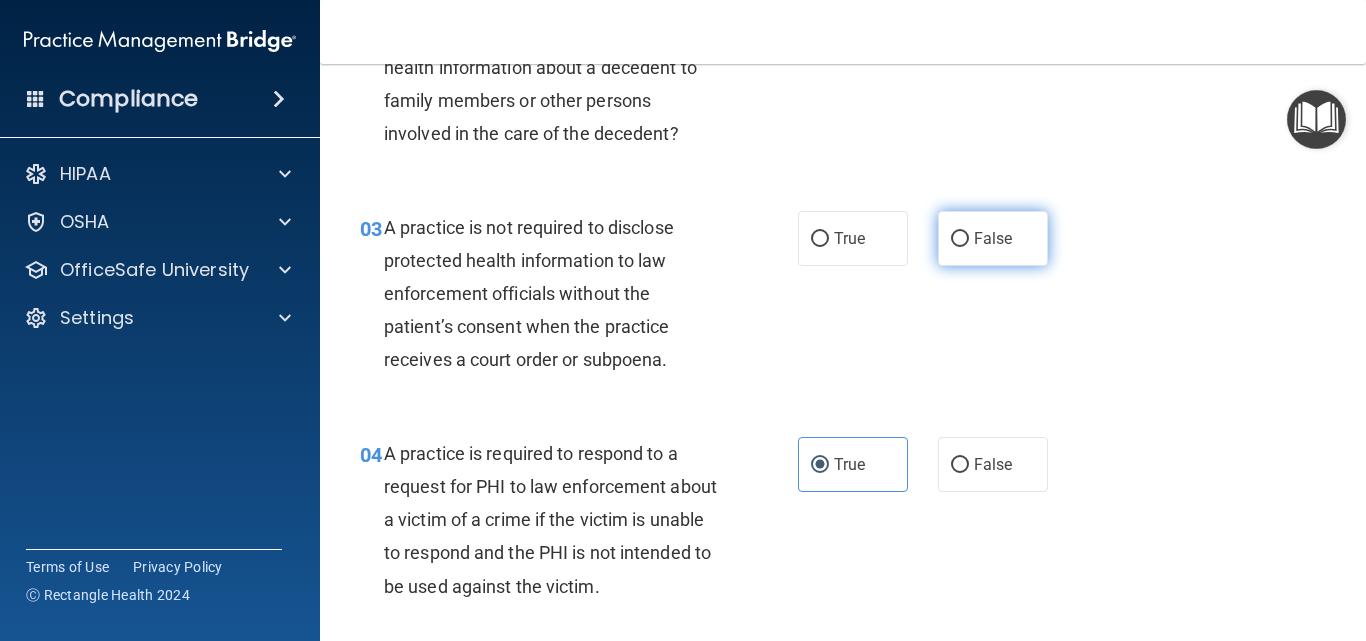 click on "False" at bounding box center (993, 238) 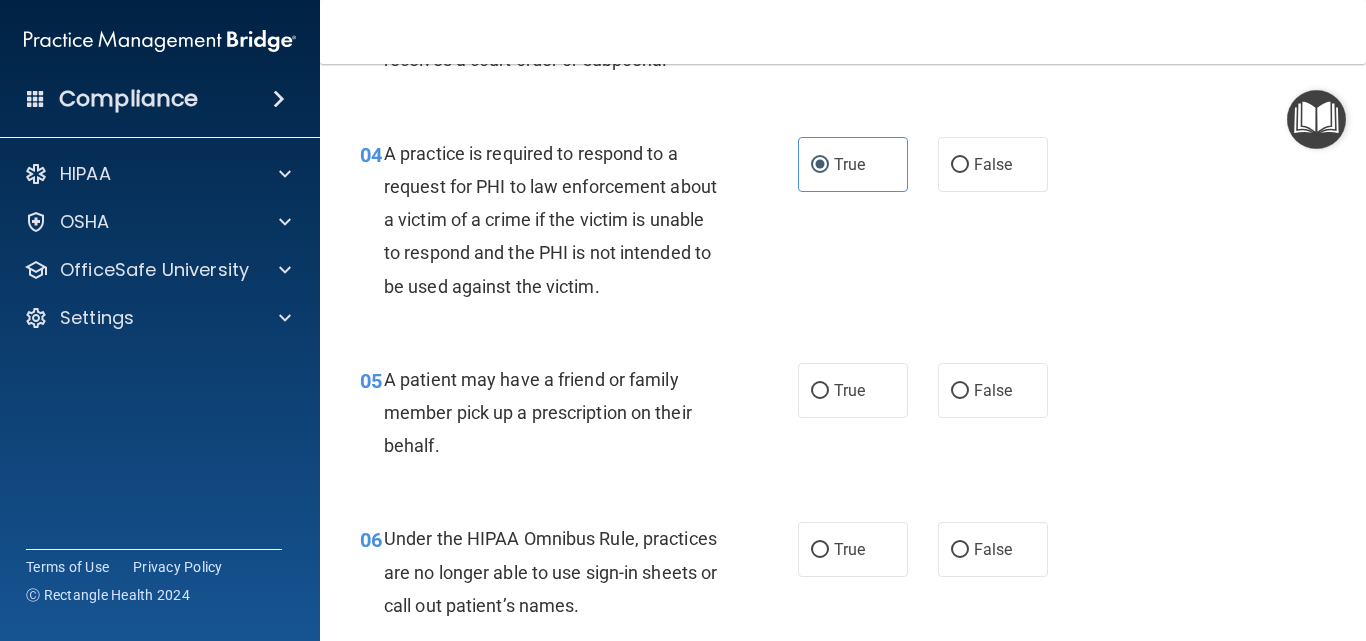 scroll, scrollTop: 800, scrollLeft: 0, axis: vertical 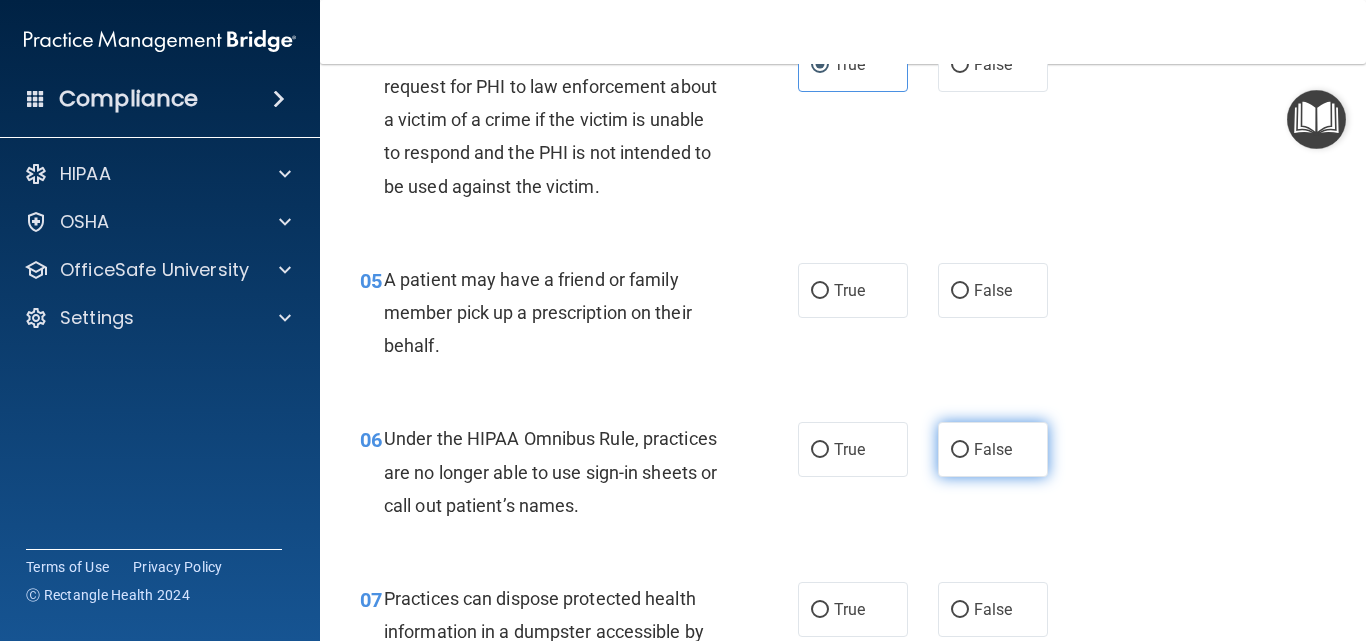 click on "False" at bounding box center (993, 449) 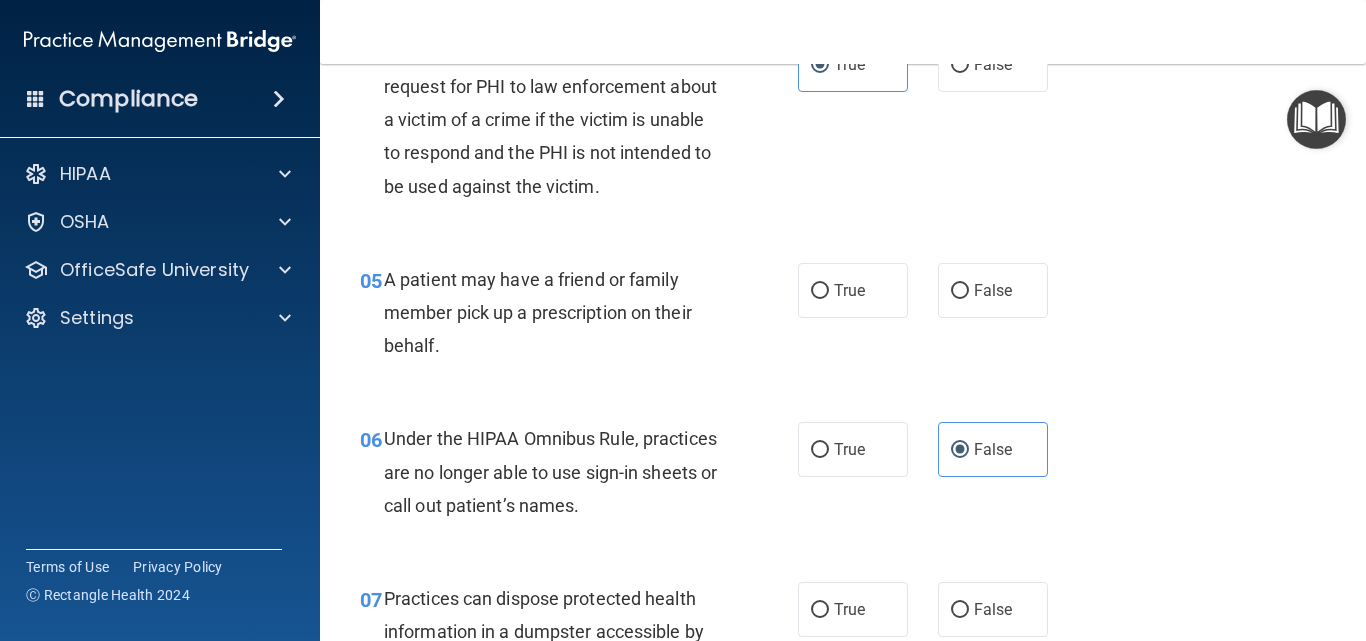 click on "05       A patient may have a friend or family member pick up a prescription on their behalf." at bounding box center [579, 318] 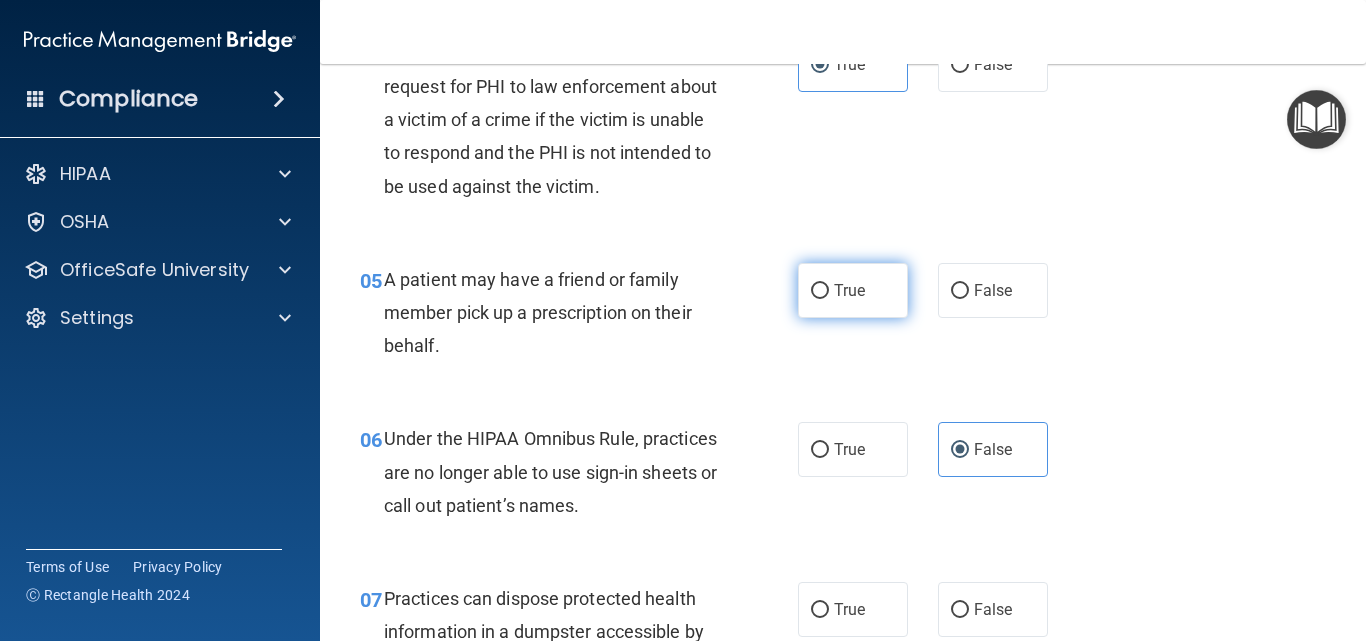 click on "True" at bounding box center (820, 291) 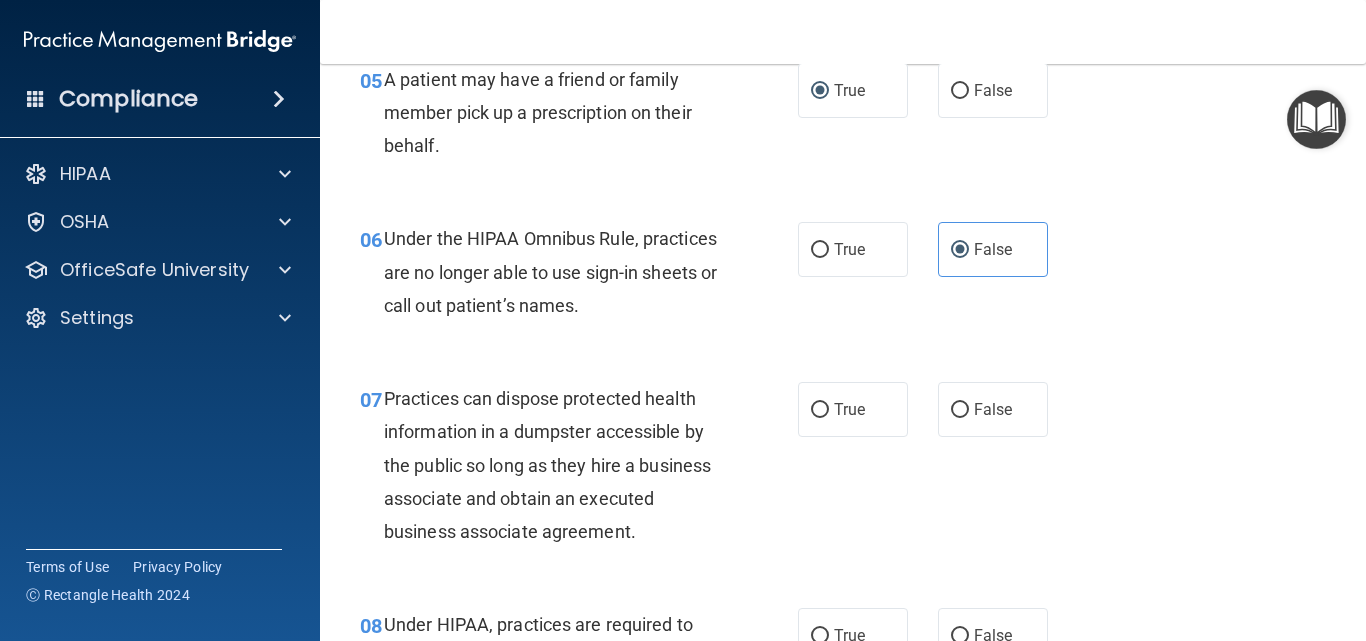 scroll, scrollTop: 1100, scrollLeft: 0, axis: vertical 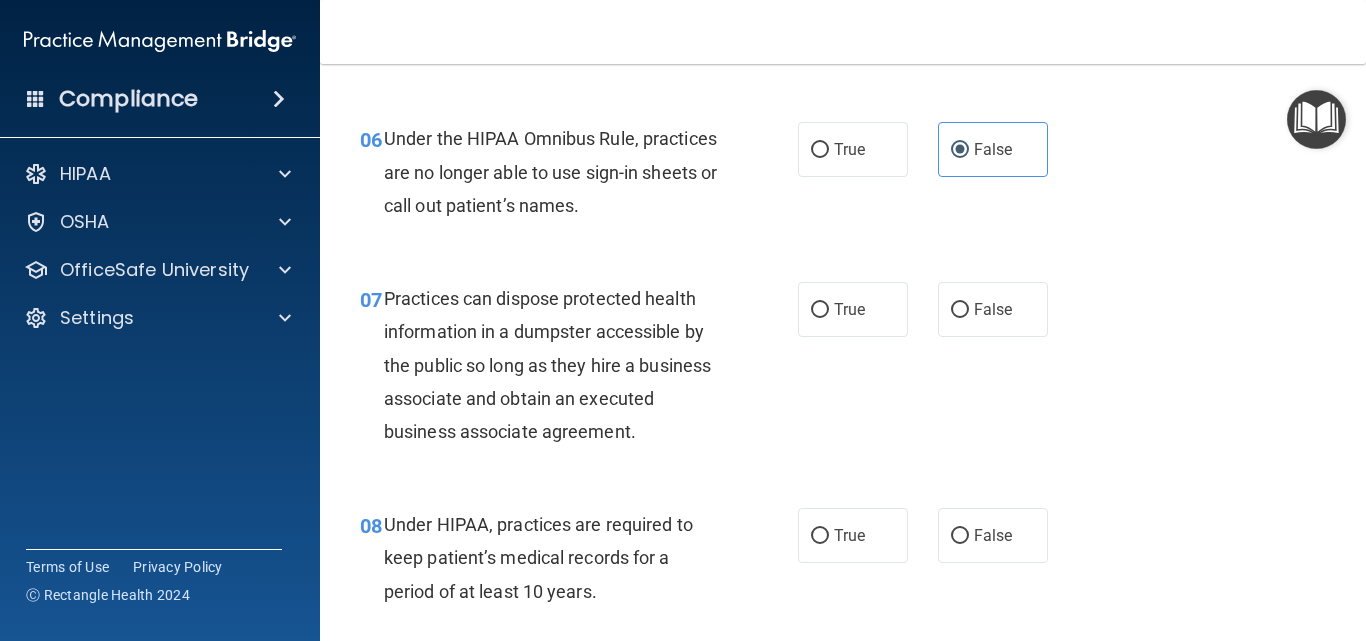 click on "08       Under HIPAA, practices are required to keep patient’s medical records for a period of at least 10 years.                 True           False" at bounding box center [843, 563] 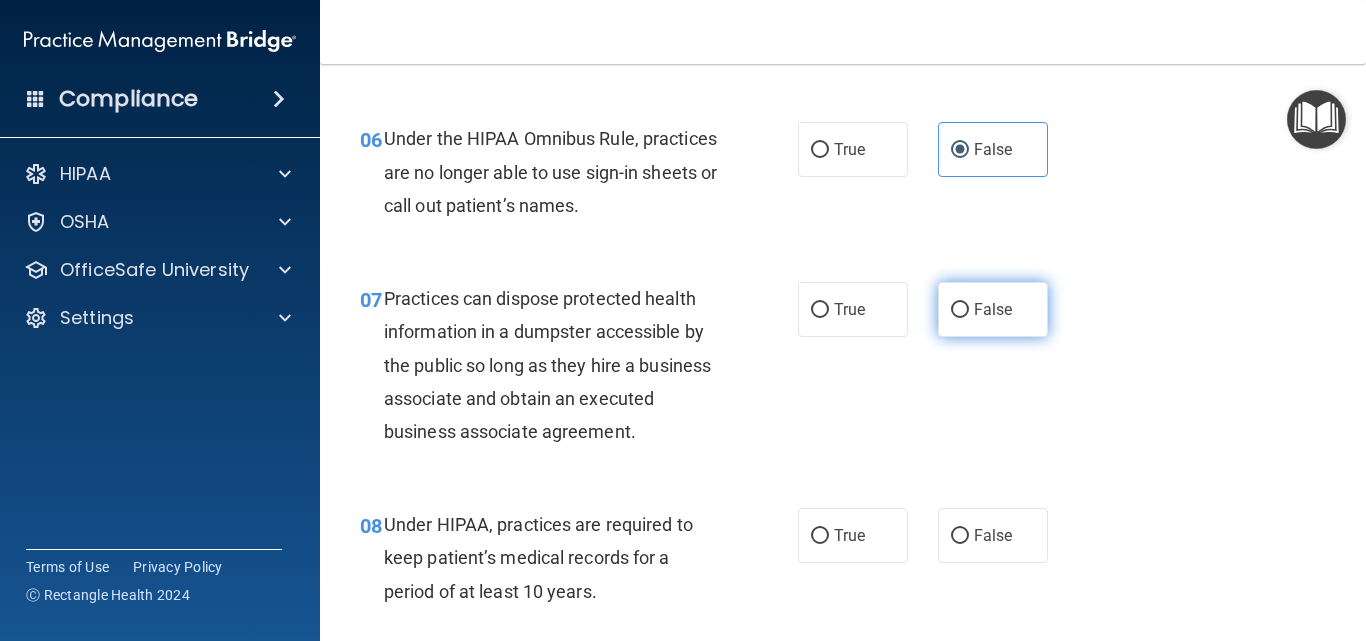 click on "False" at bounding box center [960, 310] 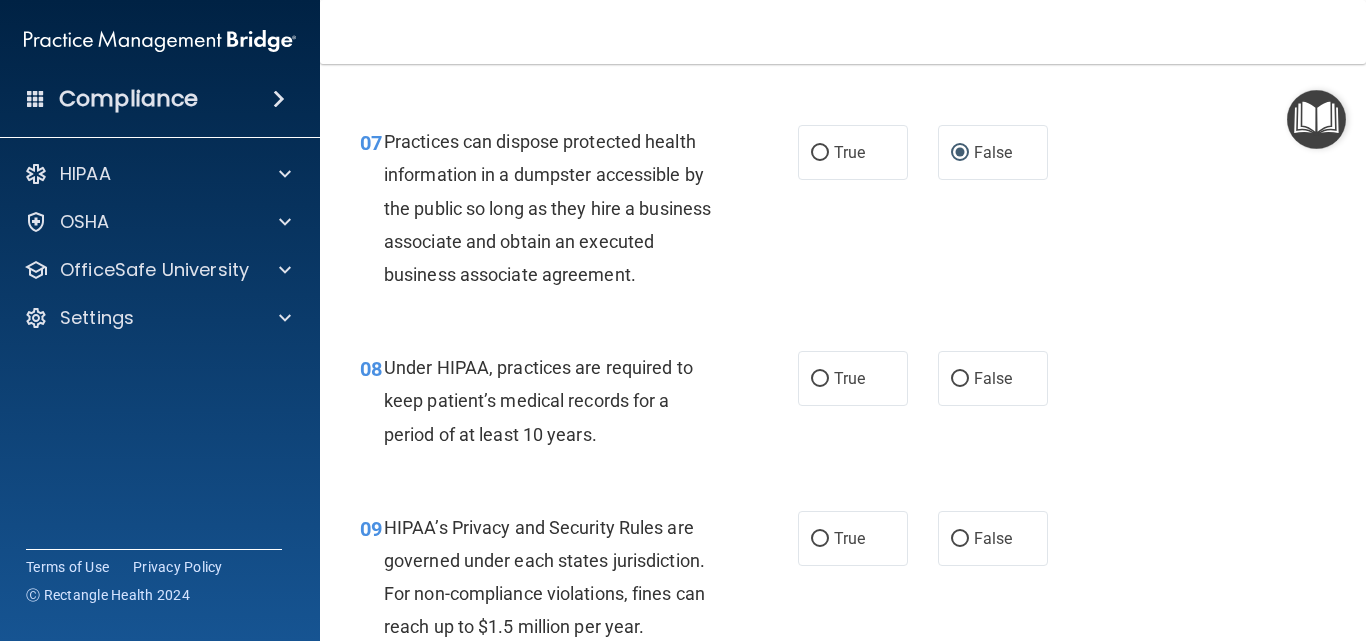 scroll, scrollTop: 1300, scrollLeft: 0, axis: vertical 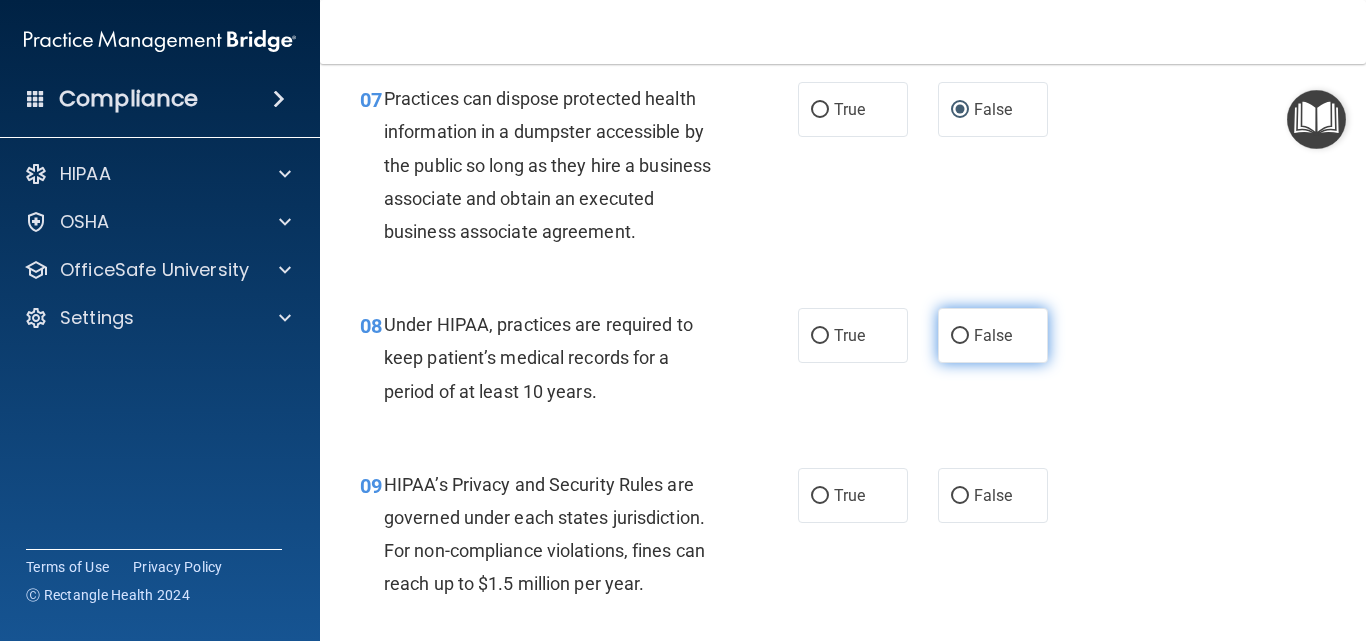 click on "False" at bounding box center (993, 335) 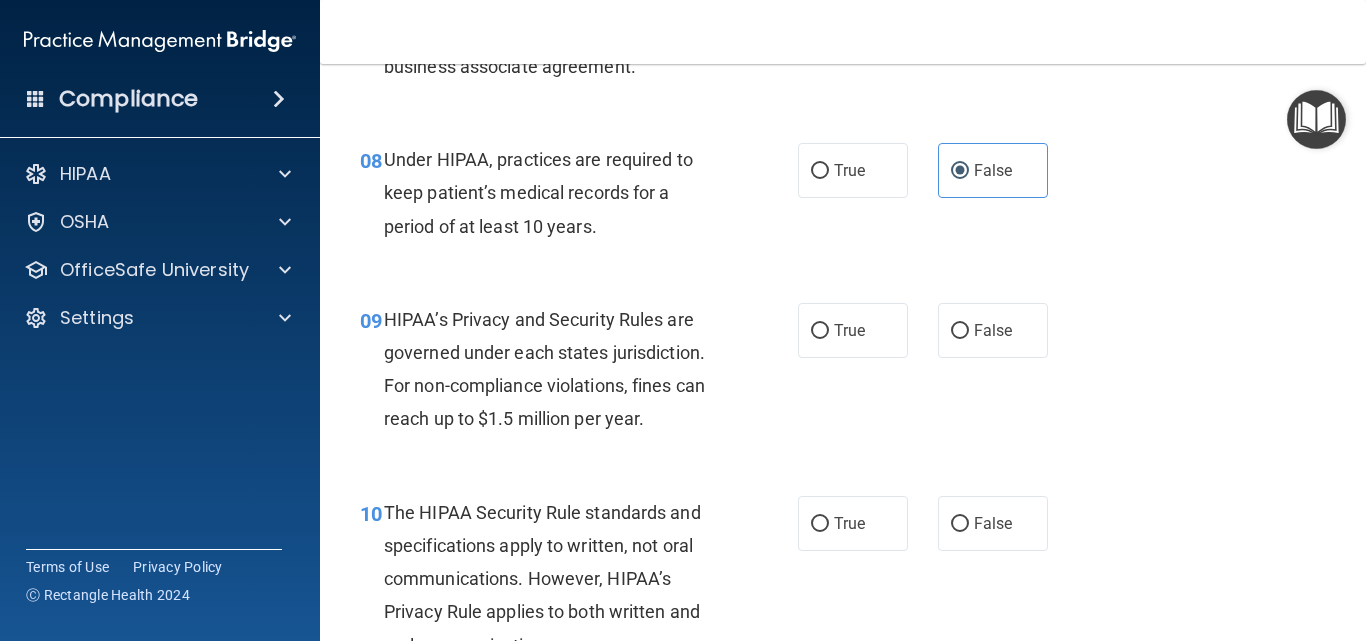 scroll, scrollTop: 1500, scrollLeft: 0, axis: vertical 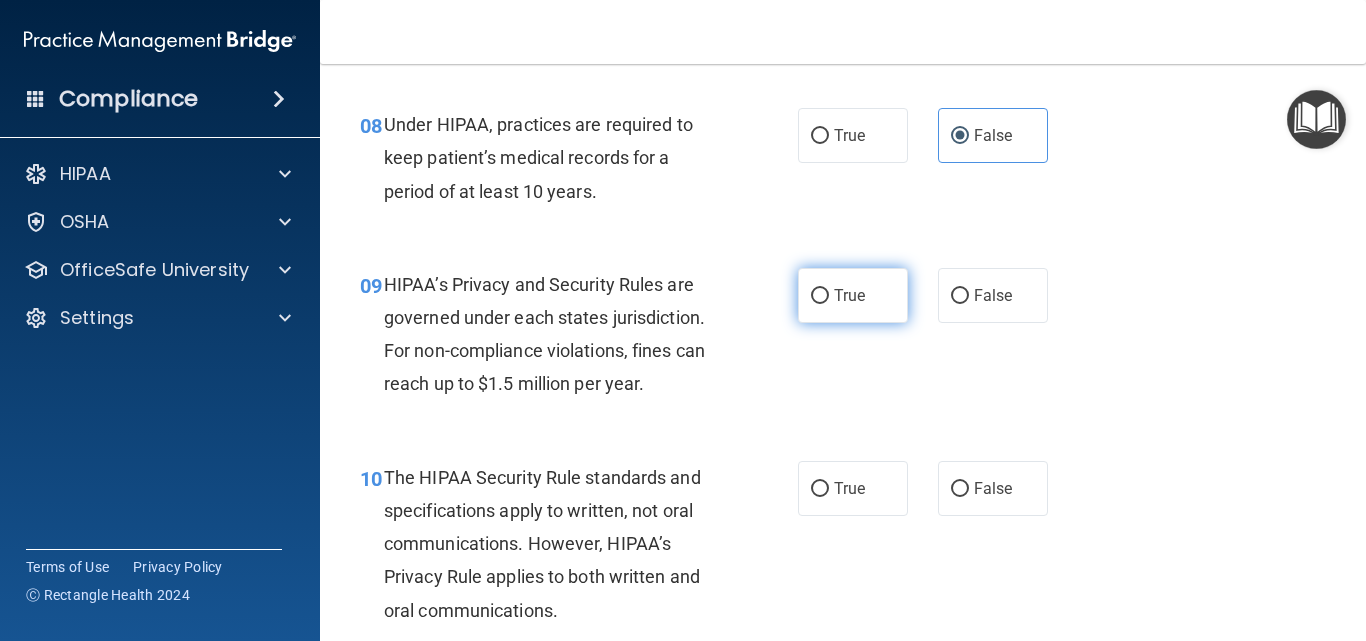 click on "True" at bounding box center [820, 296] 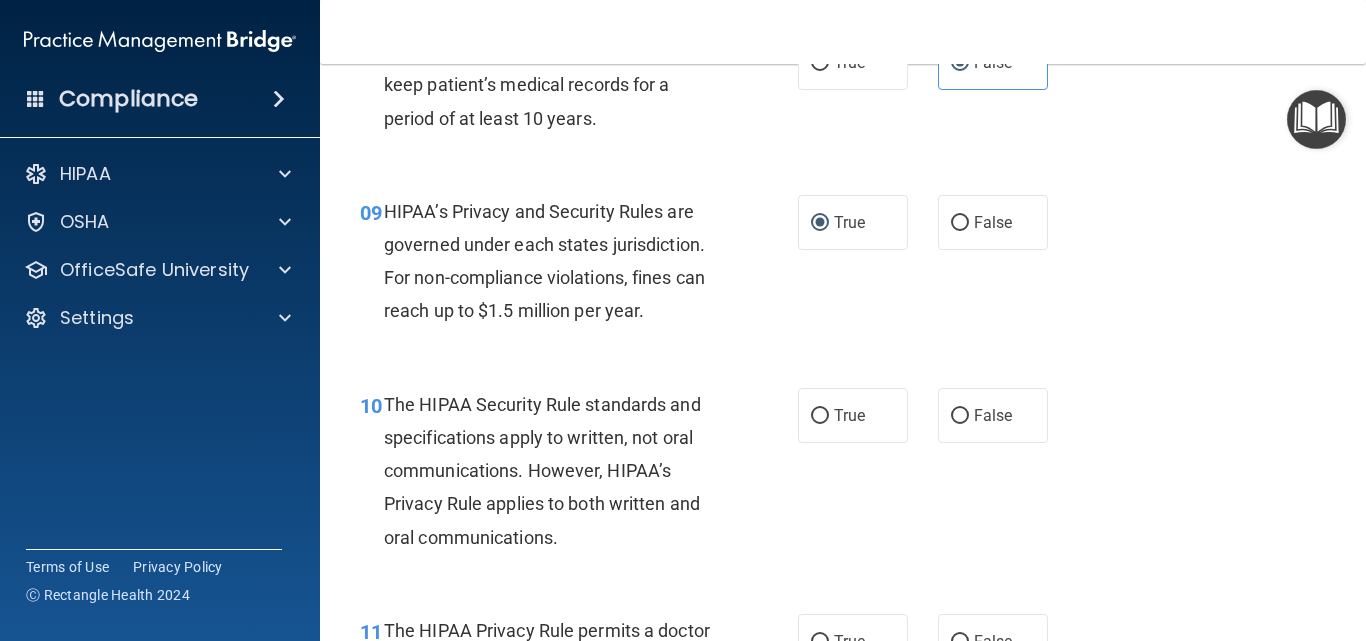 scroll, scrollTop: 1600, scrollLeft: 0, axis: vertical 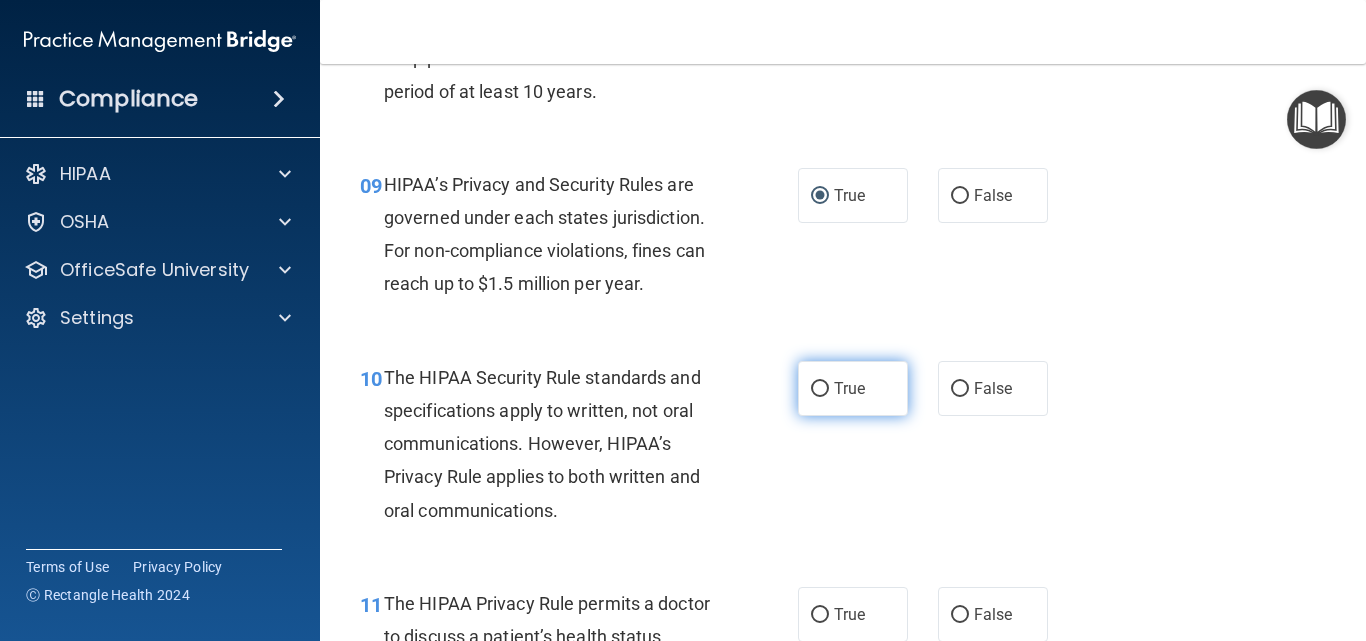 click on "True" at bounding box center (853, 388) 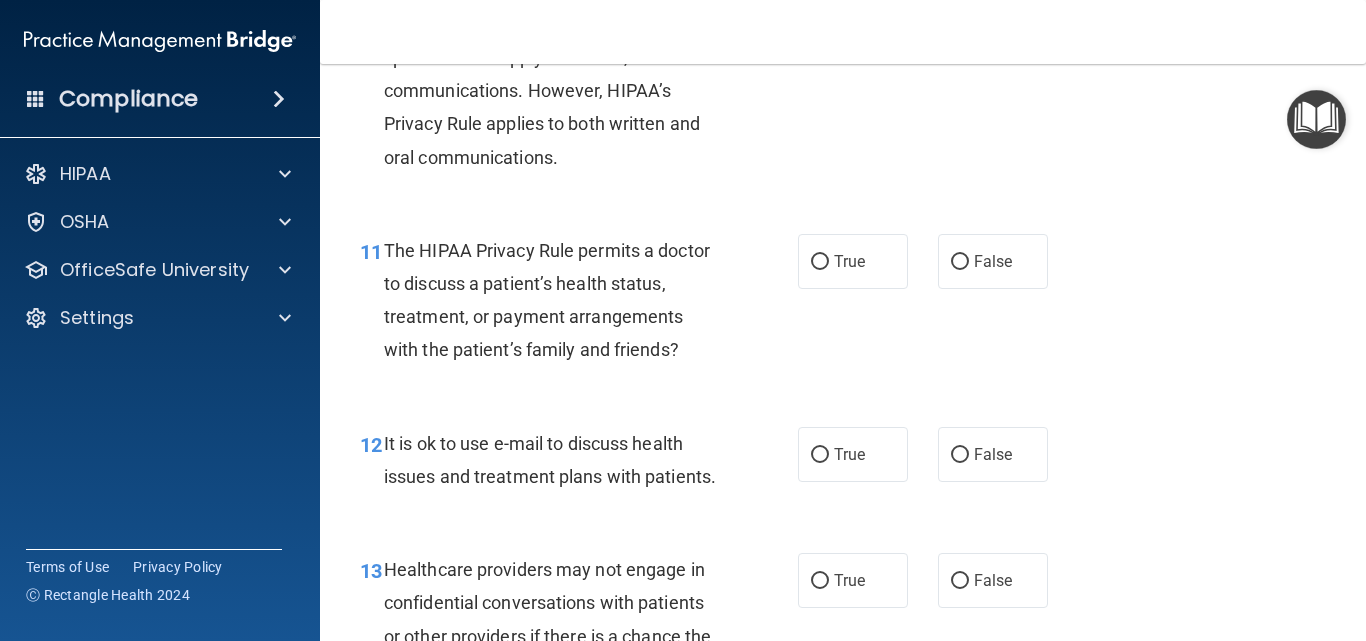 scroll, scrollTop: 2000, scrollLeft: 0, axis: vertical 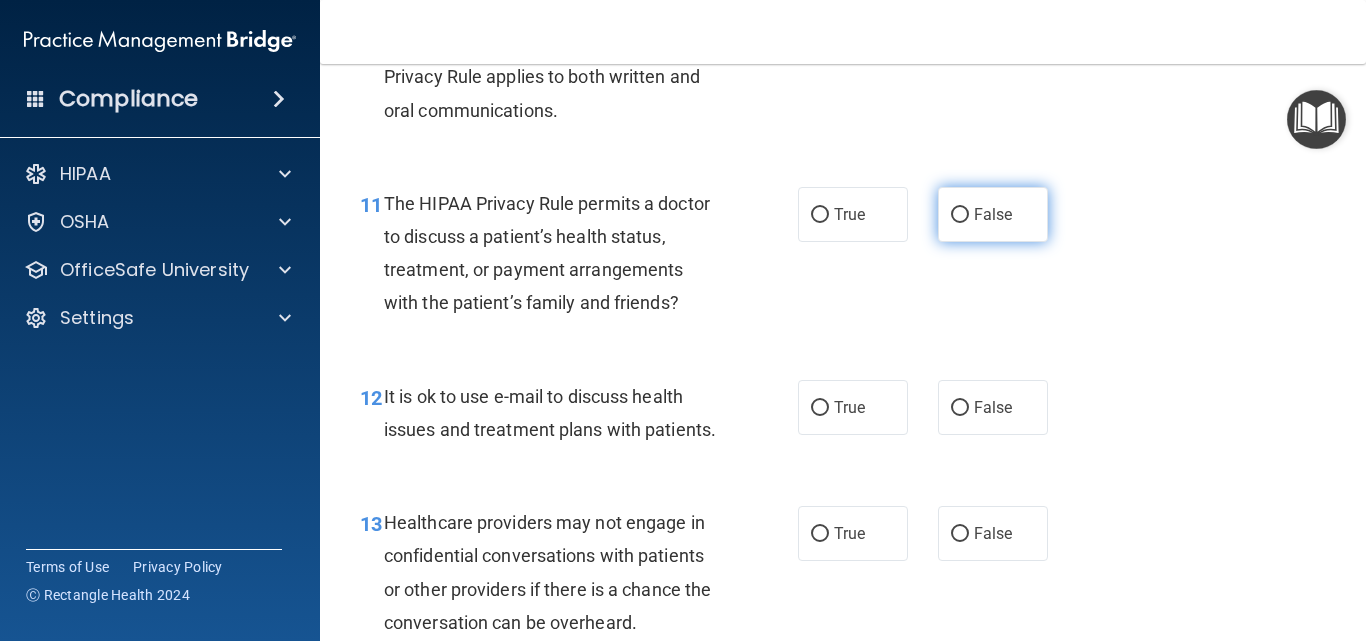 click on "False" at bounding box center (993, 214) 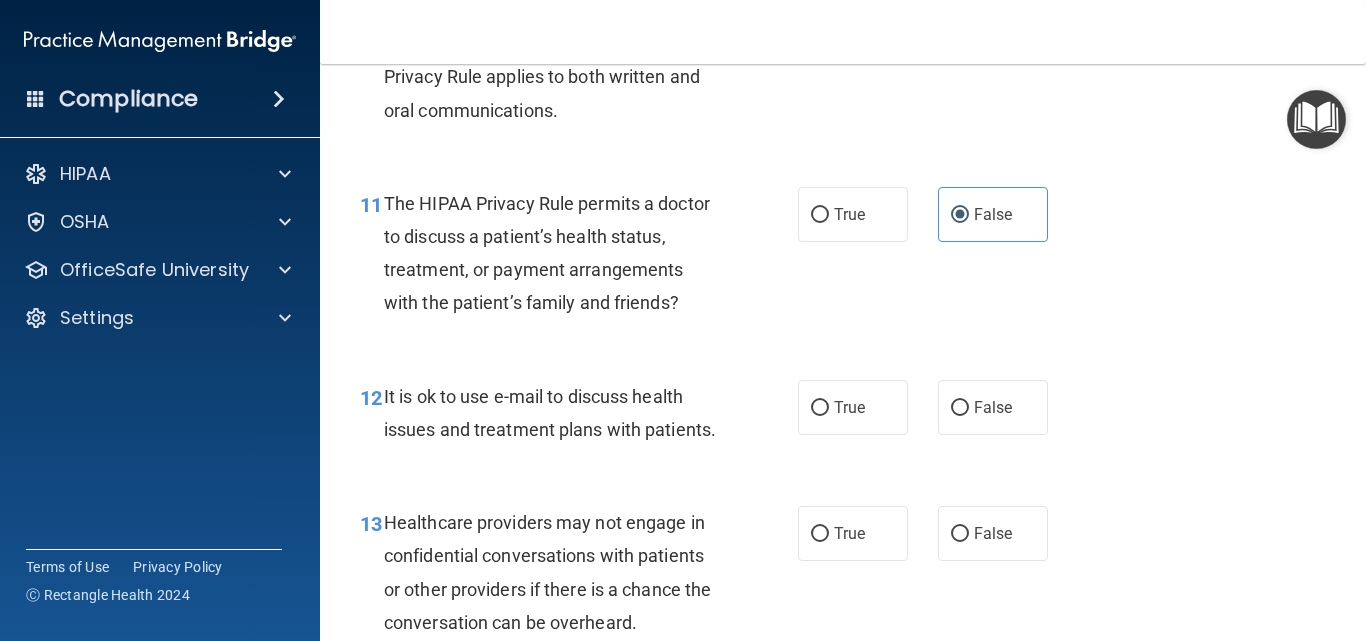 click on "11       The HIPAA Privacy Rule permits a doctor to discuss a patient’s health status, treatment, or payment arrangements with the patient’s family and friends?                 True           False" at bounding box center [843, 258] 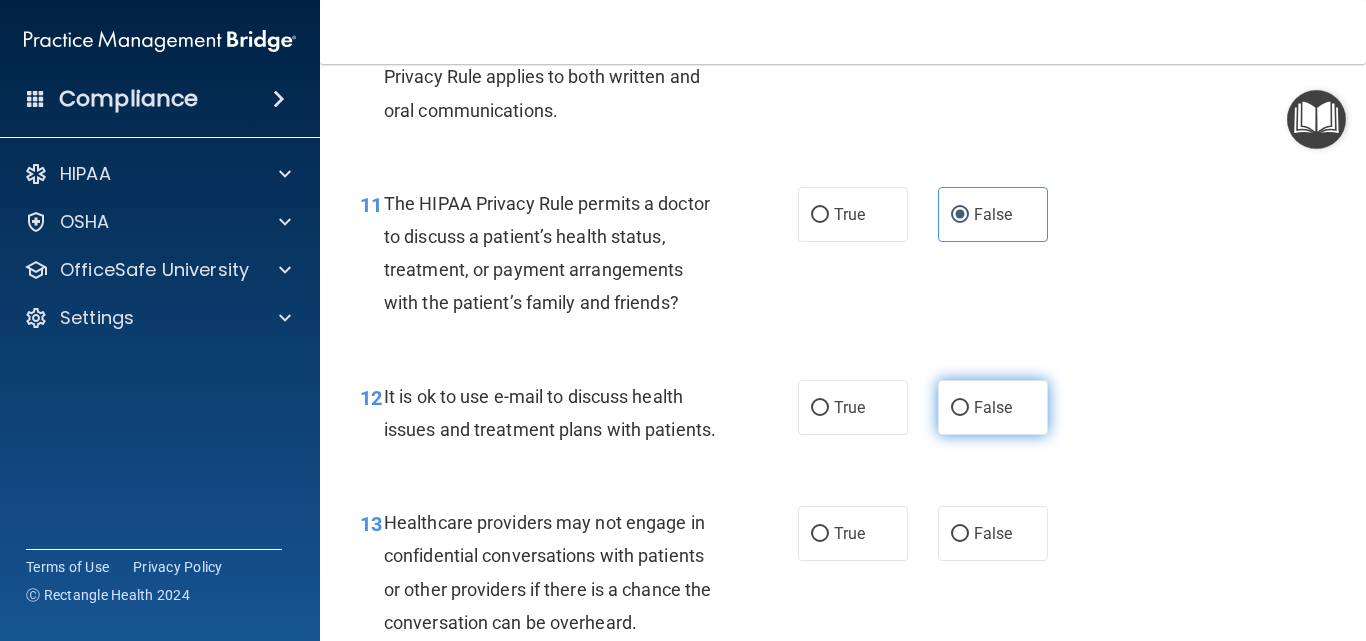 click on "False" at bounding box center [993, 407] 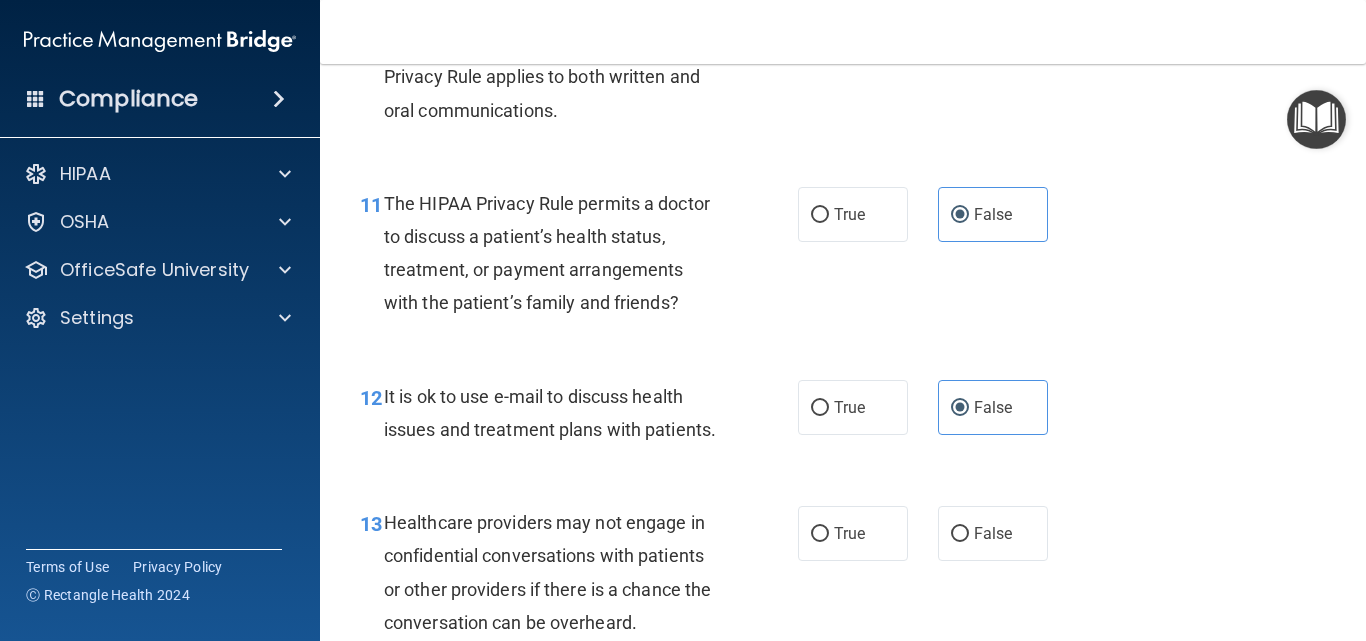 click on "11       The HIPAA Privacy Rule permits a doctor to discuss a patient’s health status, treatment, or payment arrangements with the patient’s family and friends?                 True           False" at bounding box center (843, 258) 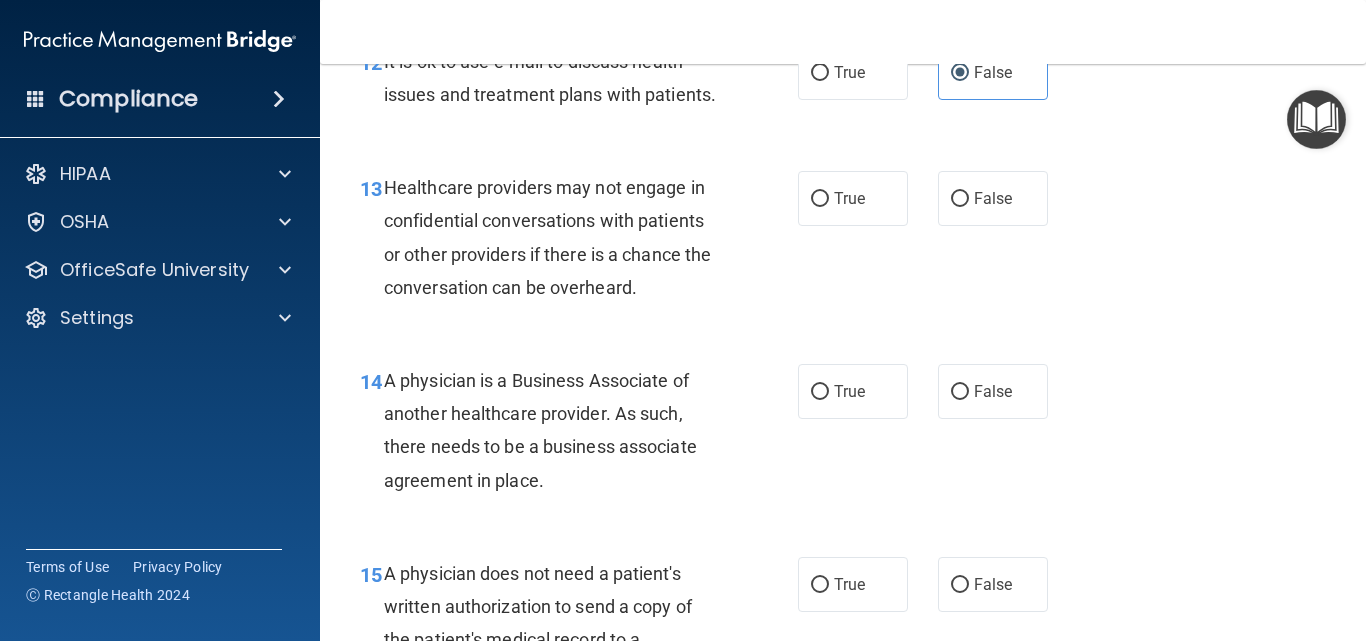 scroll, scrollTop: 2300, scrollLeft: 0, axis: vertical 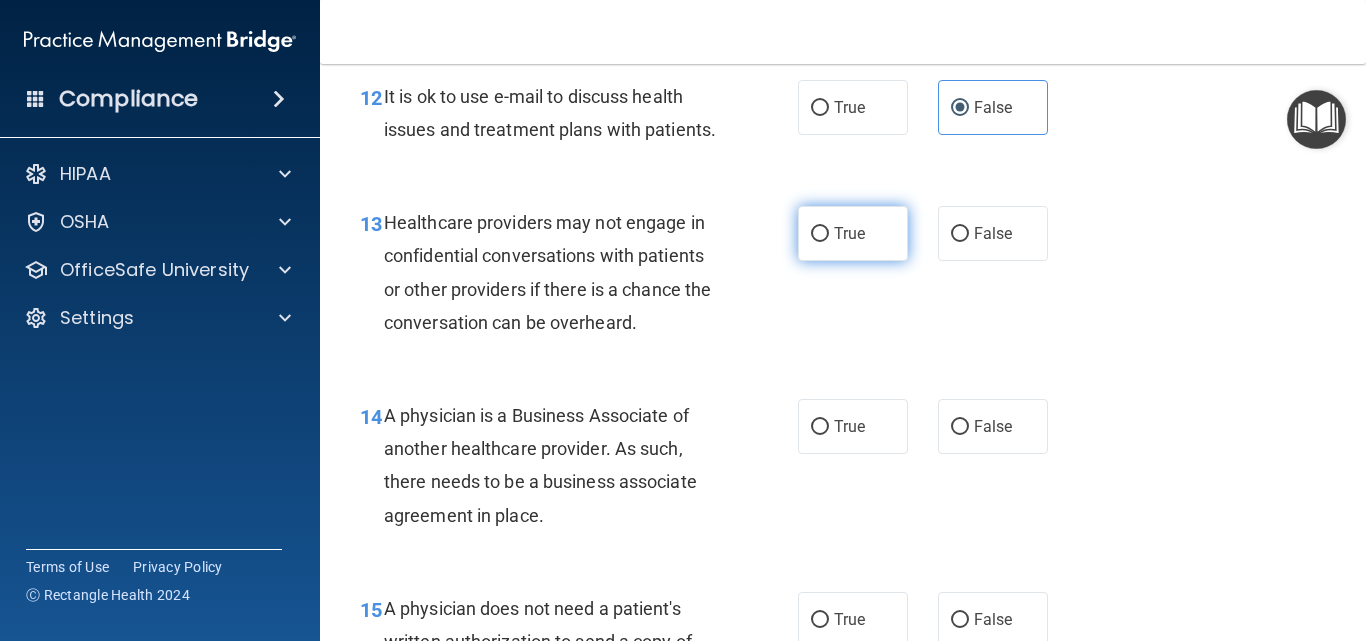 click on "True" at bounding box center [849, 233] 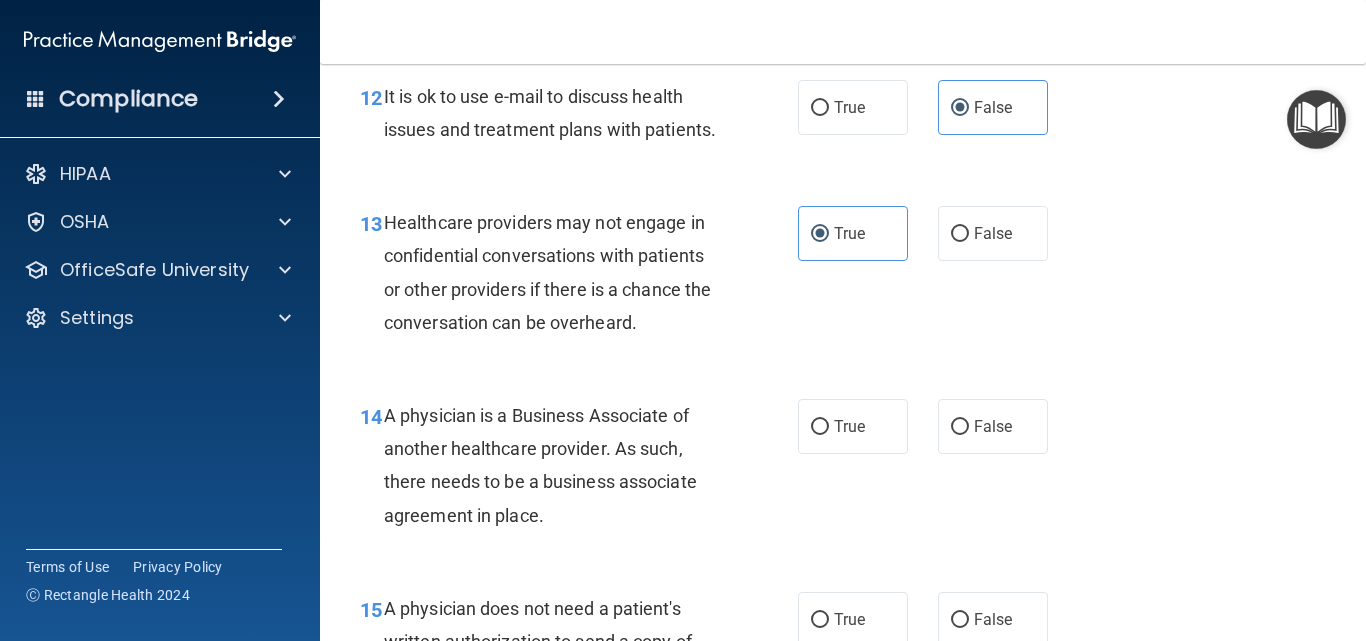 click on "Healthcare providers may not engage in confidential conversations with patients or other providers if there is a chance the conversation can be overheard." at bounding box center [559, 272] 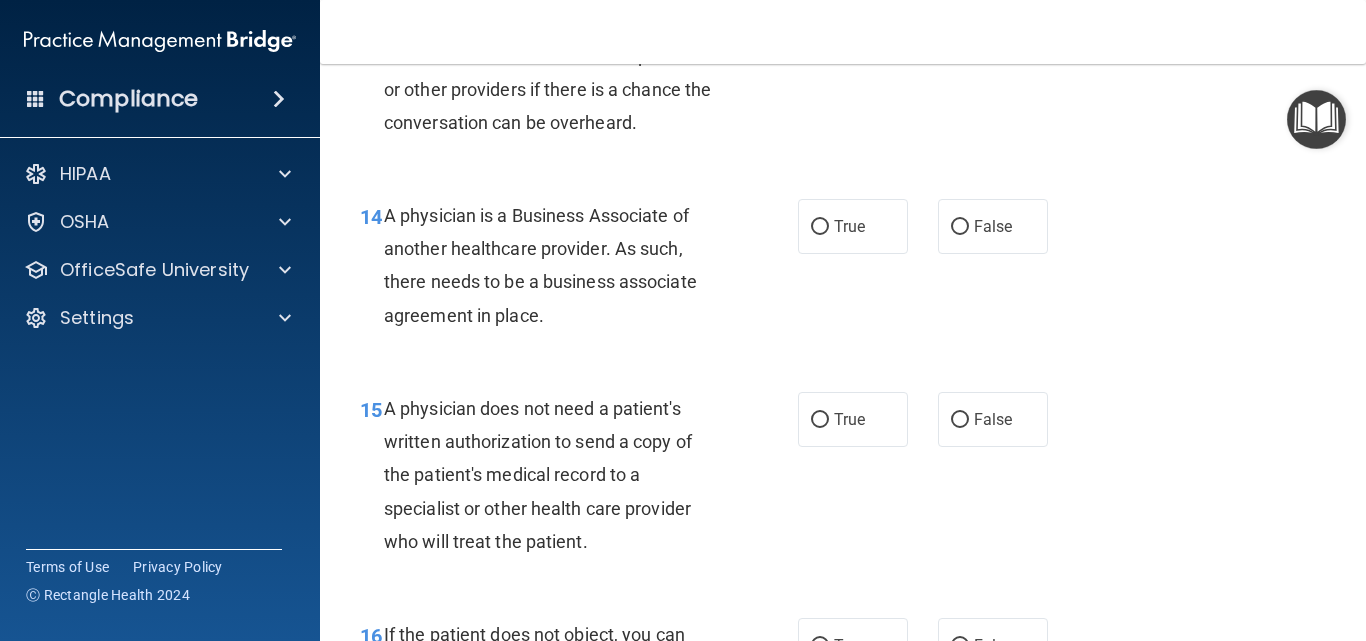 scroll, scrollTop: 2600, scrollLeft: 0, axis: vertical 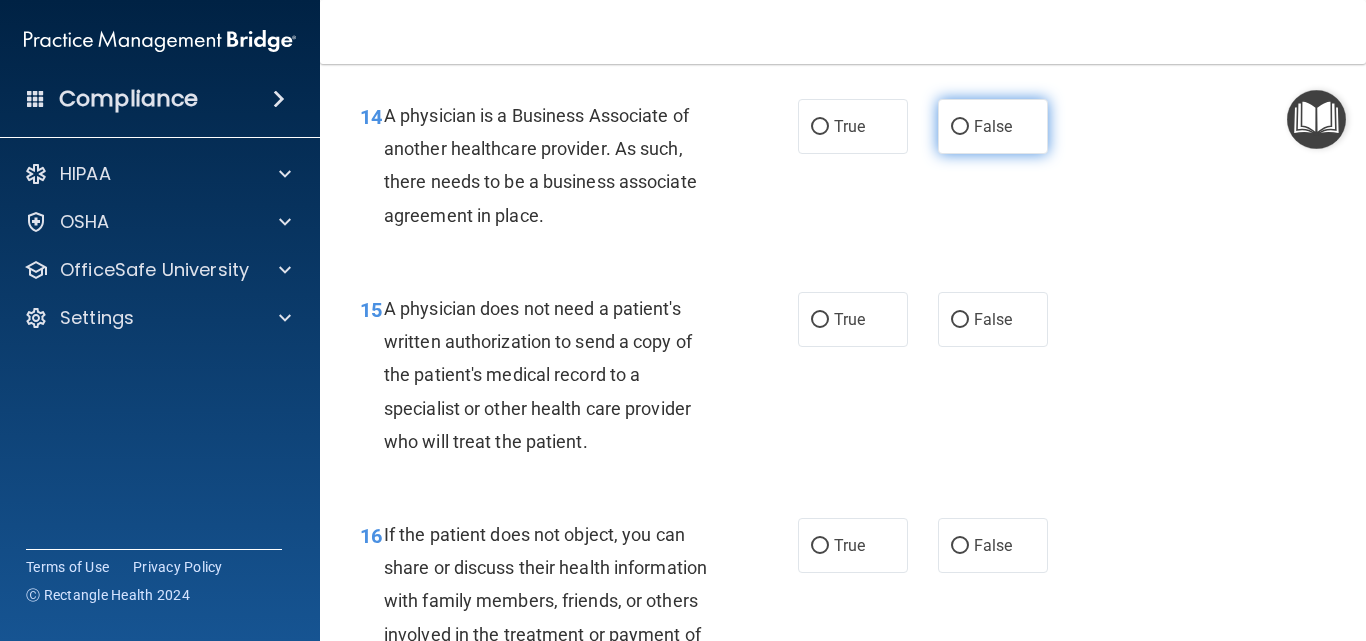 click on "False" at bounding box center [993, 126] 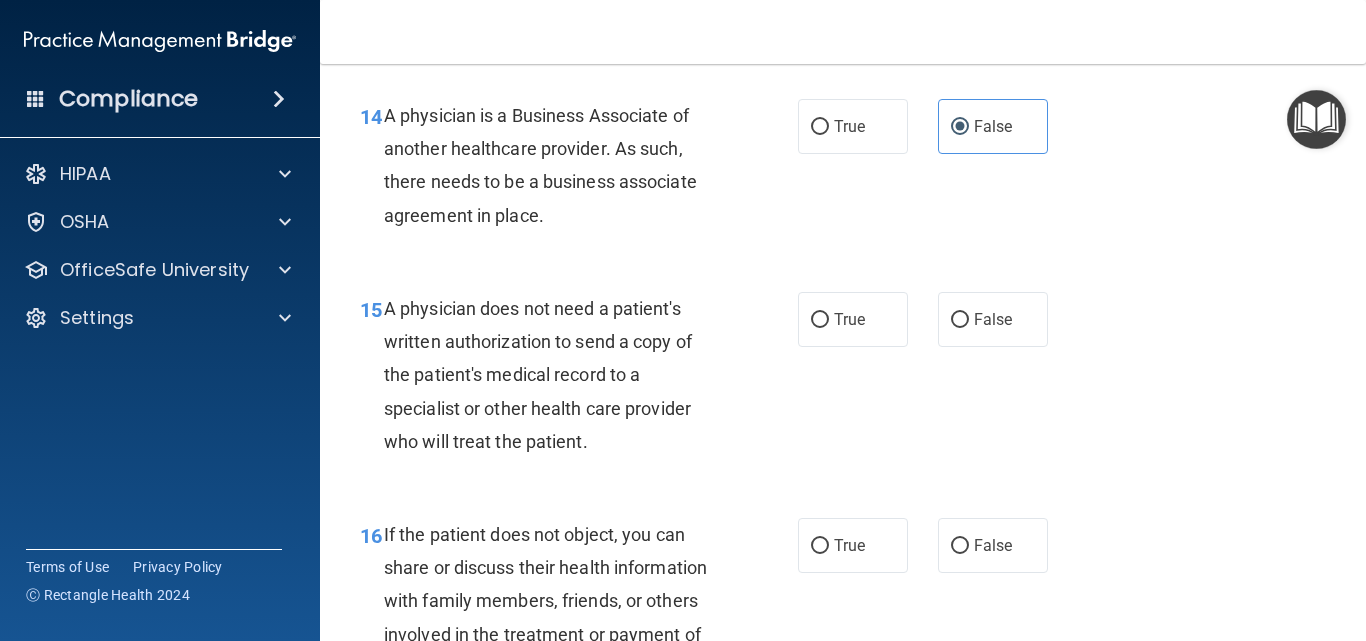 click on "15       A physician does not need a patient's written authorization to send a copy of the patient's medical record to a specialist or other health care provider who will treat the patient.                 True           False" at bounding box center (843, 380) 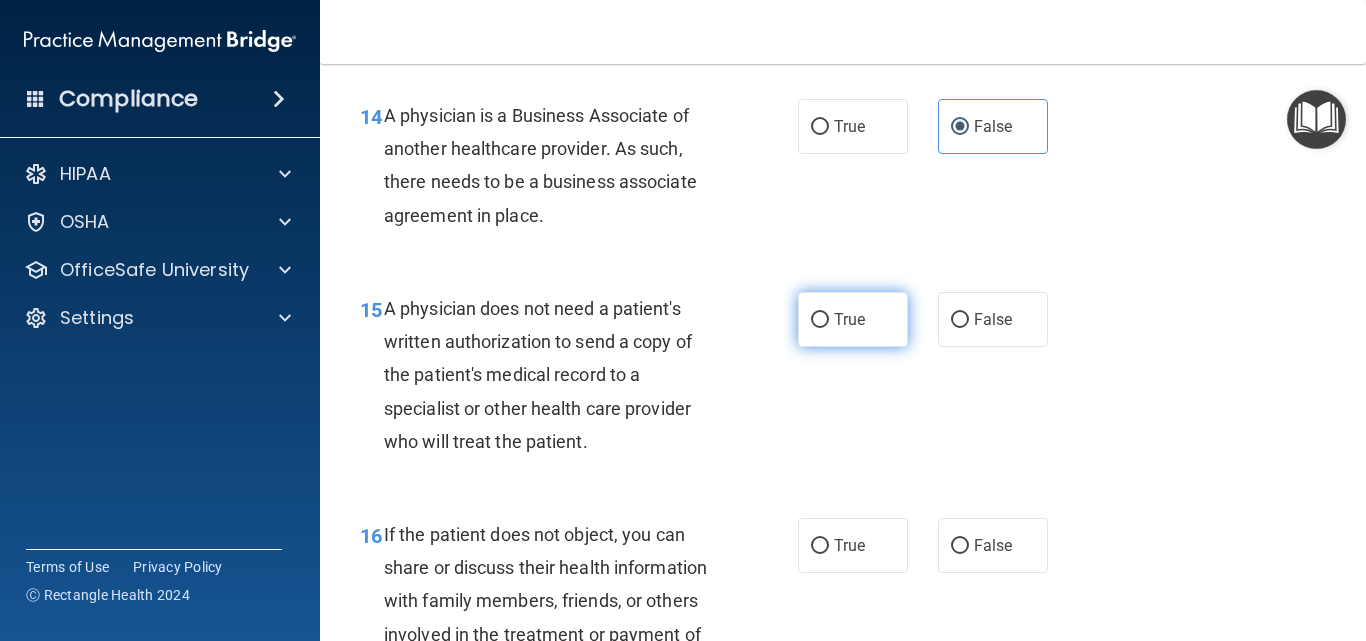 click on "True" at bounding box center [853, 319] 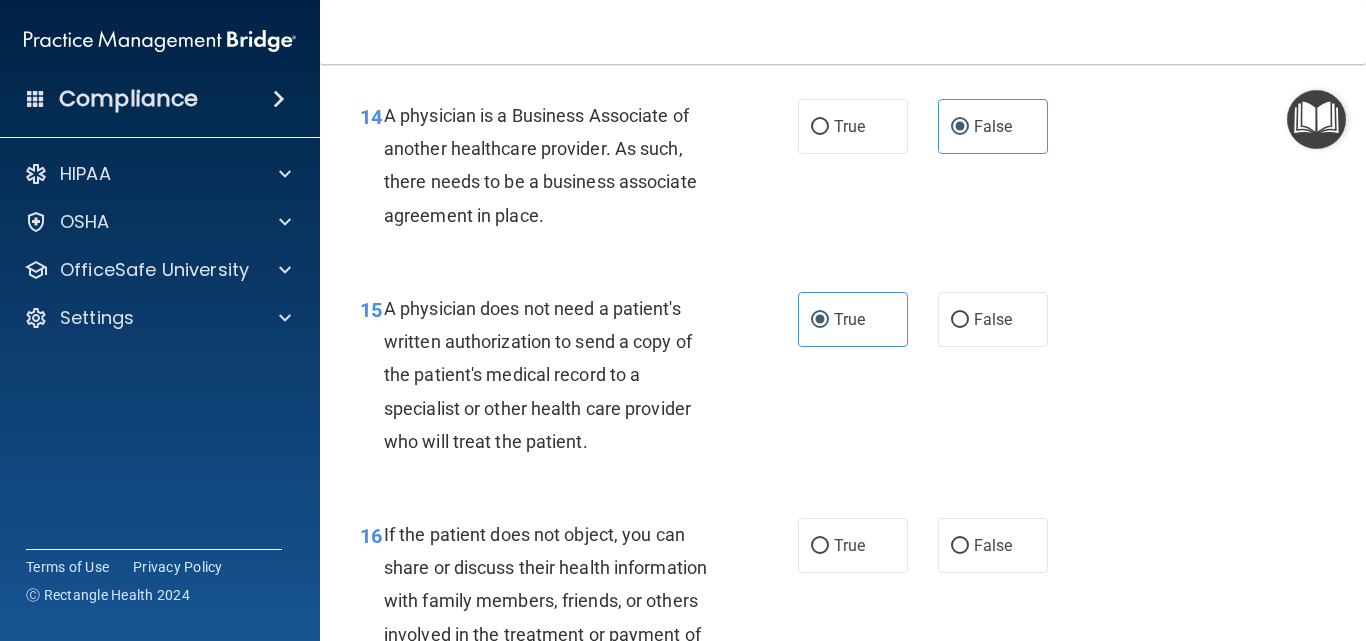 click on "15       A physician does not need a patient's written authorization to send a copy of the patient's medical record to a specialist or other health care provider who will treat the patient." at bounding box center (579, 380) 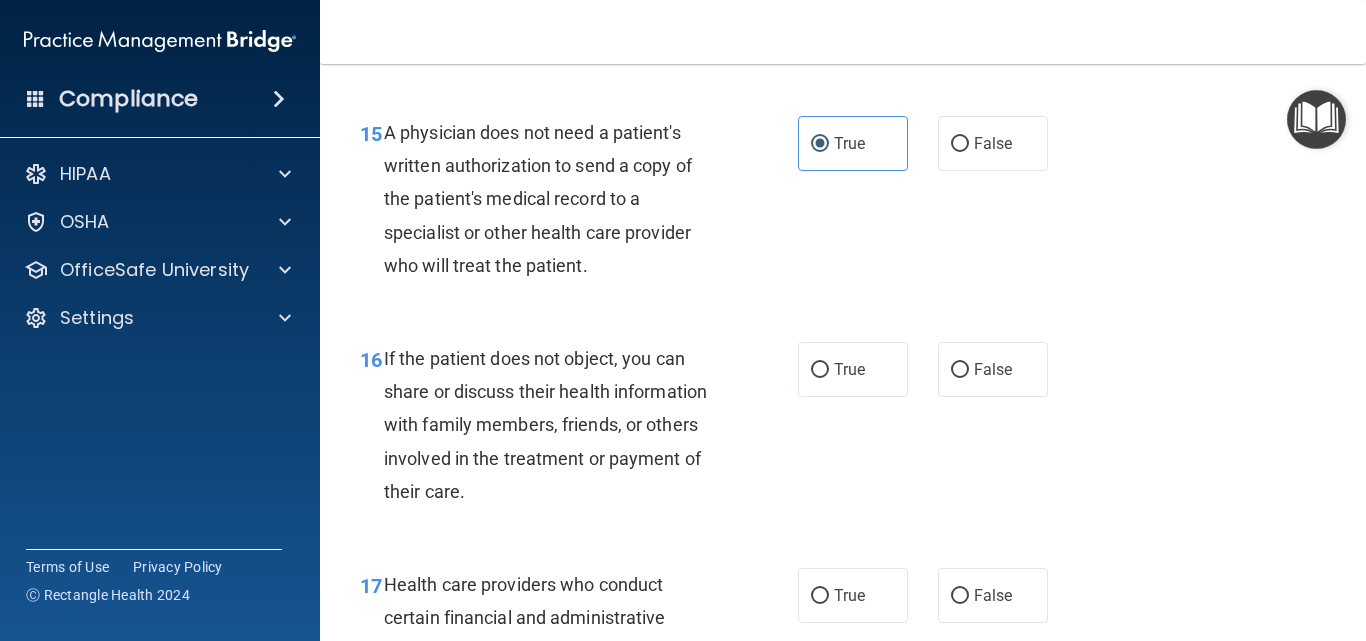 scroll, scrollTop: 2800, scrollLeft: 0, axis: vertical 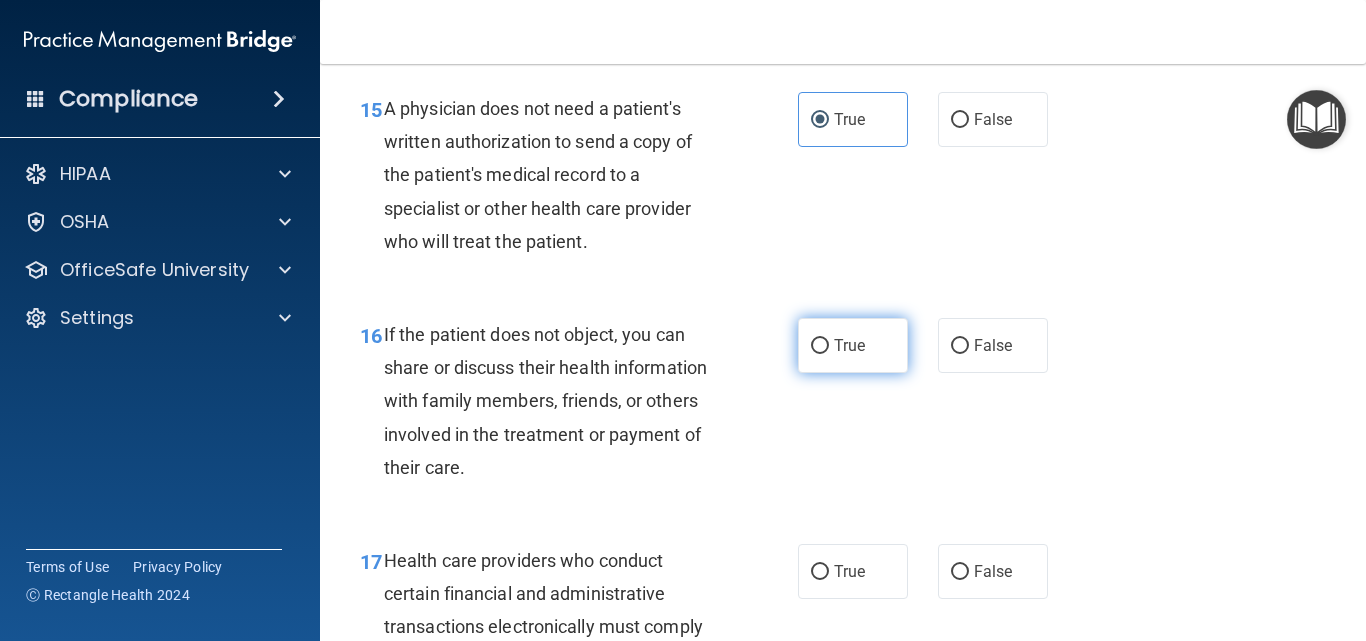 click on "True" at bounding box center [853, 345] 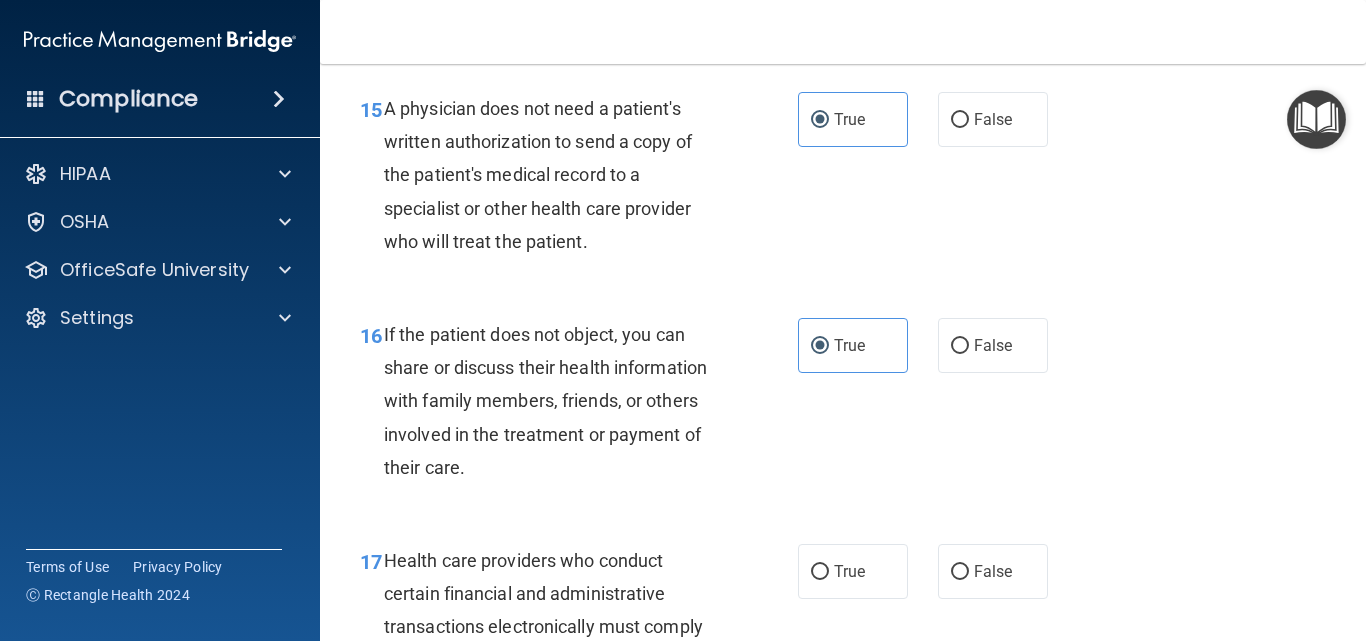 click on "16       If the patient does not object, you can share or discuss their health information with family members, friends, or others involved in the treatment or payment of their care." at bounding box center (579, 406) 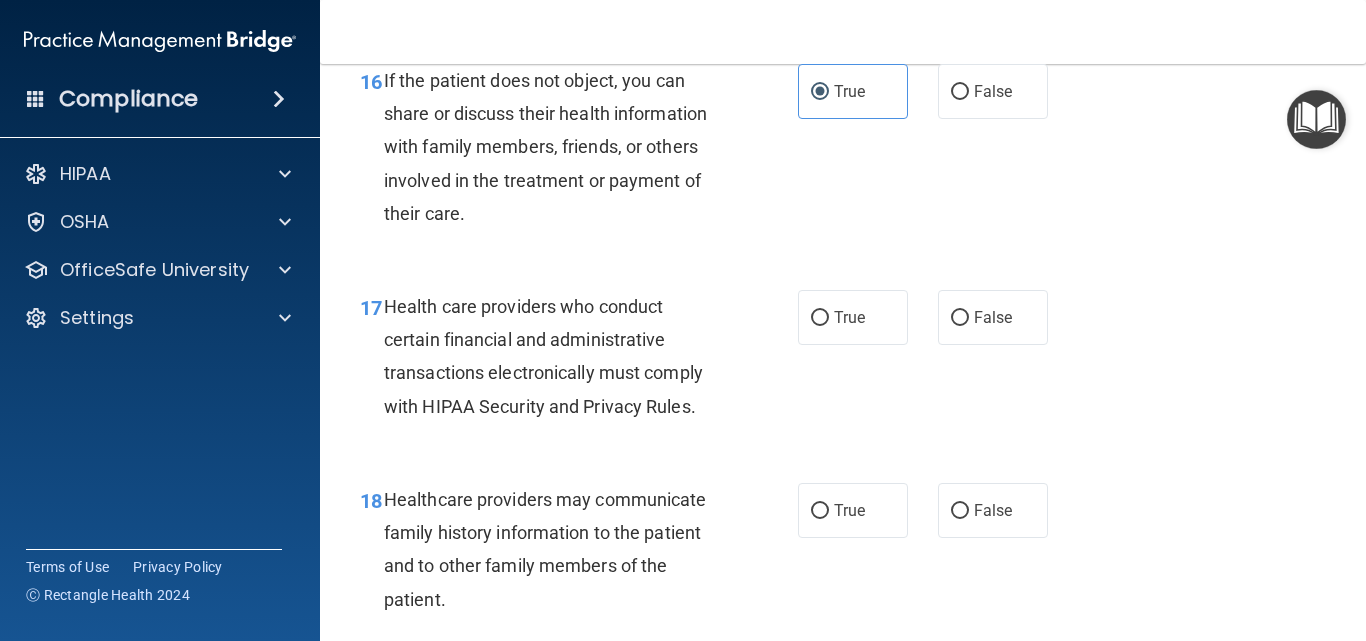 scroll, scrollTop: 3100, scrollLeft: 0, axis: vertical 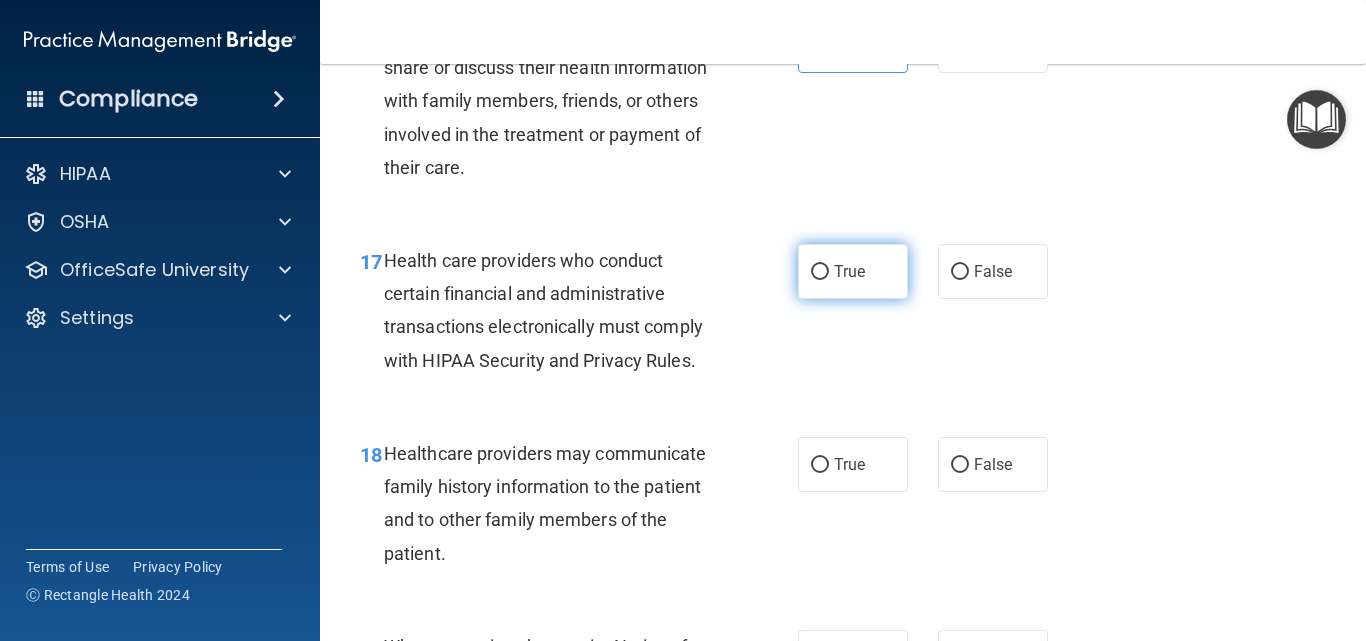 click on "True" at bounding box center [849, 271] 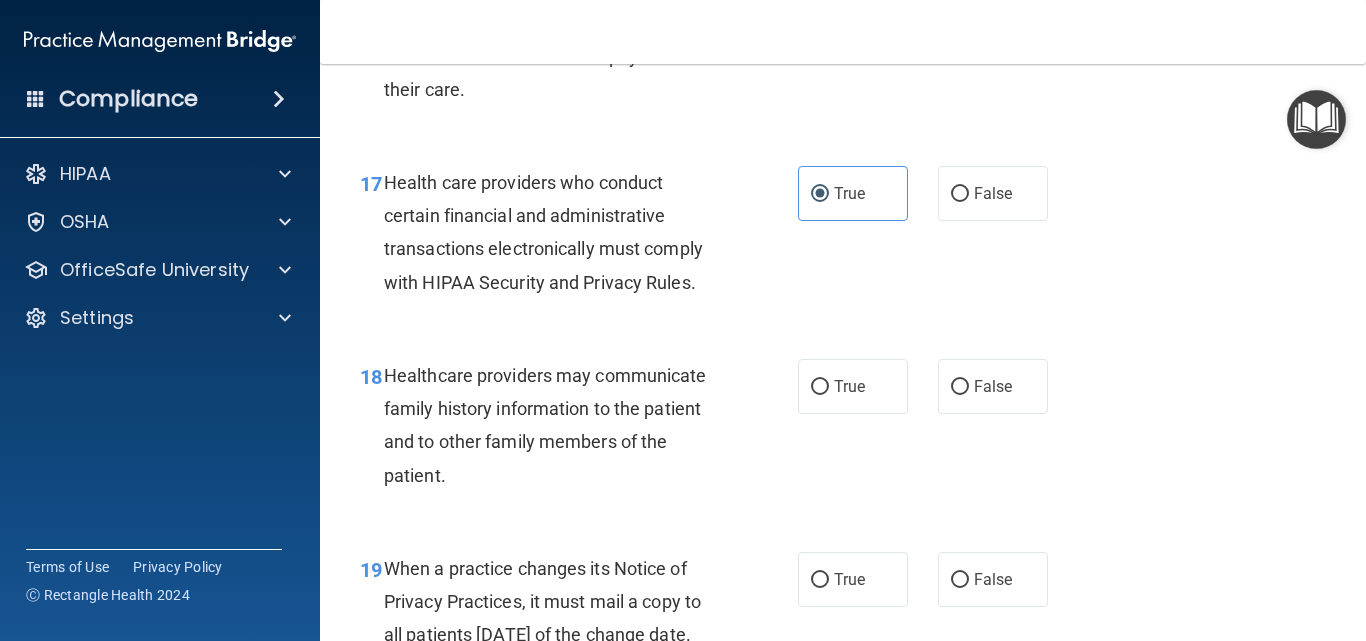 scroll, scrollTop: 3200, scrollLeft: 0, axis: vertical 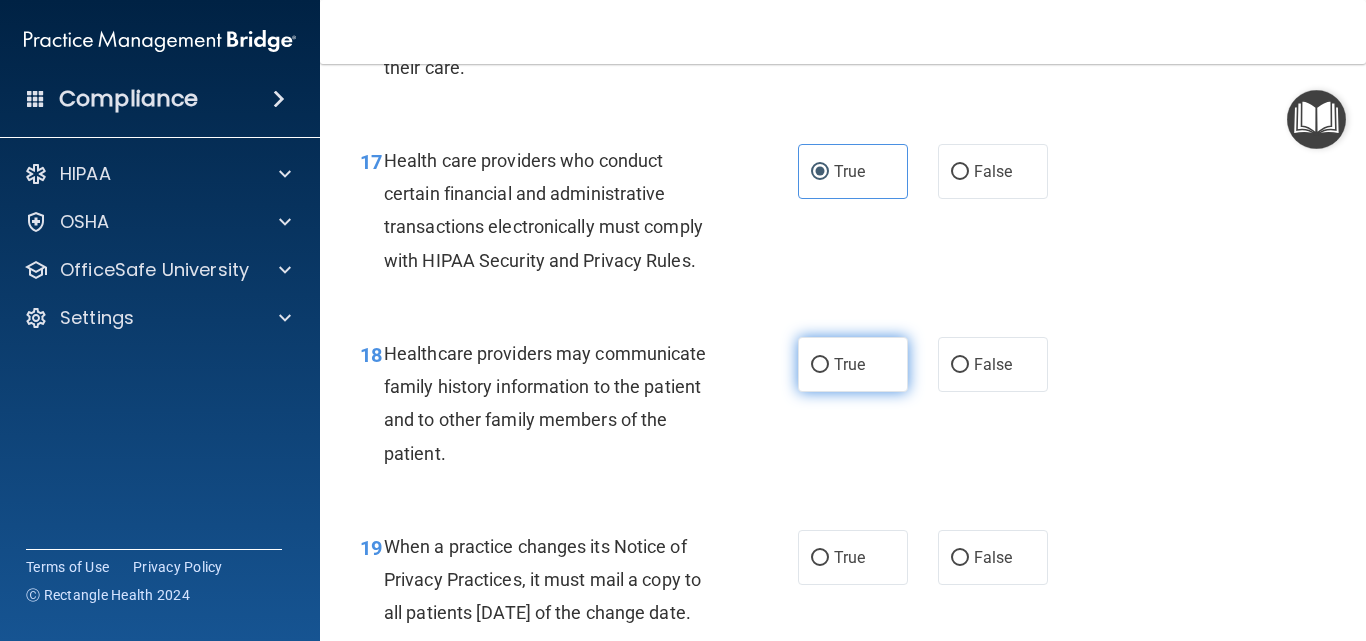 click on "True" at bounding box center [853, 364] 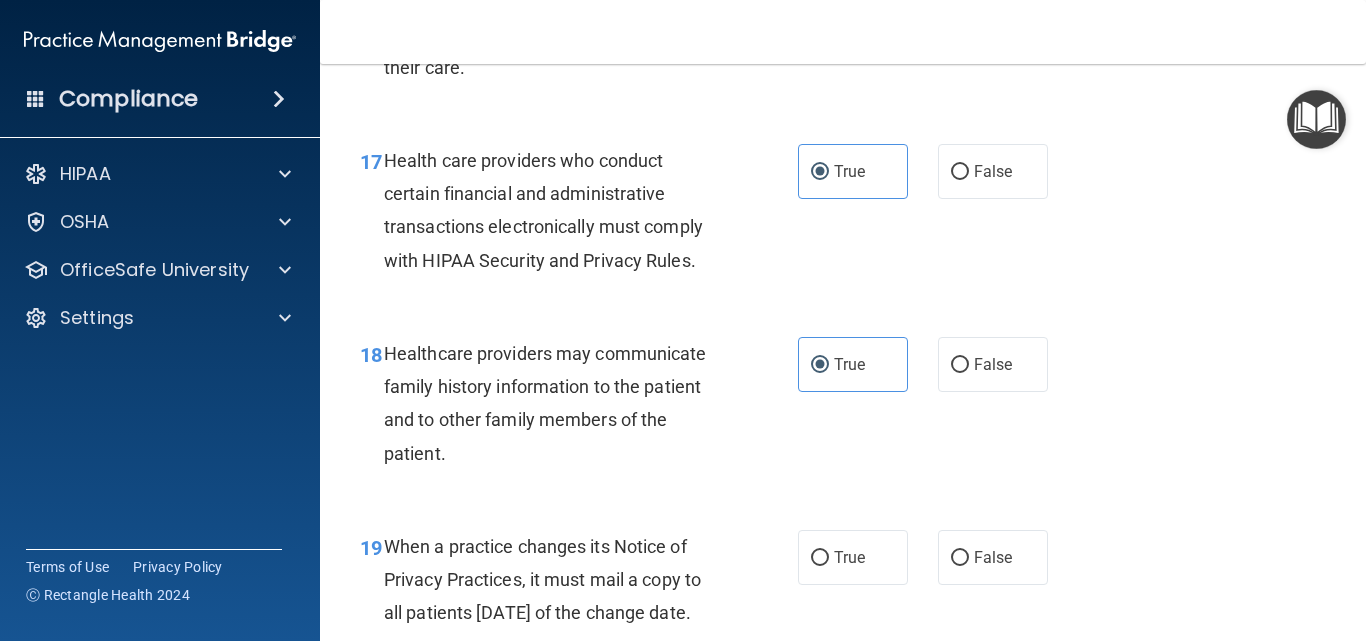 click on "18       Healthcare providers may communicate family history information to the patient and to other family members of the patient." at bounding box center (579, 408) 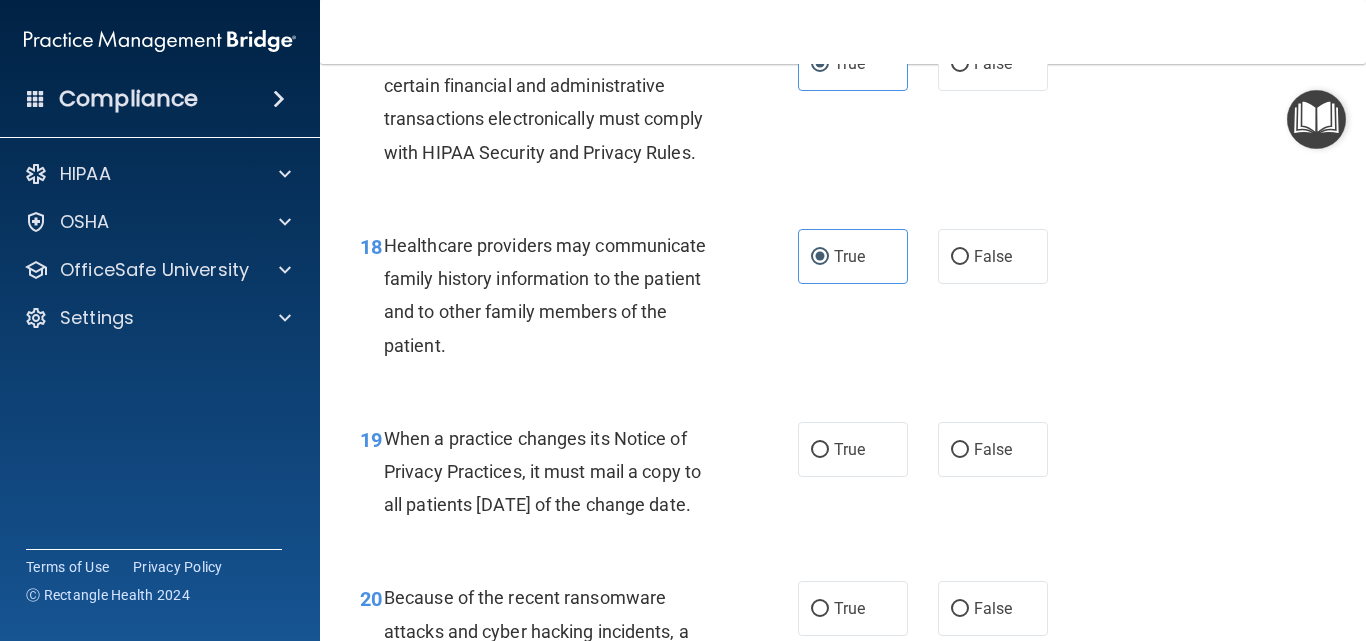scroll, scrollTop: 3400, scrollLeft: 0, axis: vertical 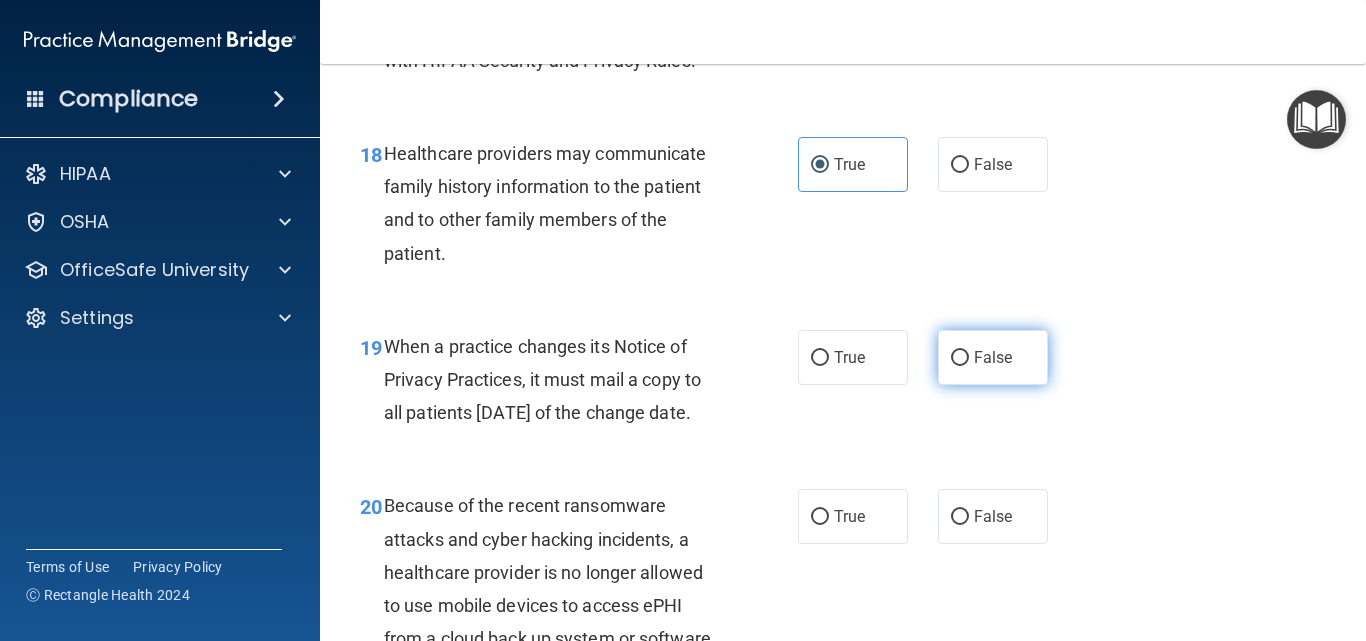 click on "False" at bounding box center [960, 358] 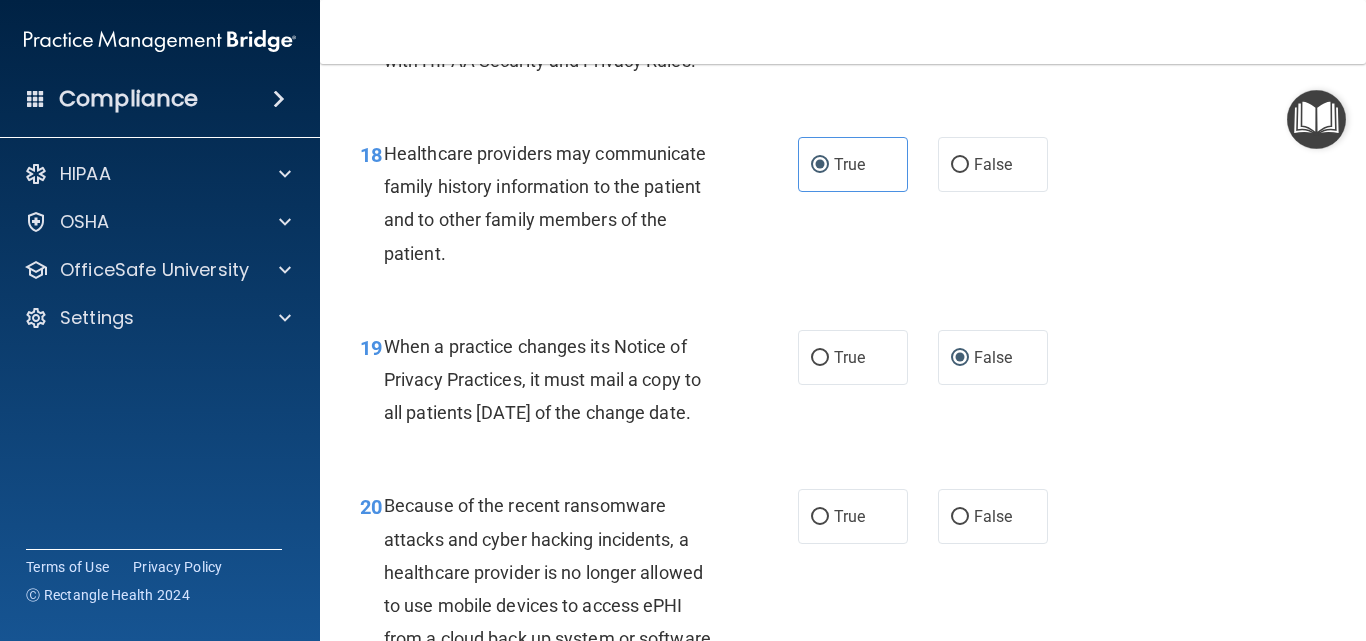 click on "When a practice changes its Notice of Privacy Practices, it must mail a copy to all patients within 30 days of the change date." at bounding box center (559, 380) 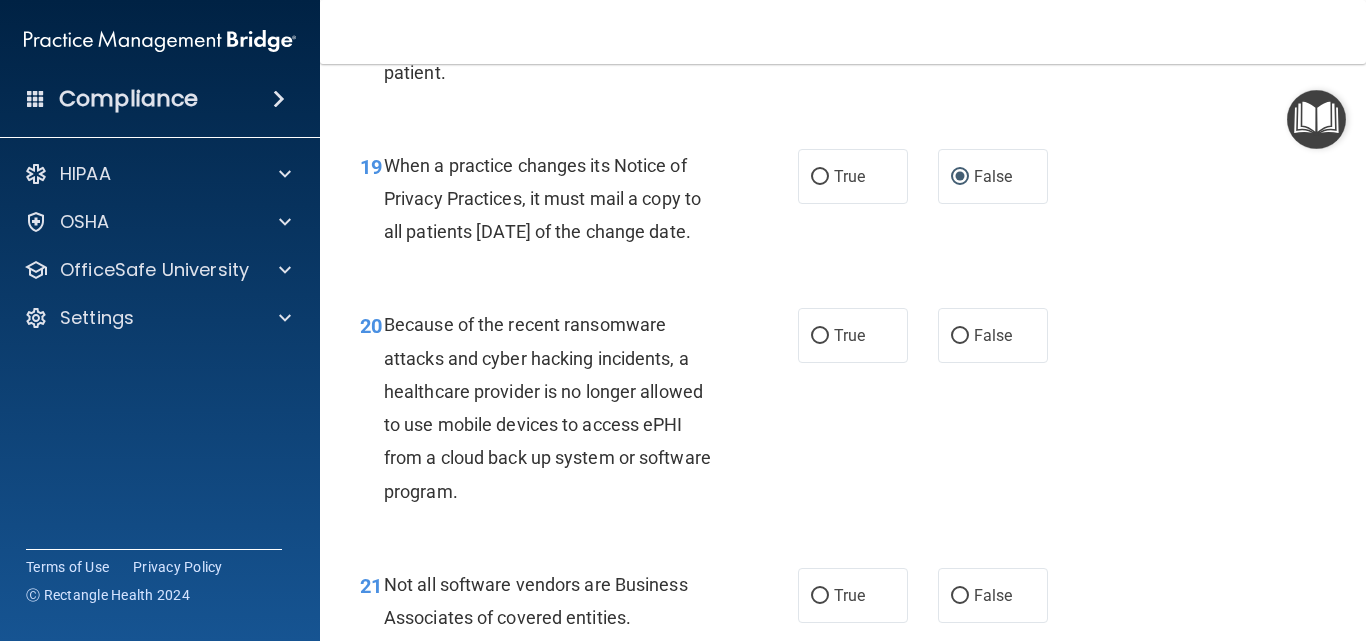 scroll, scrollTop: 3600, scrollLeft: 0, axis: vertical 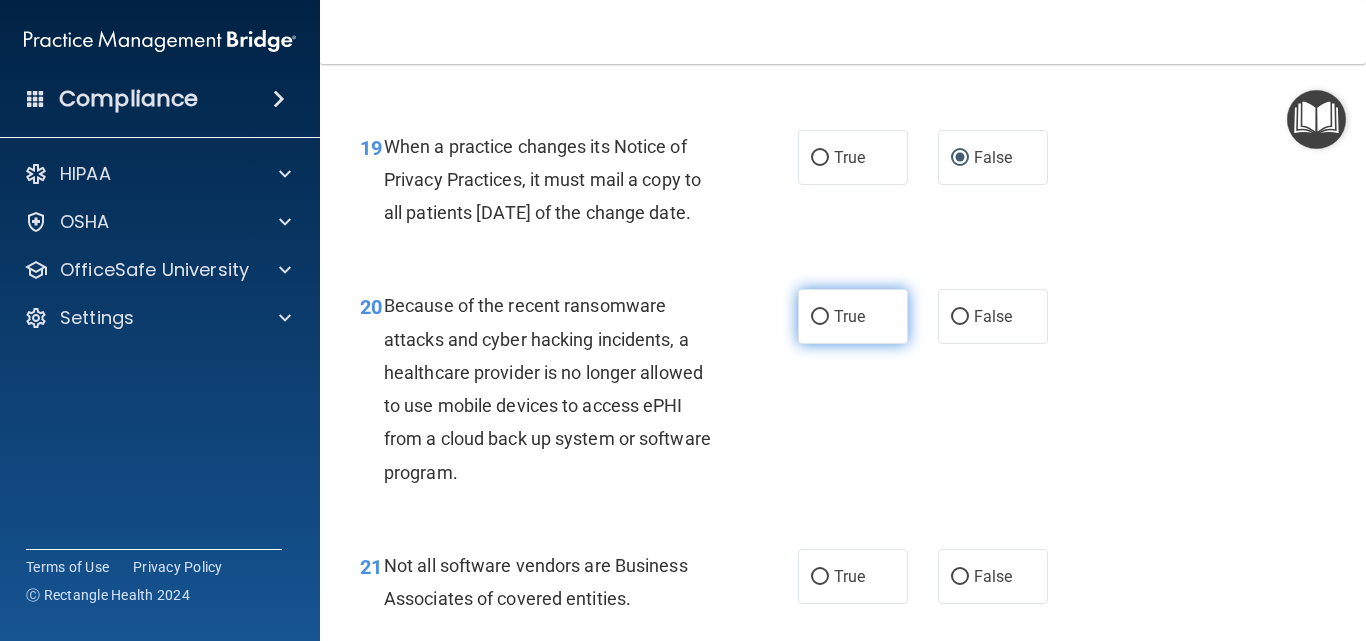 click on "True" at bounding box center [853, 316] 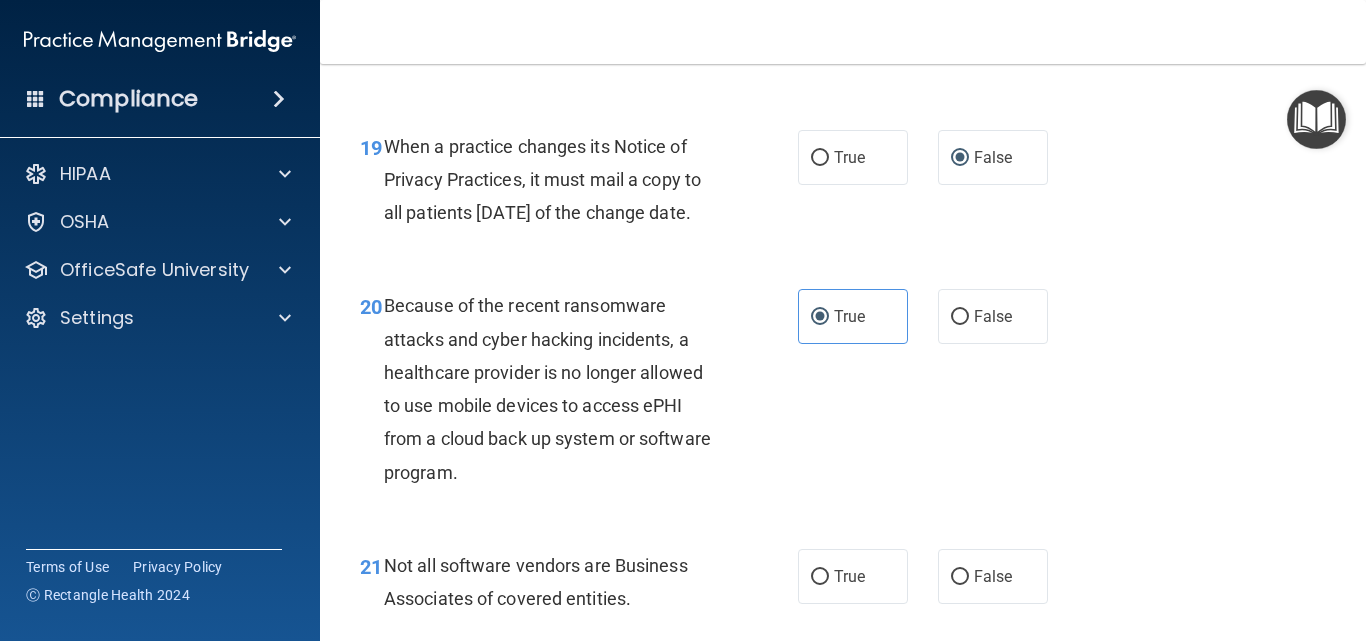 click on "20       Because of the recent ransomware attacks and cyber hacking incidents, a healthcare provider is no longer allowed to use mobile devices to access ePHI from a cloud back up system or software program." at bounding box center (579, 393) 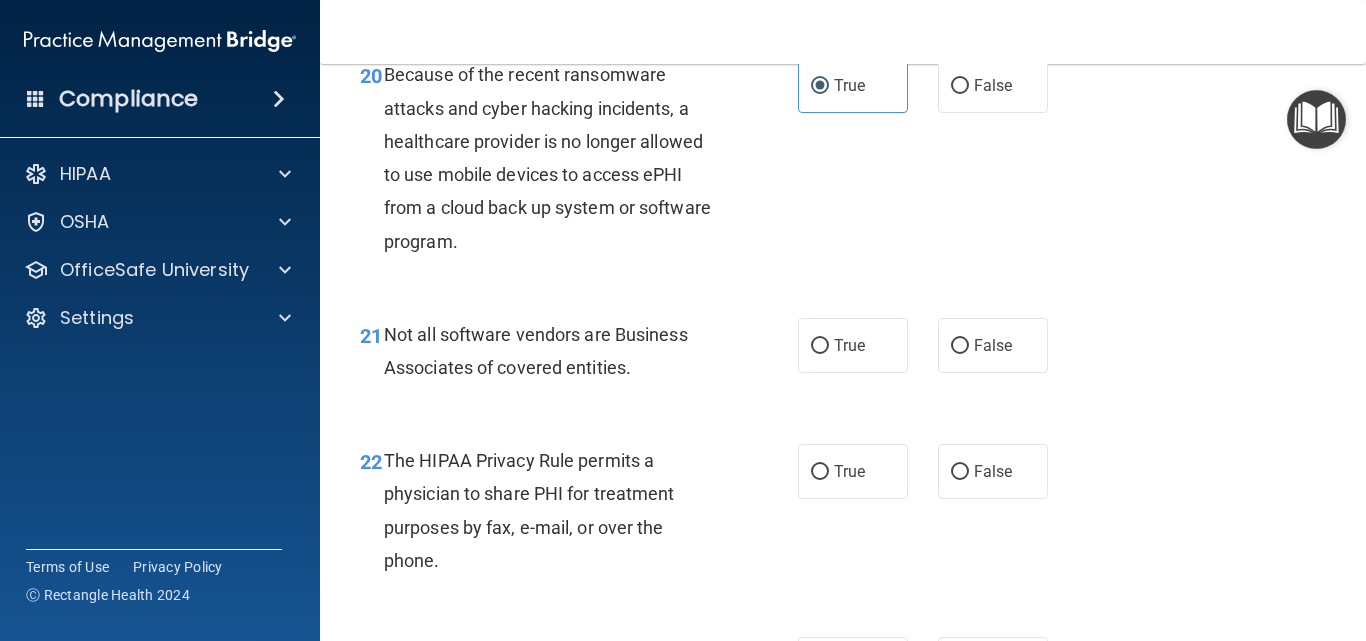 scroll, scrollTop: 3900, scrollLeft: 0, axis: vertical 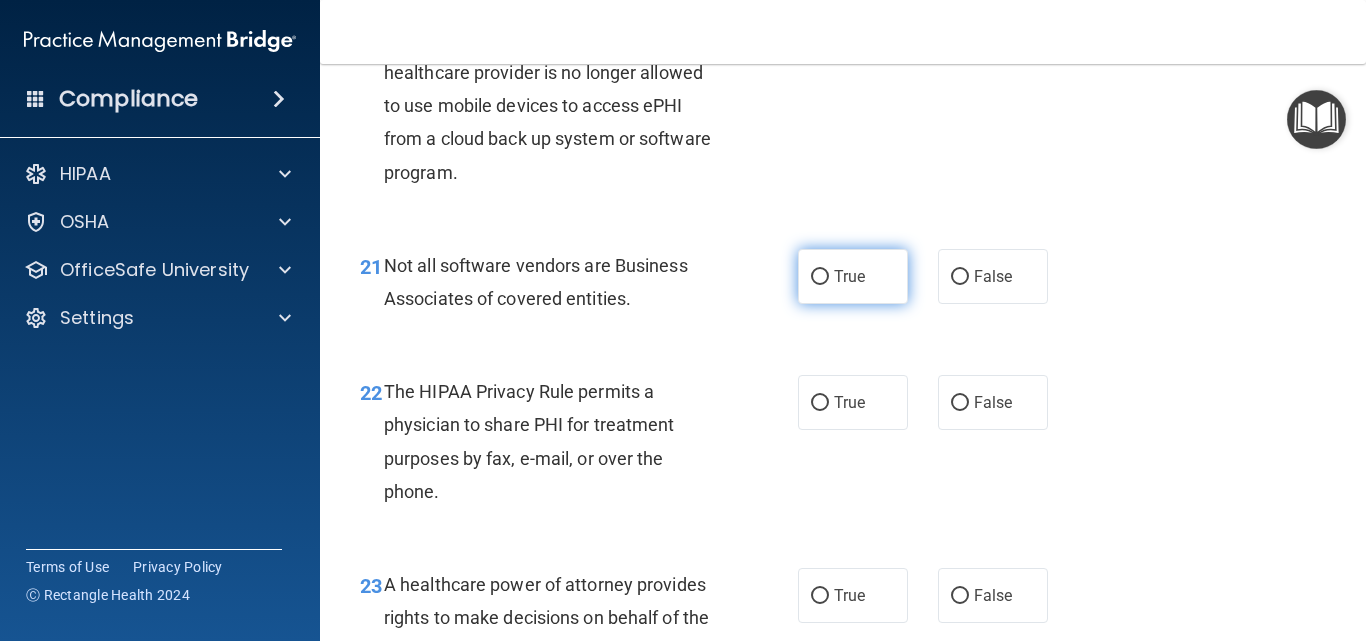 click on "True" at bounding box center [849, 276] 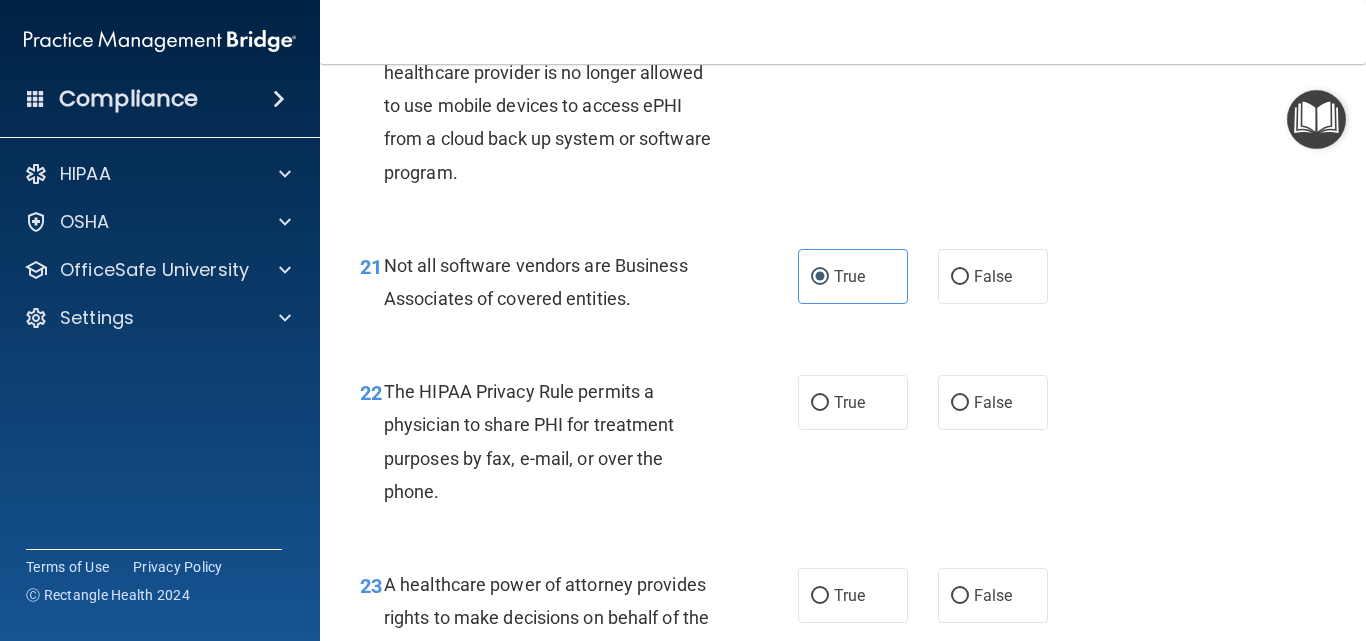 click on "The HIPAA Privacy Rule permits a physician to share PHI for treatment purposes by fax, e-mail, or over the phone." at bounding box center (559, 441) 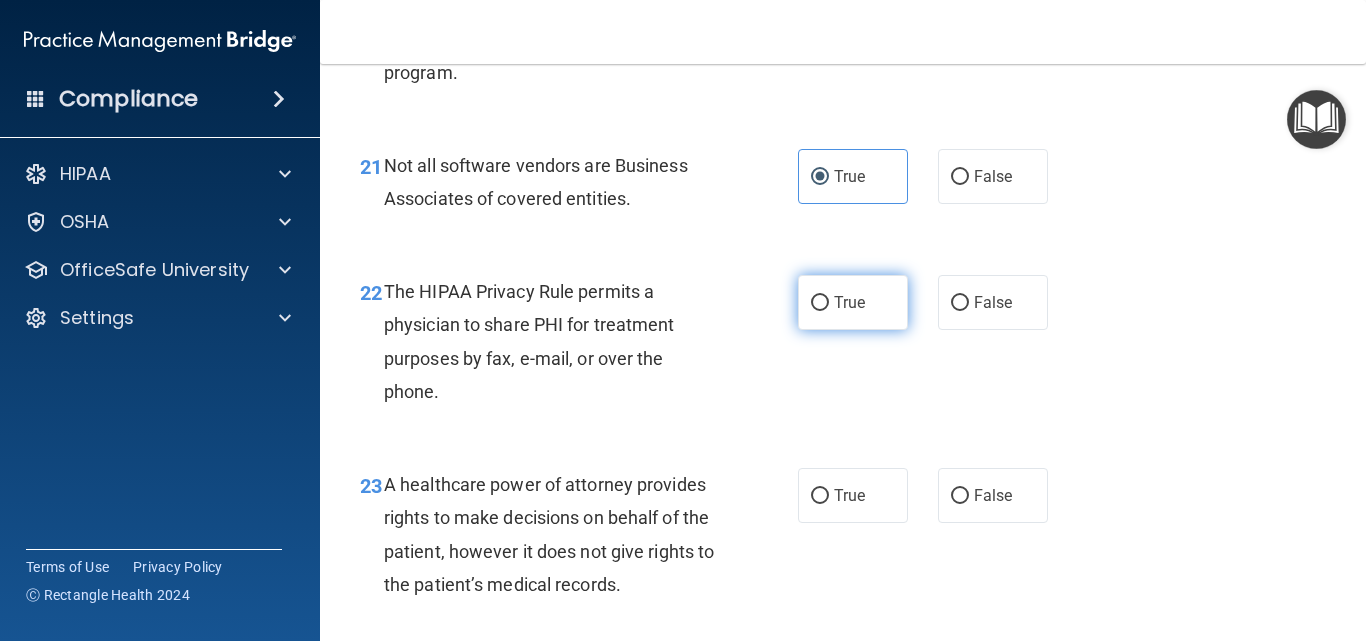 click on "True" at bounding box center (849, 302) 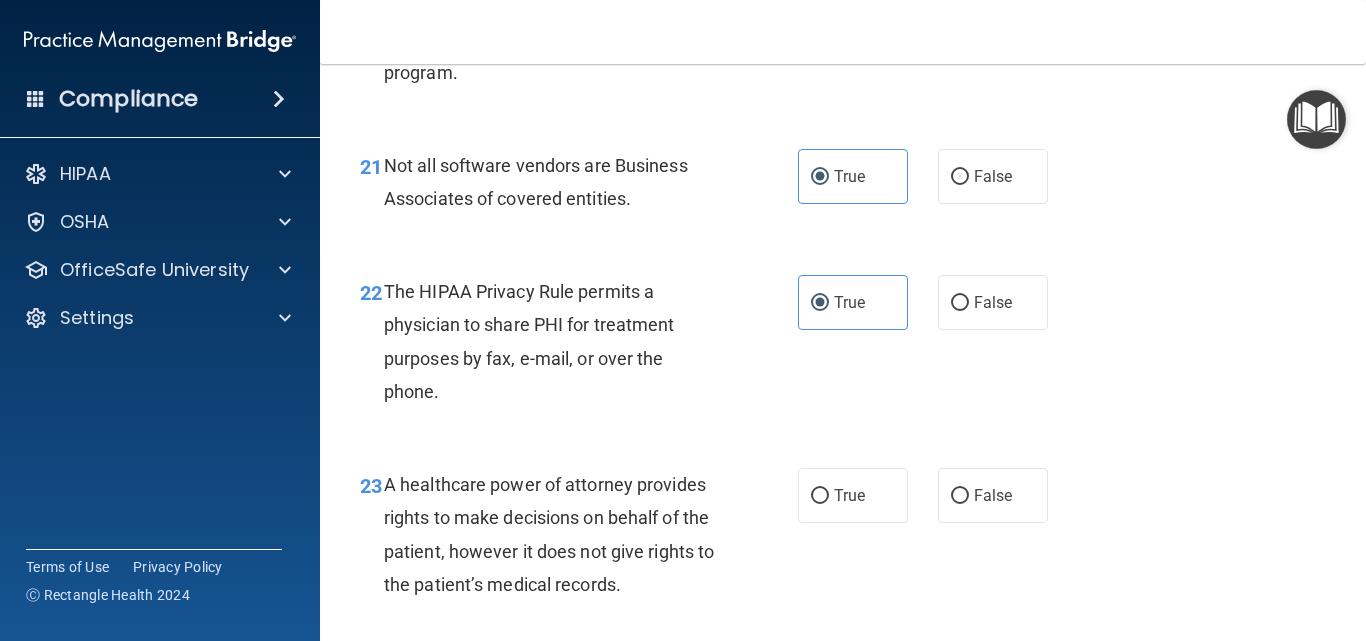 click on "The HIPAA Privacy Rule permits a physician to share PHI for treatment purposes by fax, e-mail, or over the phone." at bounding box center [559, 341] 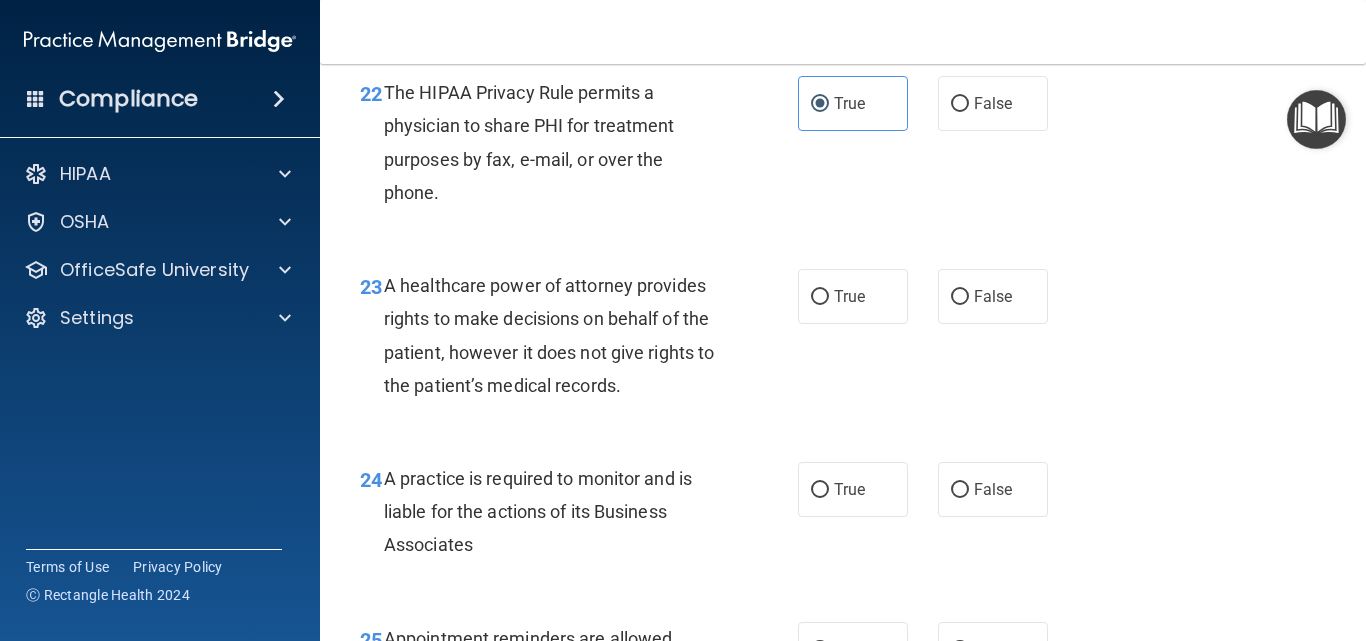 scroll, scrollTop: 4200, scrollLeft: 0, axis: vertical 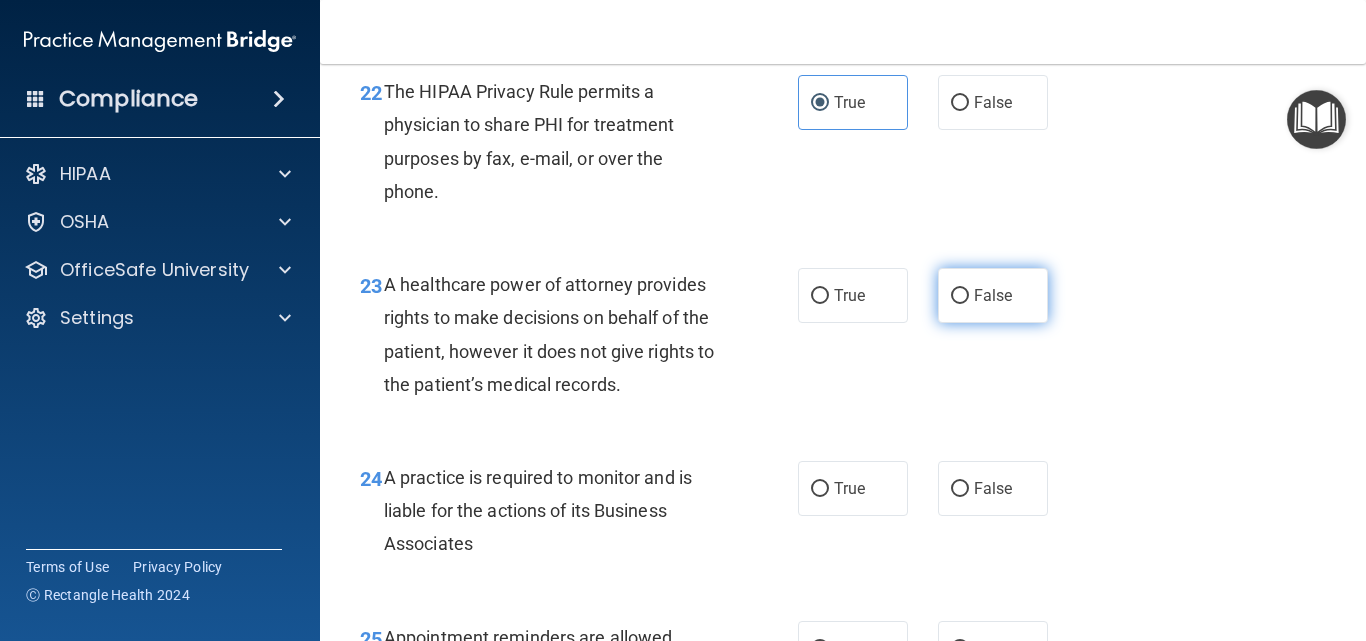 click on "False" at bounding box center [993, 295] 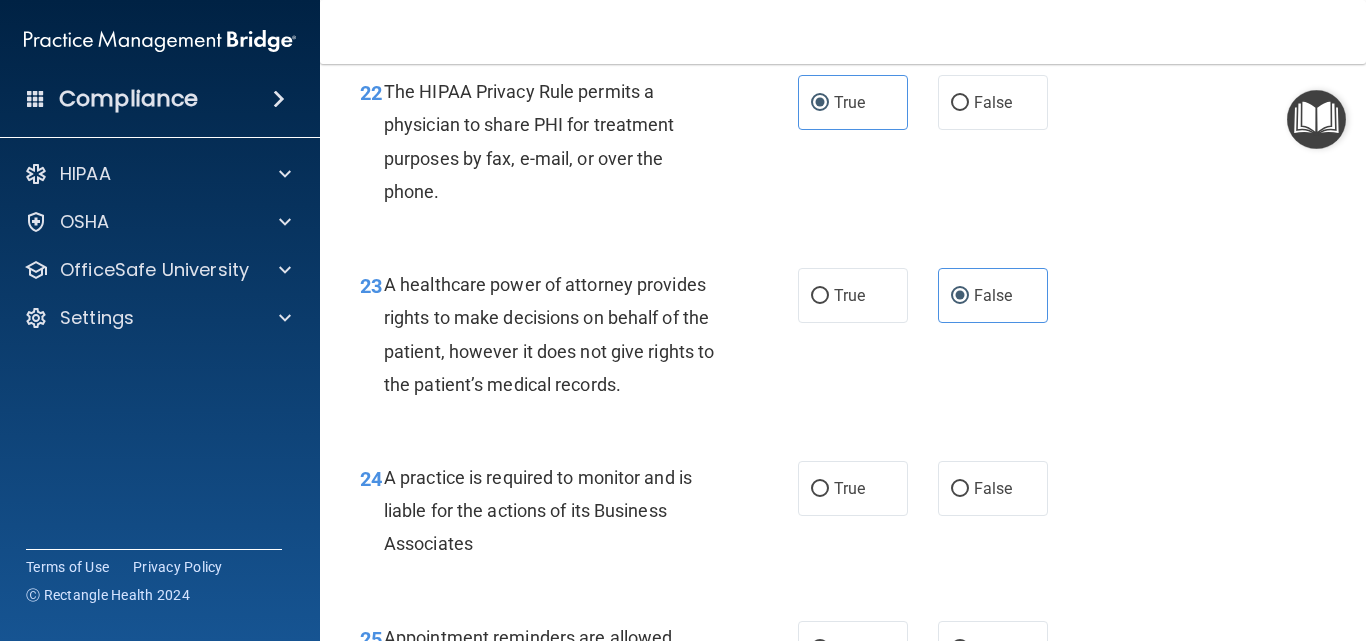 click on "A healthcare power of attorney provides rights to make decisions on behalf of the patient, however it does not give rights to the patient’s medical records." at bounding box center (549, 334) 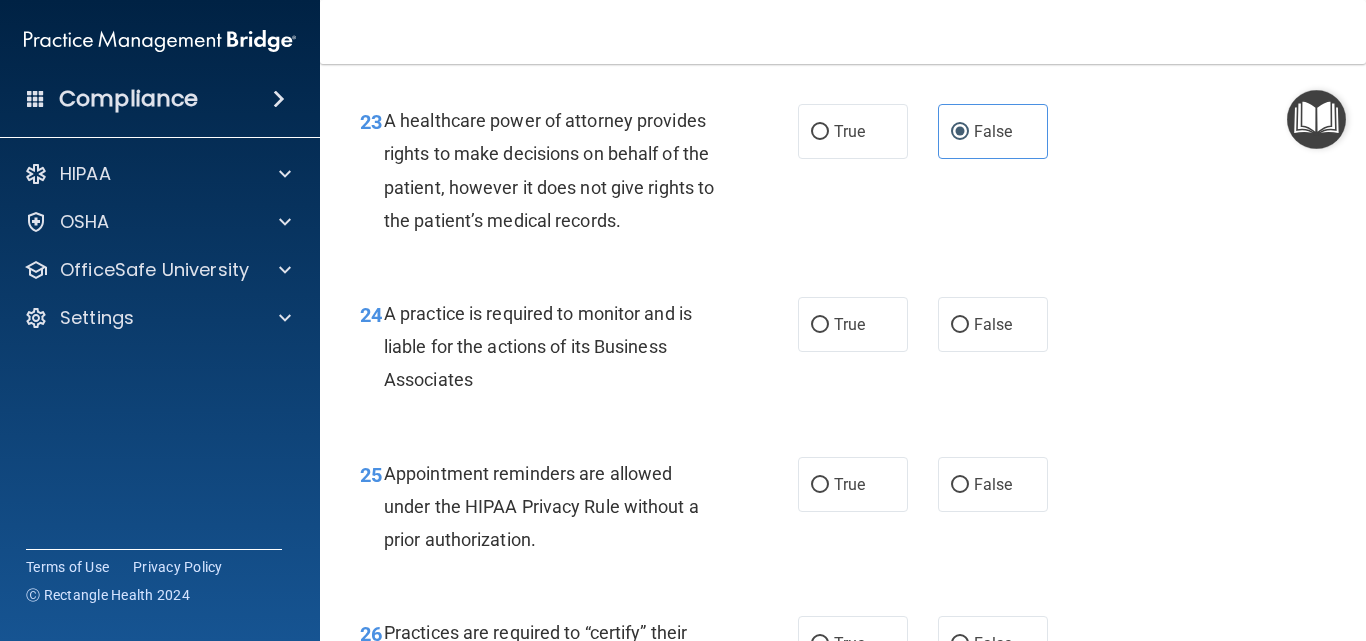scroll, scrollTop: 4400, scrollLeft: 0, axis: vertical 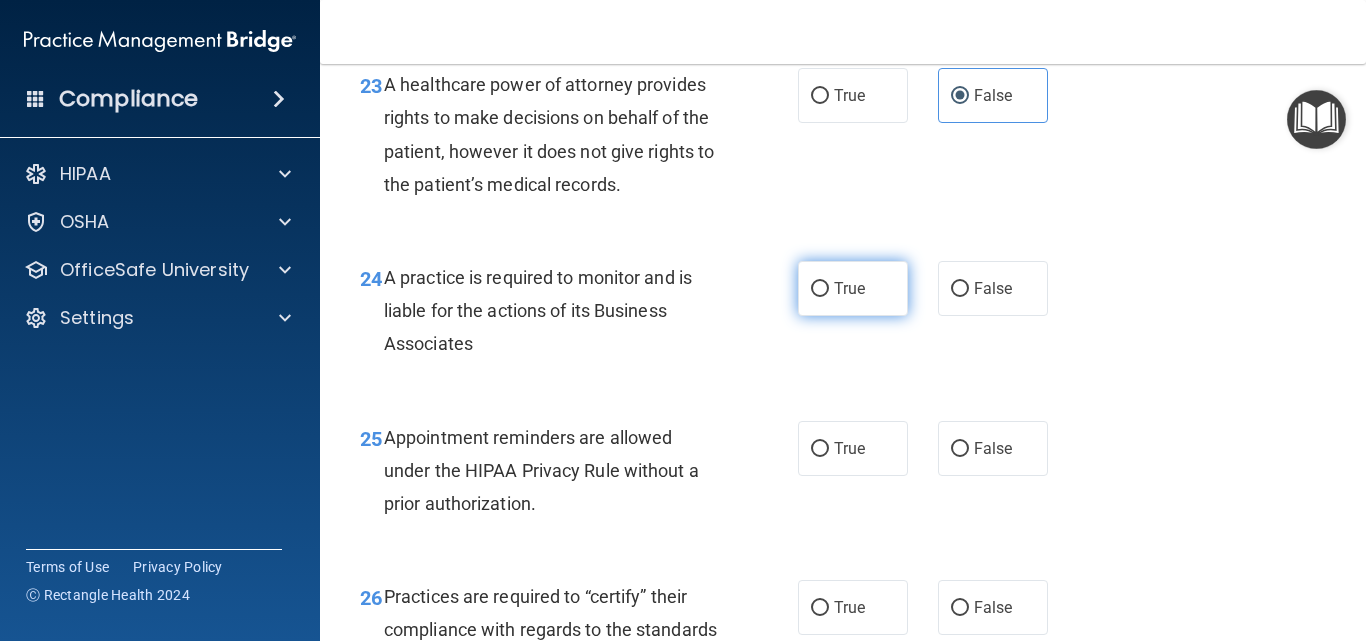 click on "True" at bounding box center [853, 288] 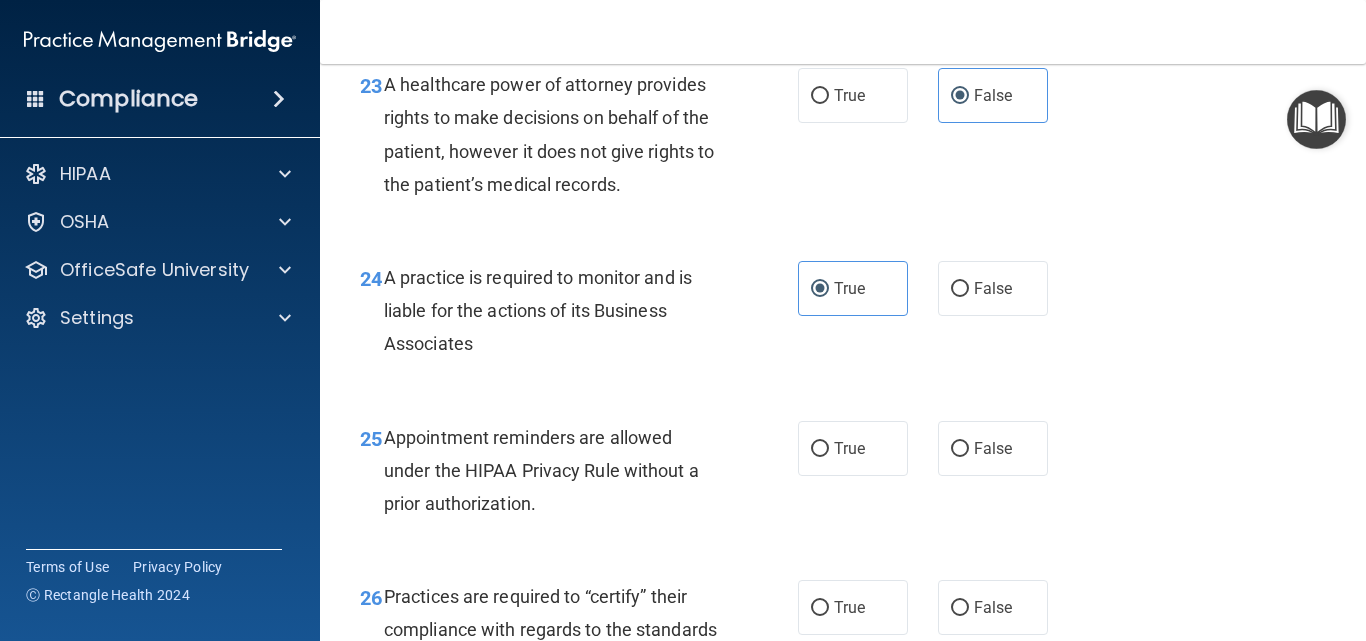 click on "24       A practice is required to monitor and is liable for the actions of its Business Associates" at bounding box center [579, 316] 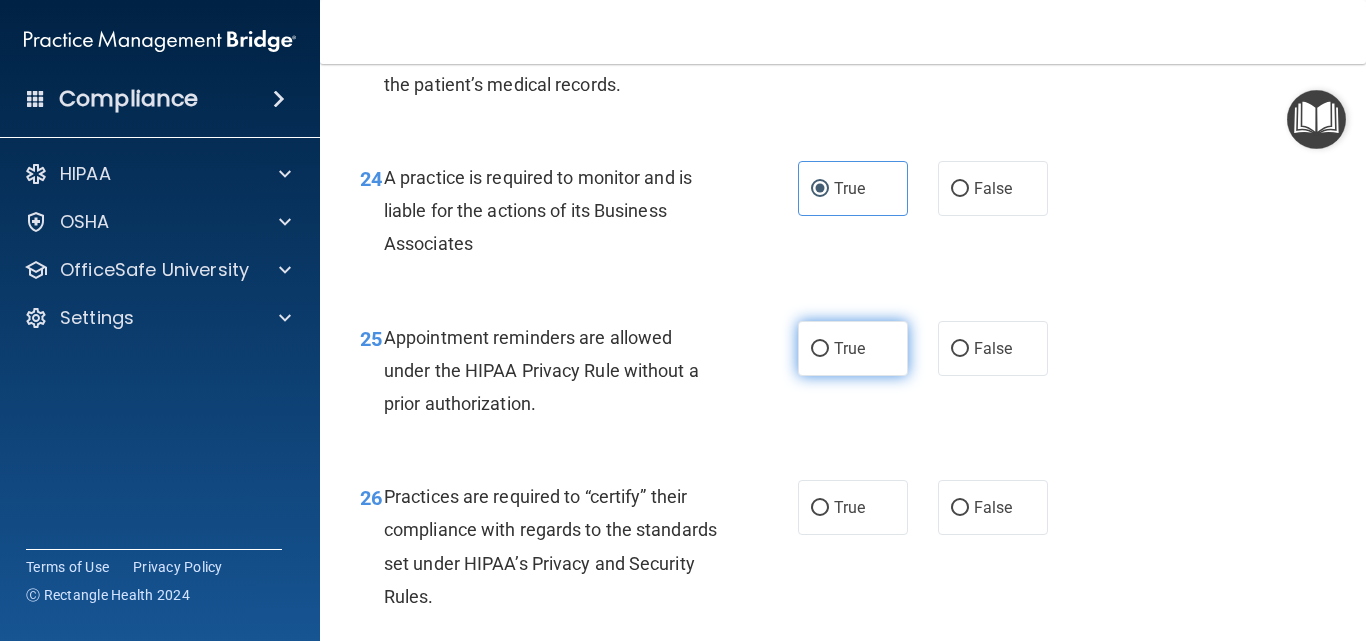 click on "True" at bounding box center [853, 348] 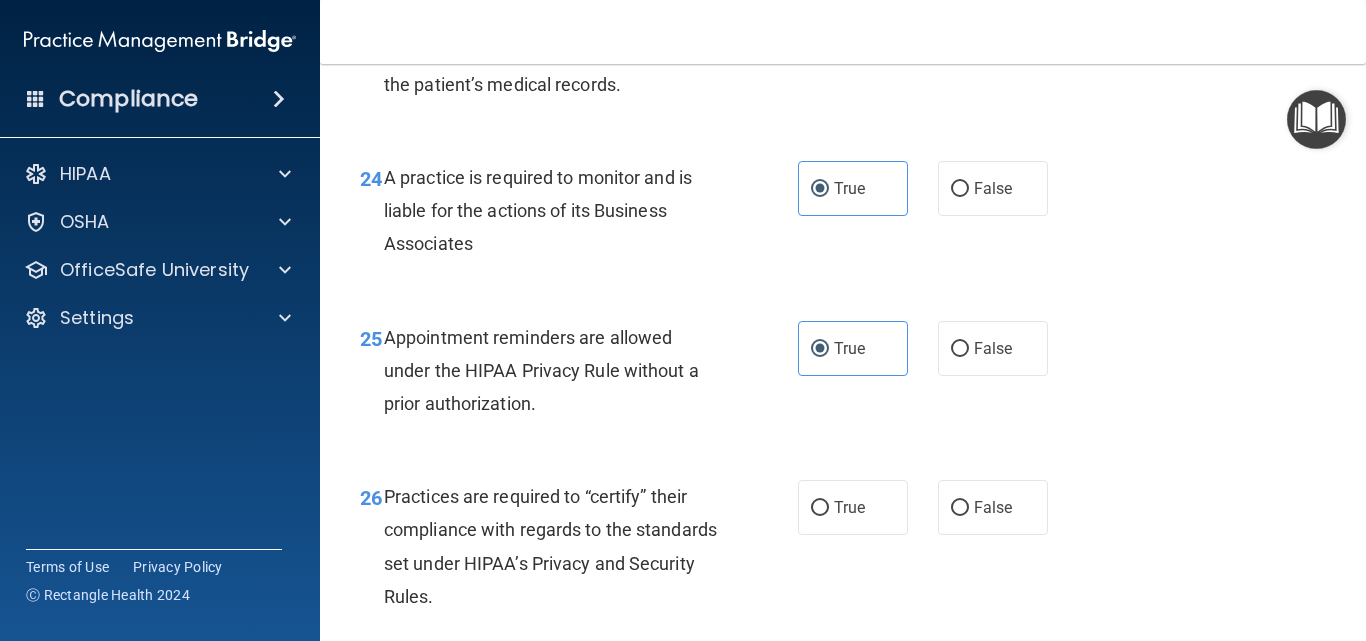 click on "Appointment reminders are allowed under the HIPAA Privacy Rule without a prior authorization." at bounding box center (559, 371) 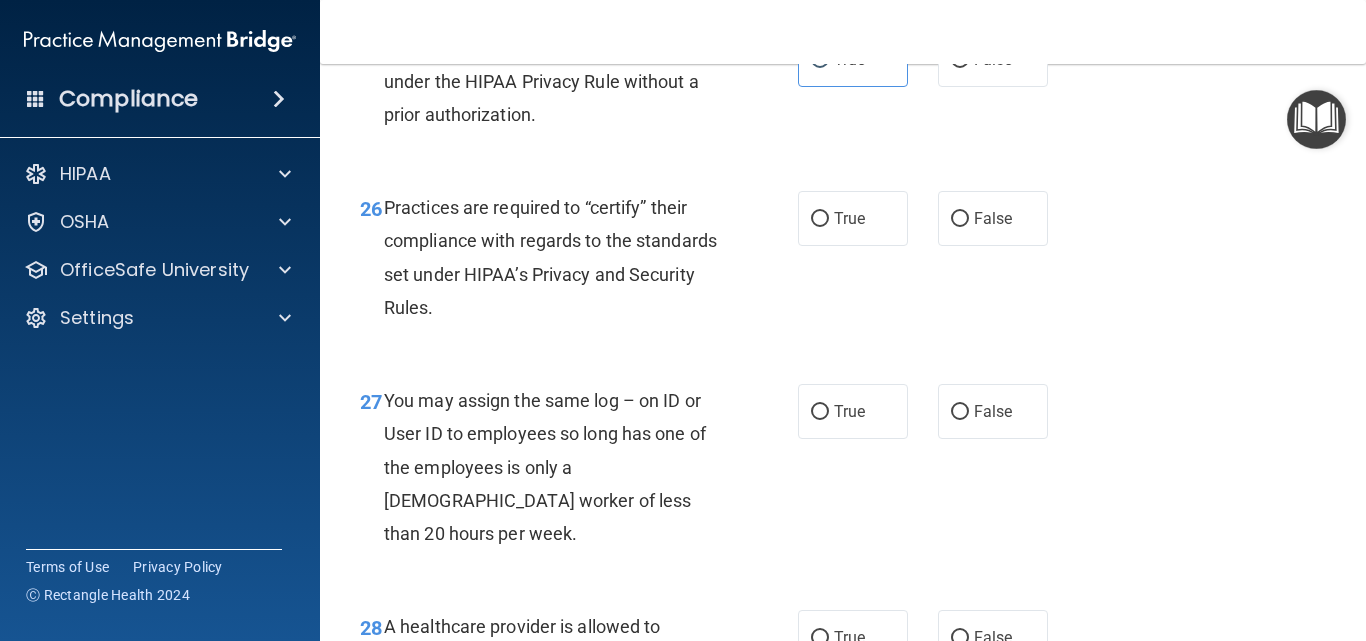 scroll, scrollTop: 4800, scrollLeft: 0, axis: vertical 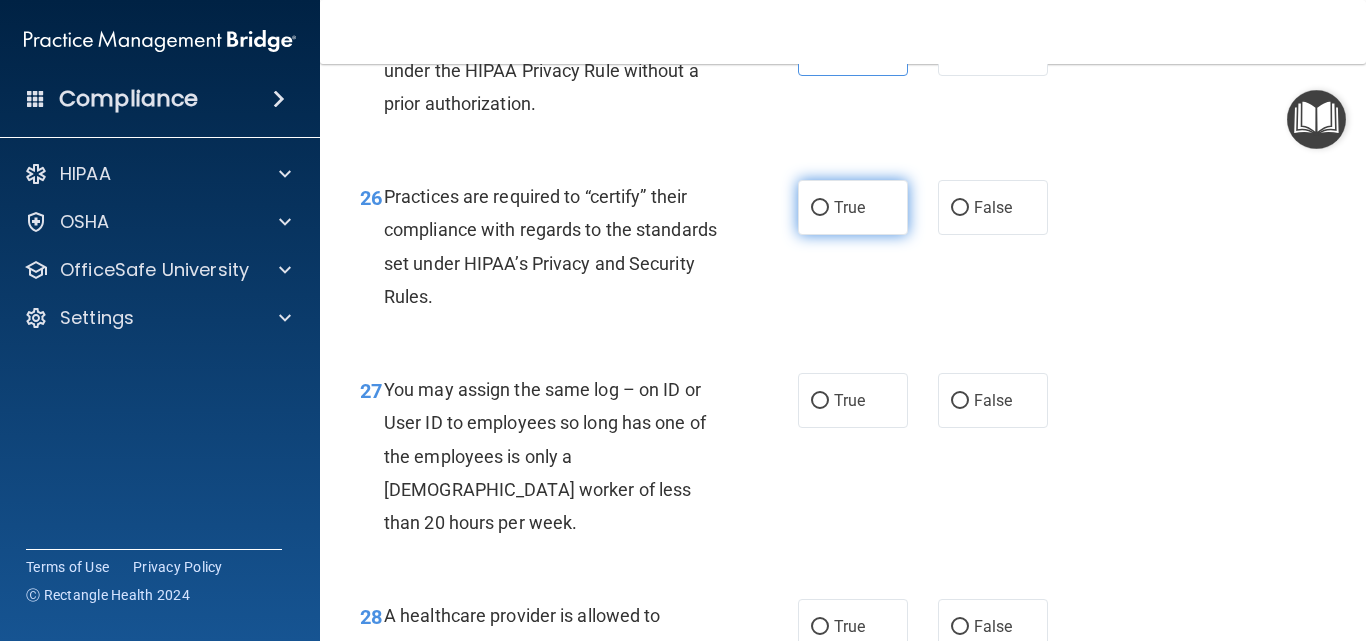click on "True" at bounding box center [853, 207] 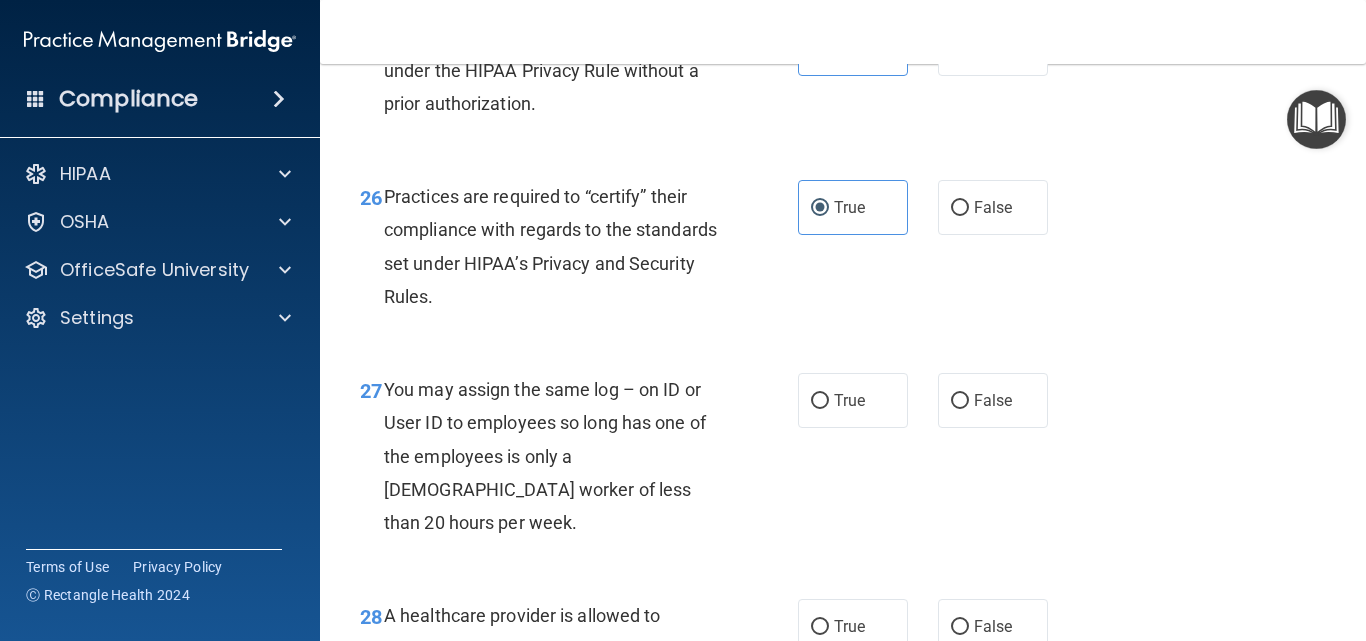 click on "26       Practices are required to “certify” their compliance with regards to the standards set under HIPAA’s Privacy and Security Rules." at bounding box center [579, 251] 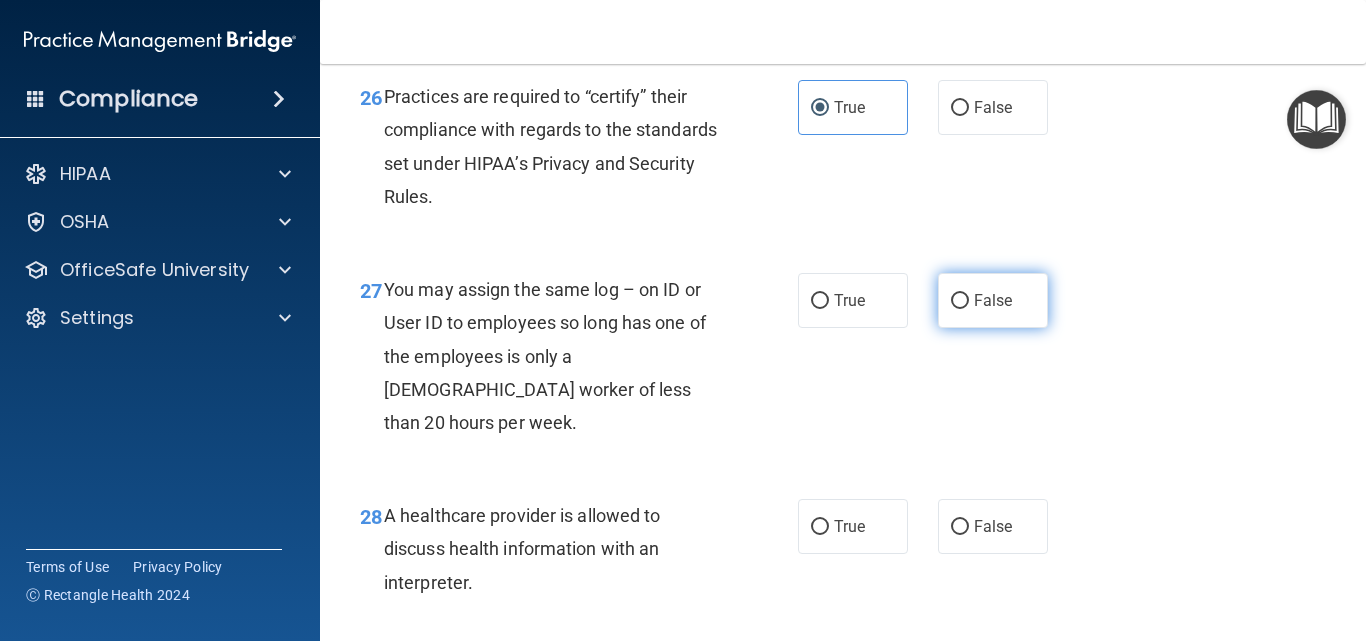 click on "False" at bounding box center (993, 300) 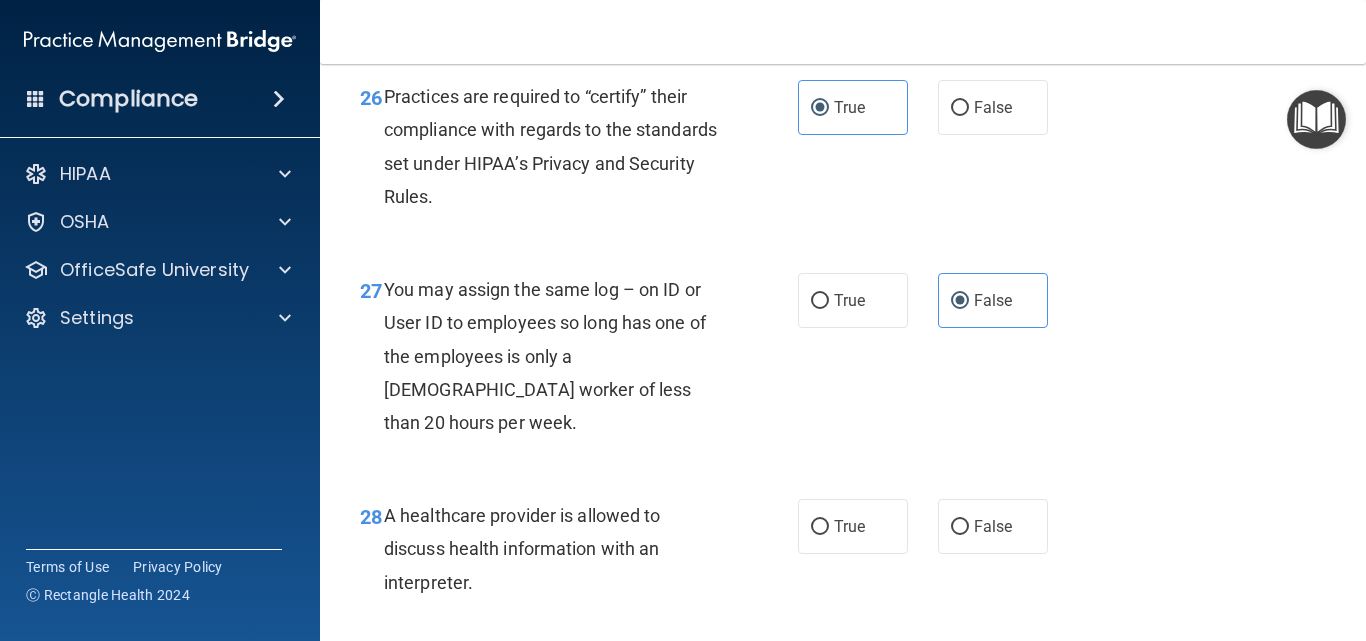 click on "27       You may assign the same log – on ID or User ID to employees so long has one of the employees is only a part-time worker of less than 20 hours per week." at bounding box center (579, 361) 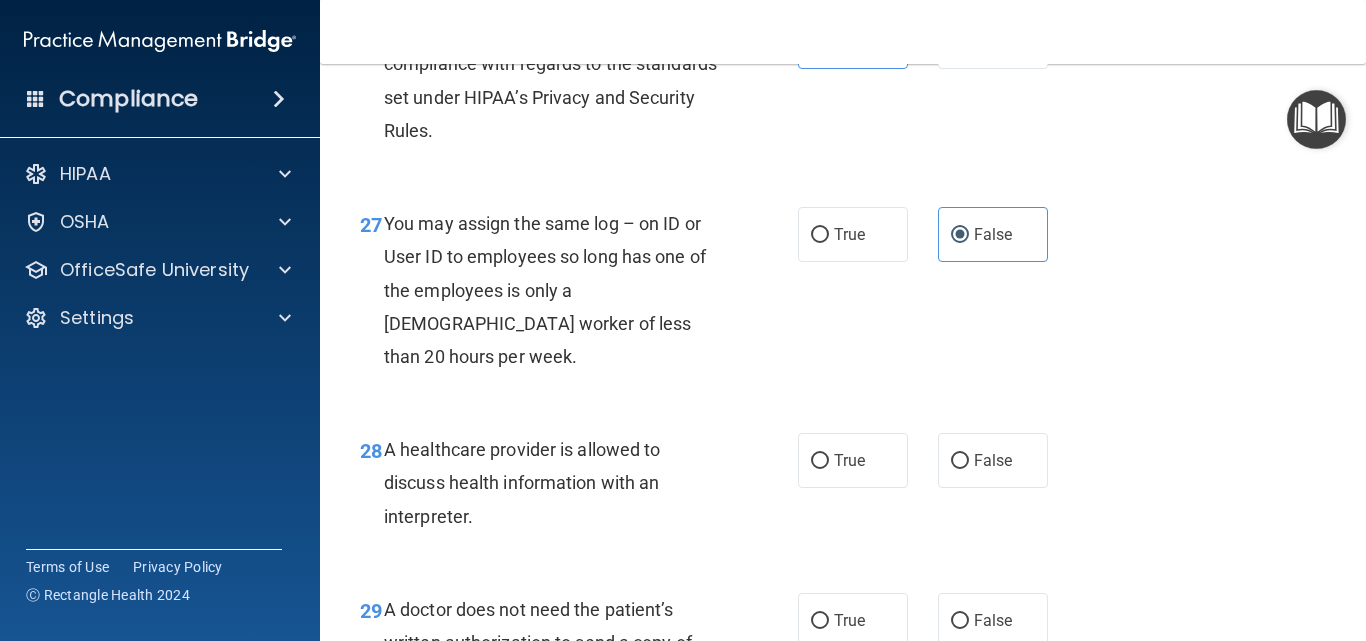 scroll, scrollTop: 5000, scrollLeft: 0, axis: vertical 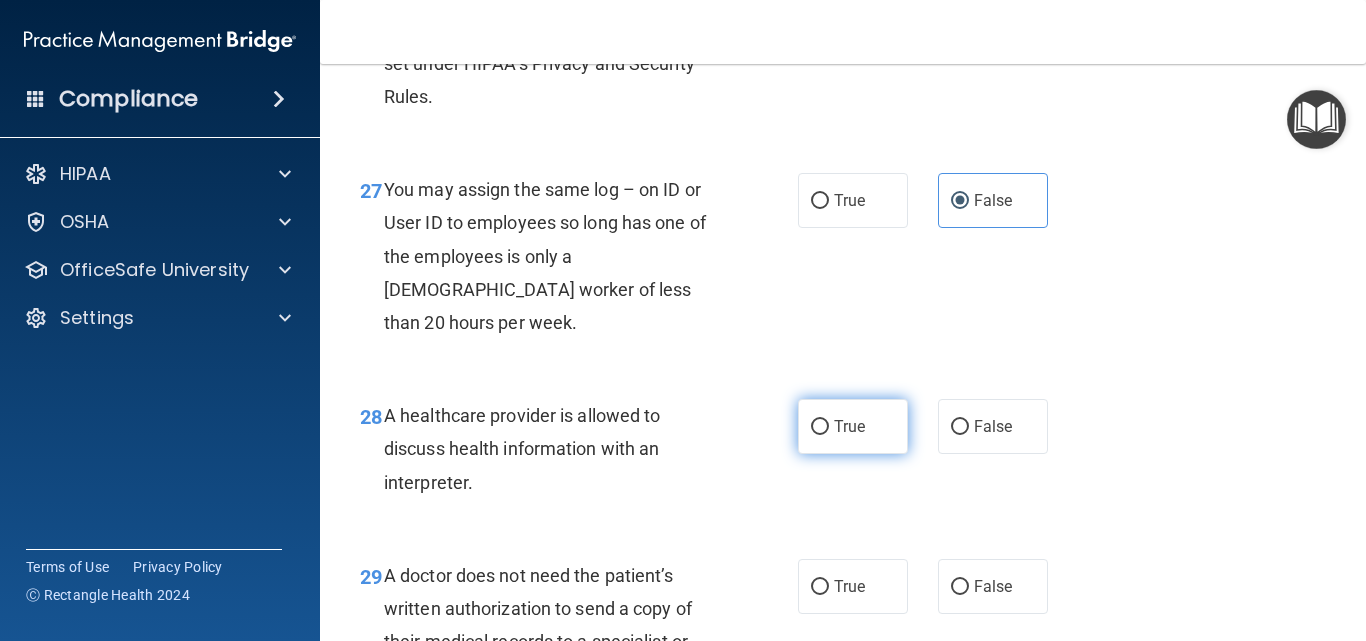 click on "True" at bounding box center (853, 426) 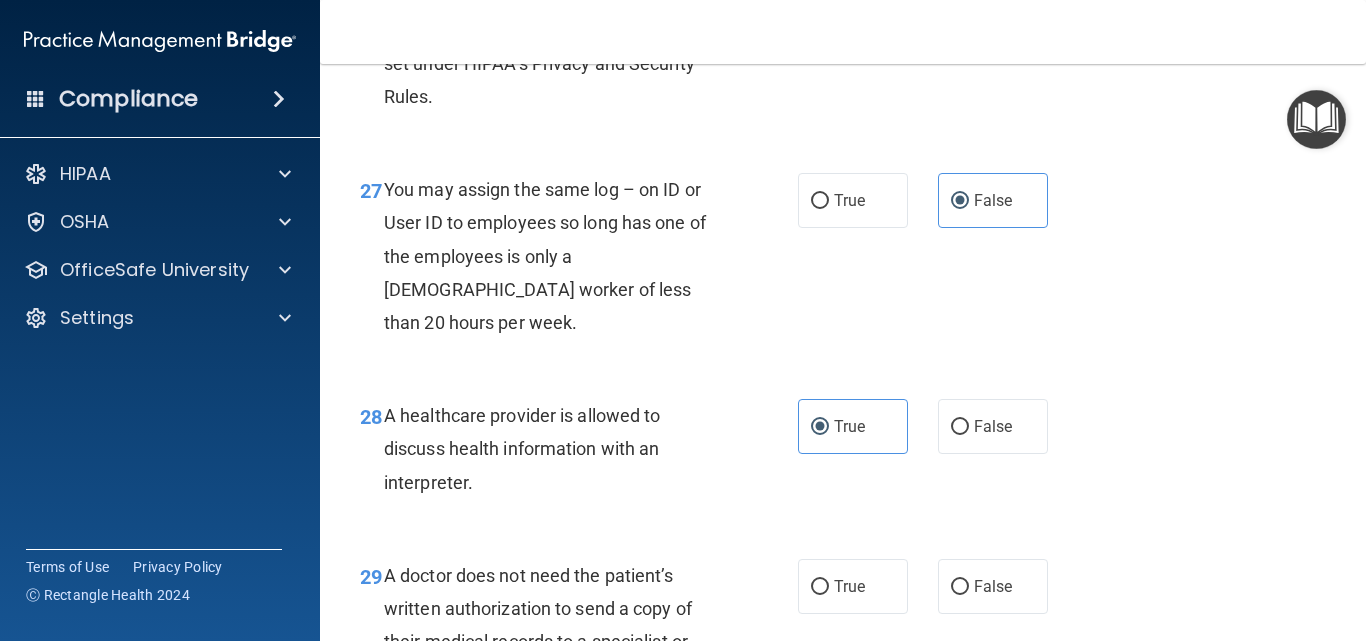 click on "A healthcare provider is allowed to discuss health information with an interpreter." at bounding box center (559, 449) 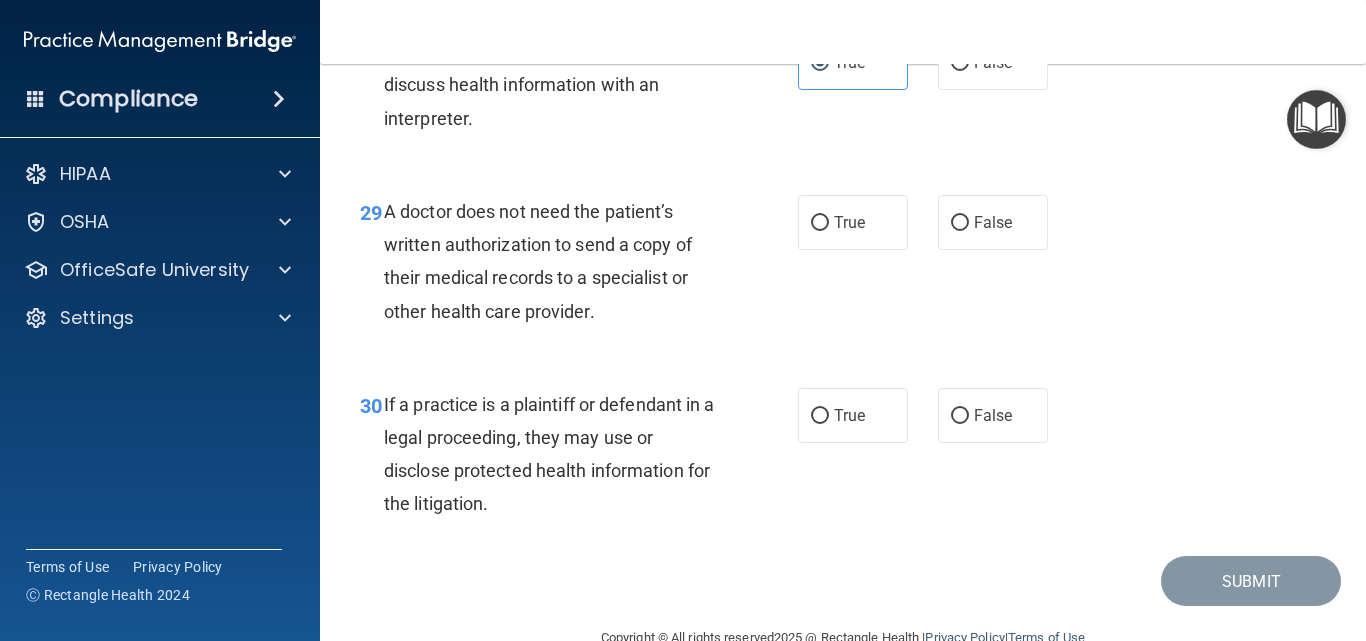 scroll, scrollTop: 5400, scrollLeft: 0, axis: vertical 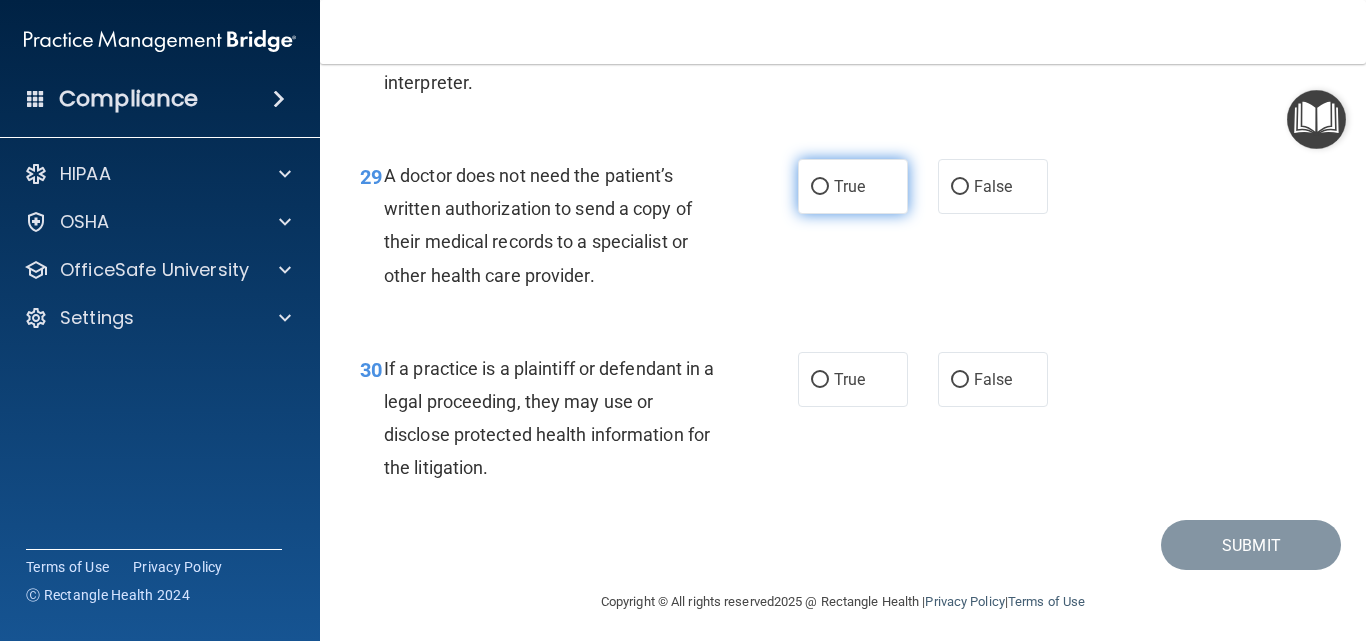 click on "True" at bounding box center (853, 186) 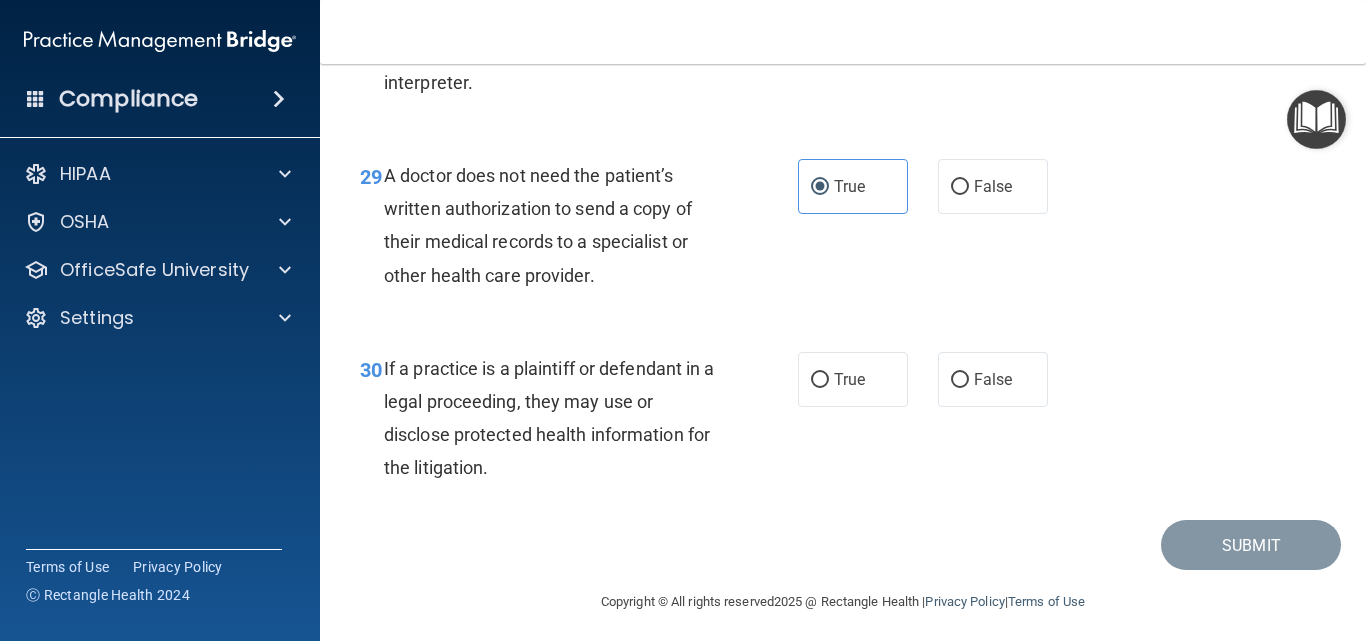 click on "30       If a practice is a plaintiff or defendant in a legal proceeding, they may use or disclose protected health information for the litigation." at bounding box center (579, 423) 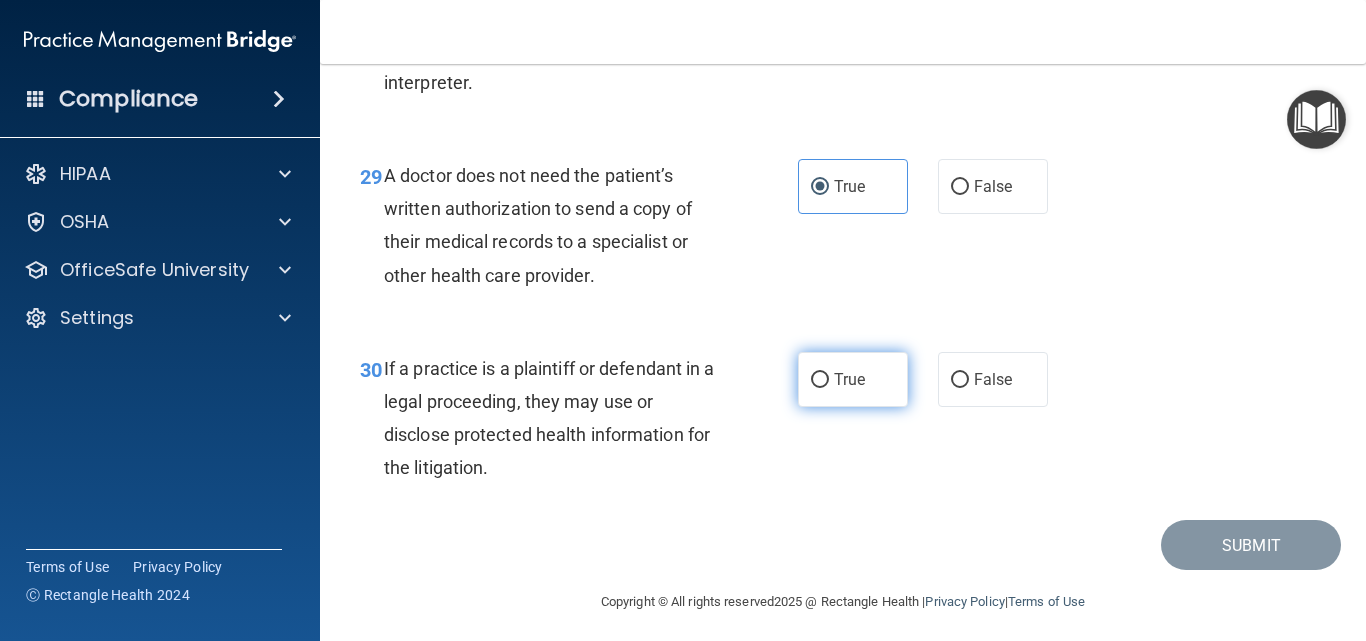 click on "True" at bounding box center (853, 379) 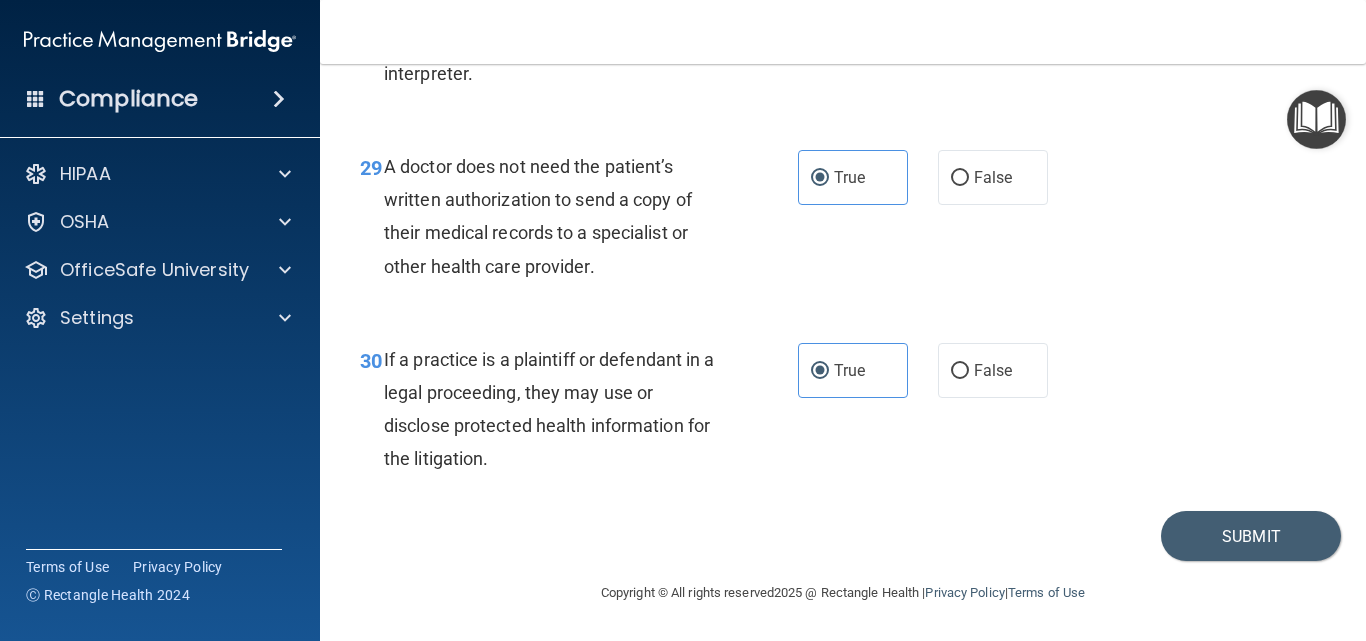 scroll, scrollTop: 5442, scrollLeft: 0, axis: vertical 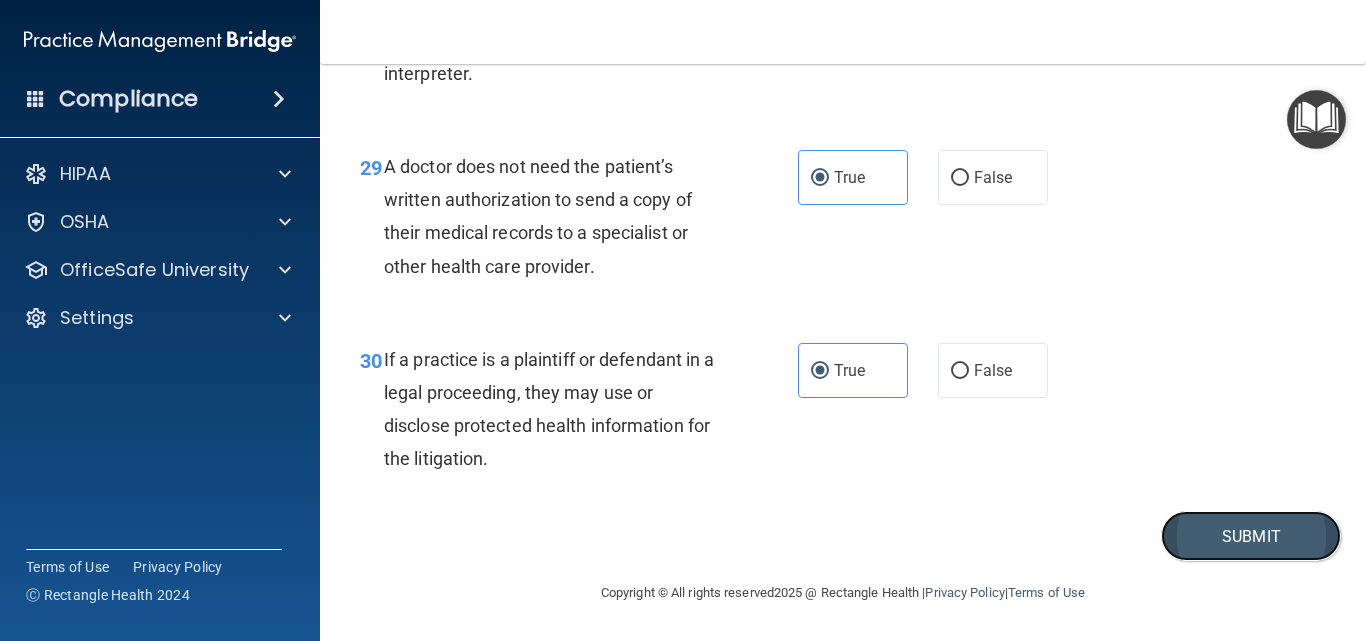 click on "Submit" at bounding box center (1251, 536) 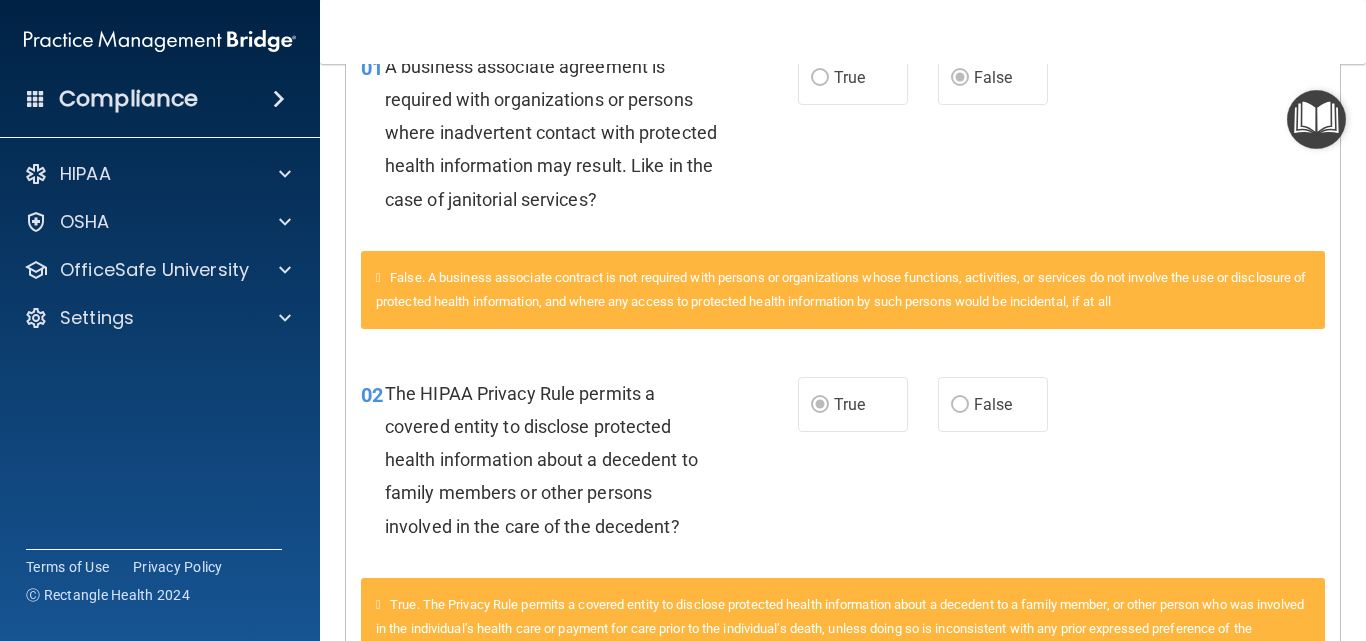 scroll, scrollTop: 0, scrollLeft: 0, axis: both 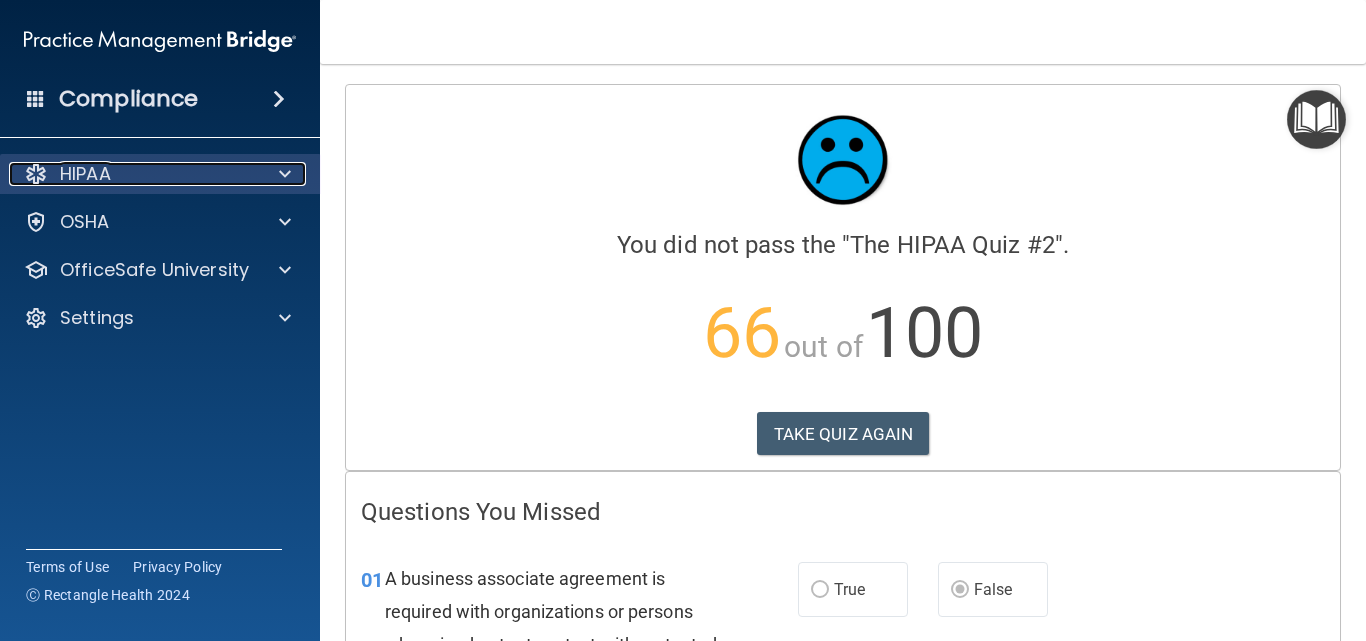click on "HIPAA" at bounding box center (85, 174) 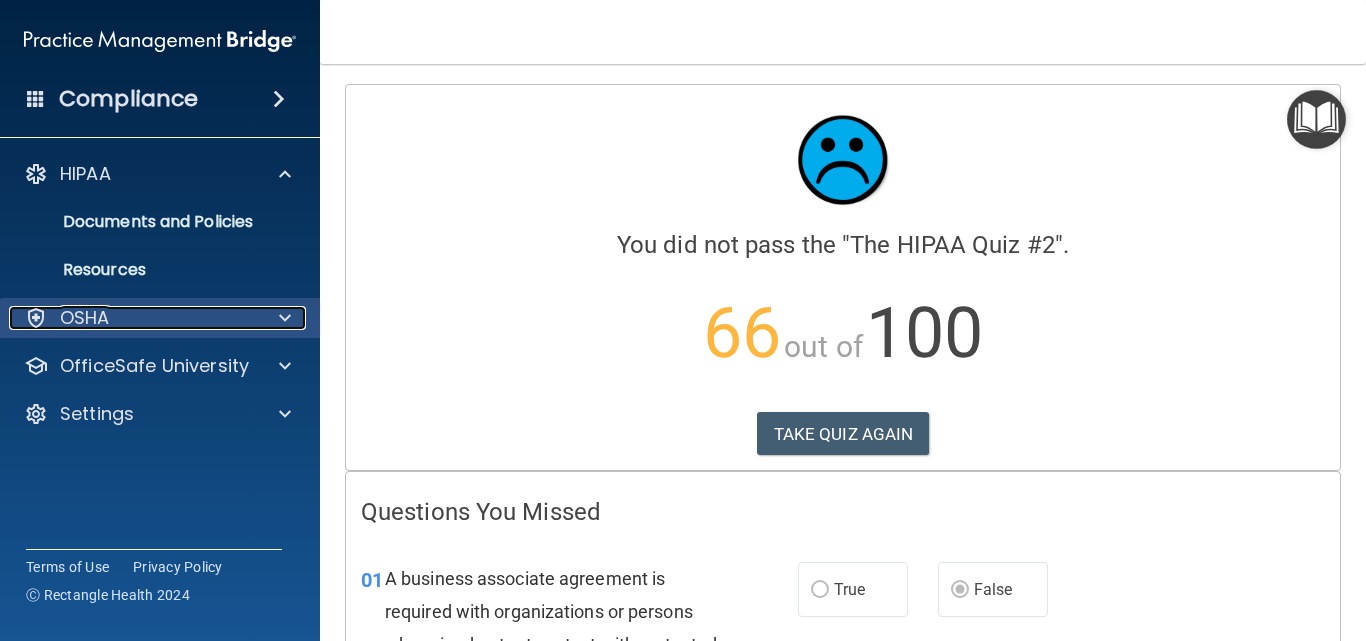 click on "OSHA" at bounding box center [133, 318] 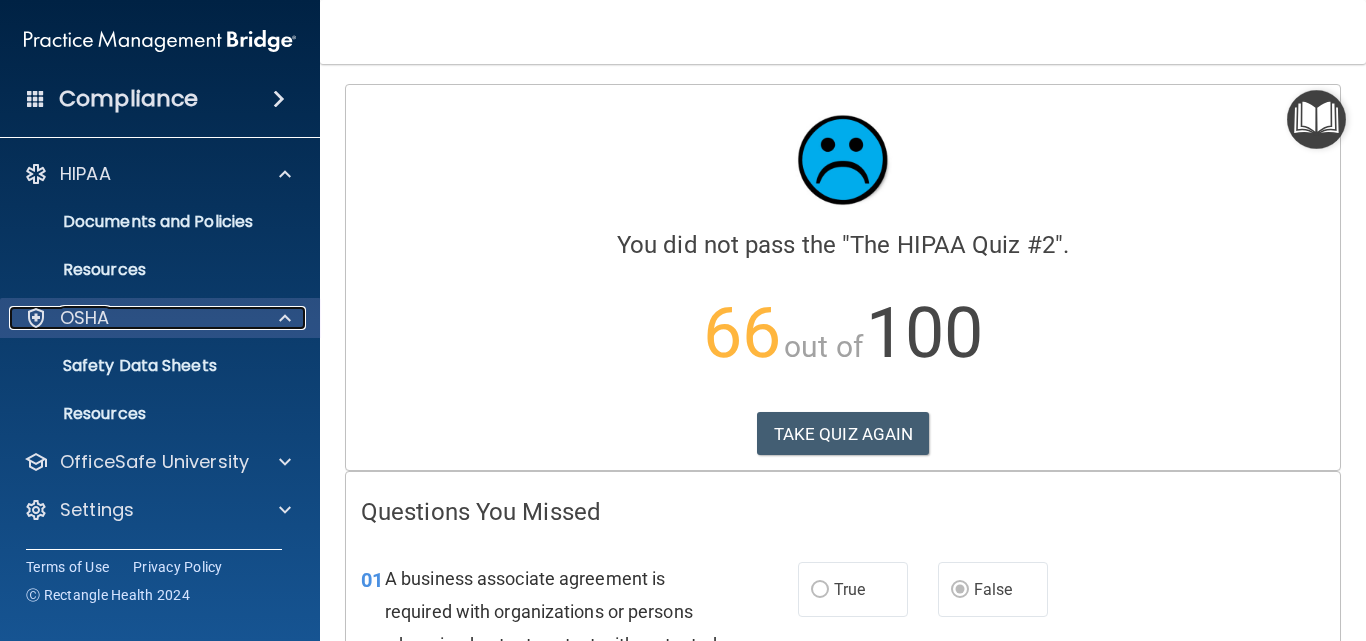 click on "OSHA" at bounding box center [133, 318] 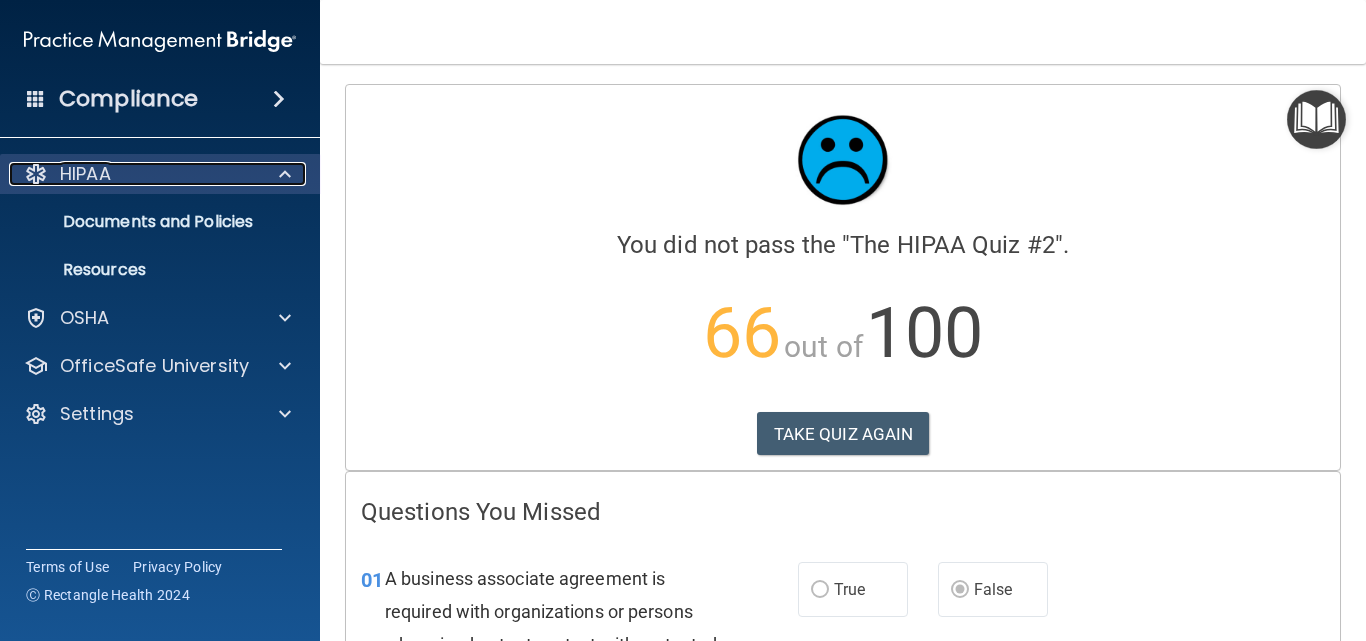 click on "HIPAA" at bounding box center [133, 174] 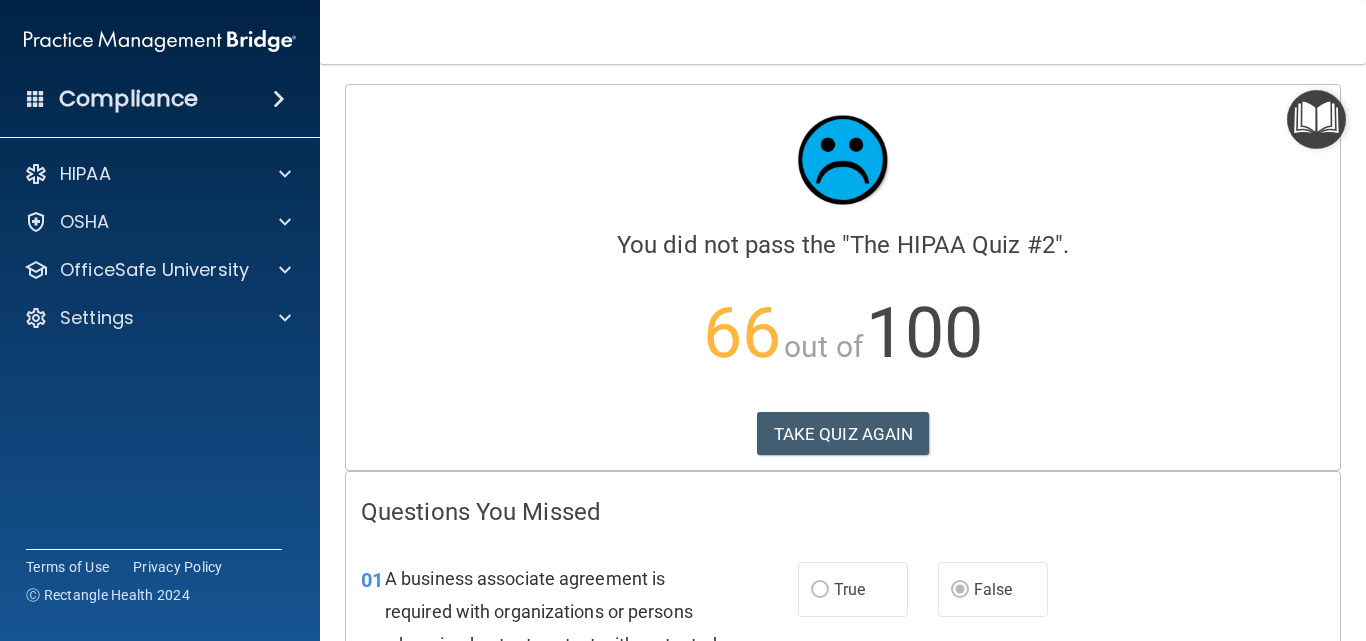click on "Compliance" at bounding box center (128, 99) 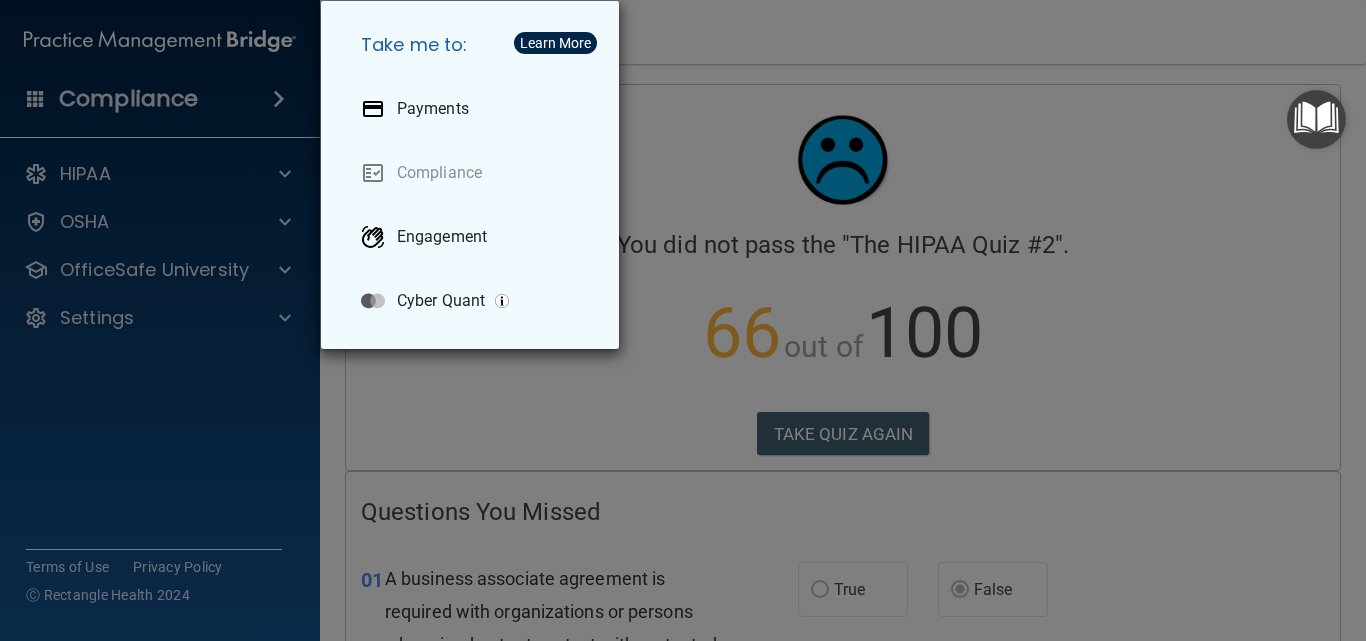 click on "Take me to:             Payments                   Compliance                     Engagement                     Cyber Quant" at bounding box center (683, 320) 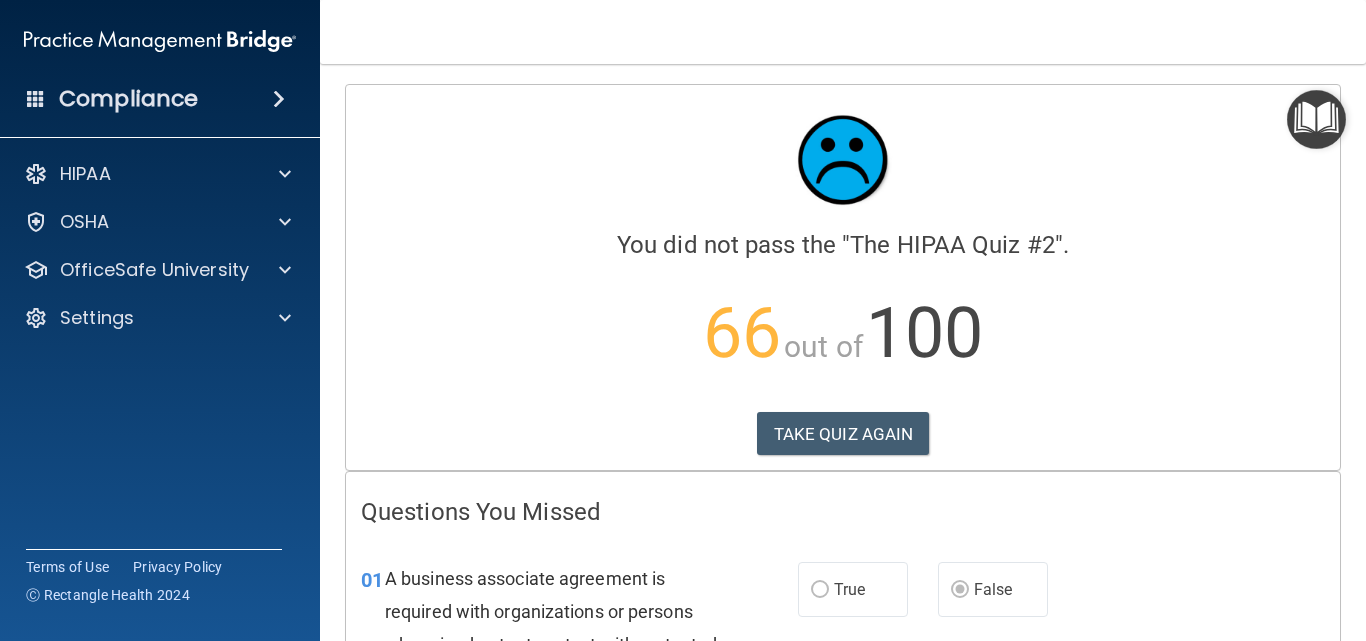 click at bounding box center (160, 41) 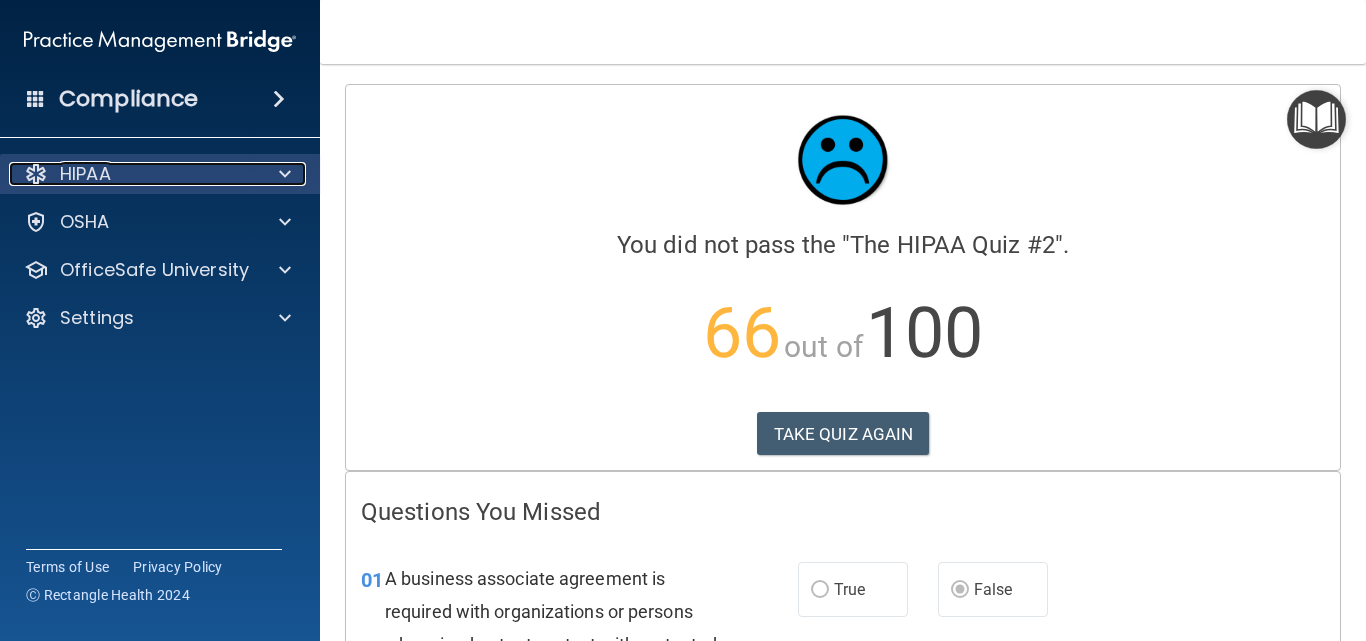 click on "HIPAA" at bounding box center (85, 174) 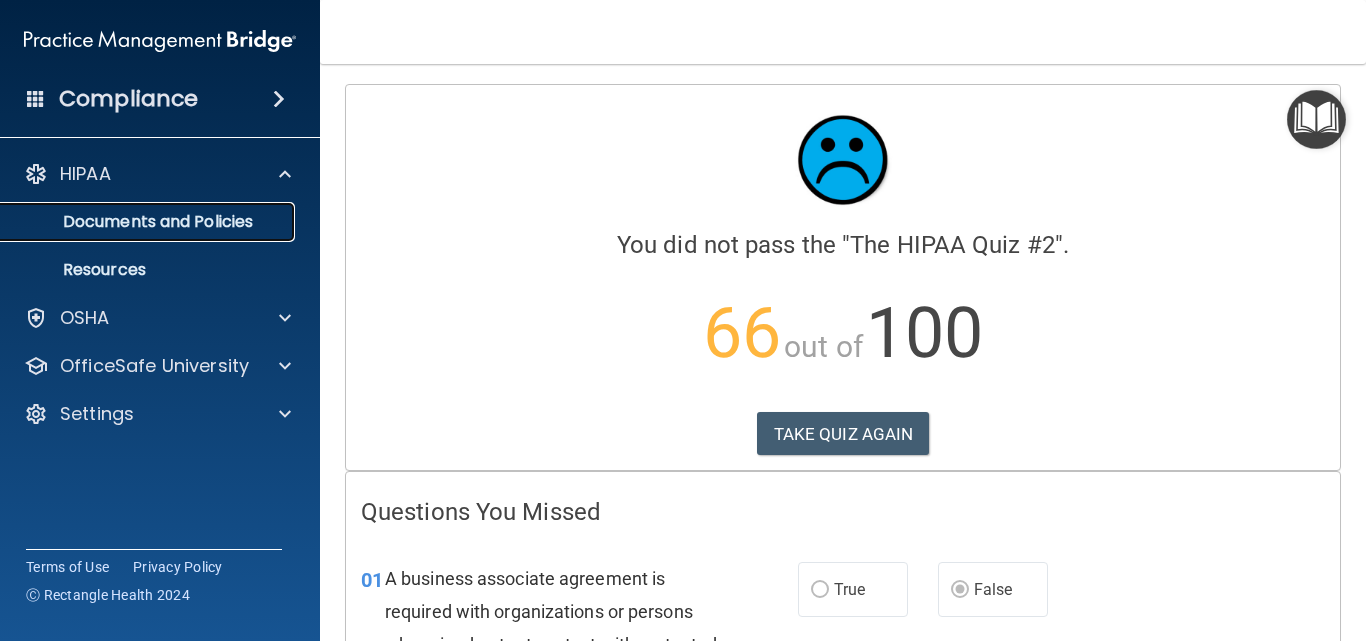 click on "Documents and Policies" at bounding box center [149, 222] 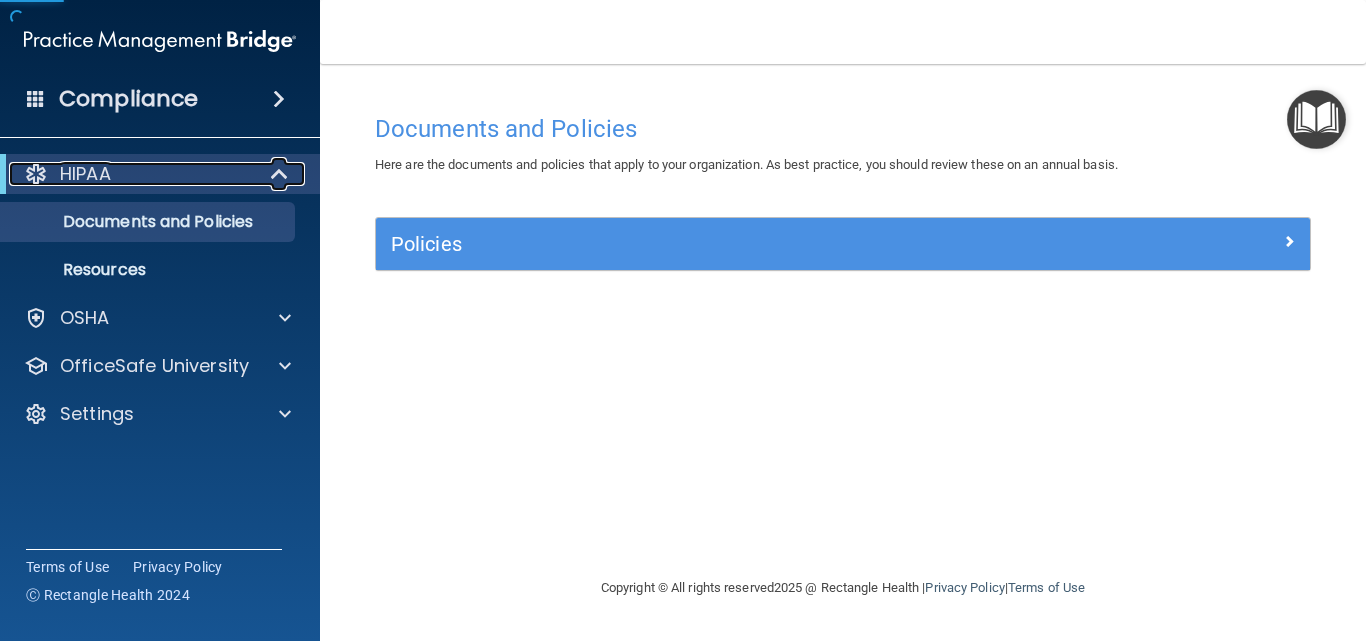 click on "HIPAA" at bounding box center (85, 174) 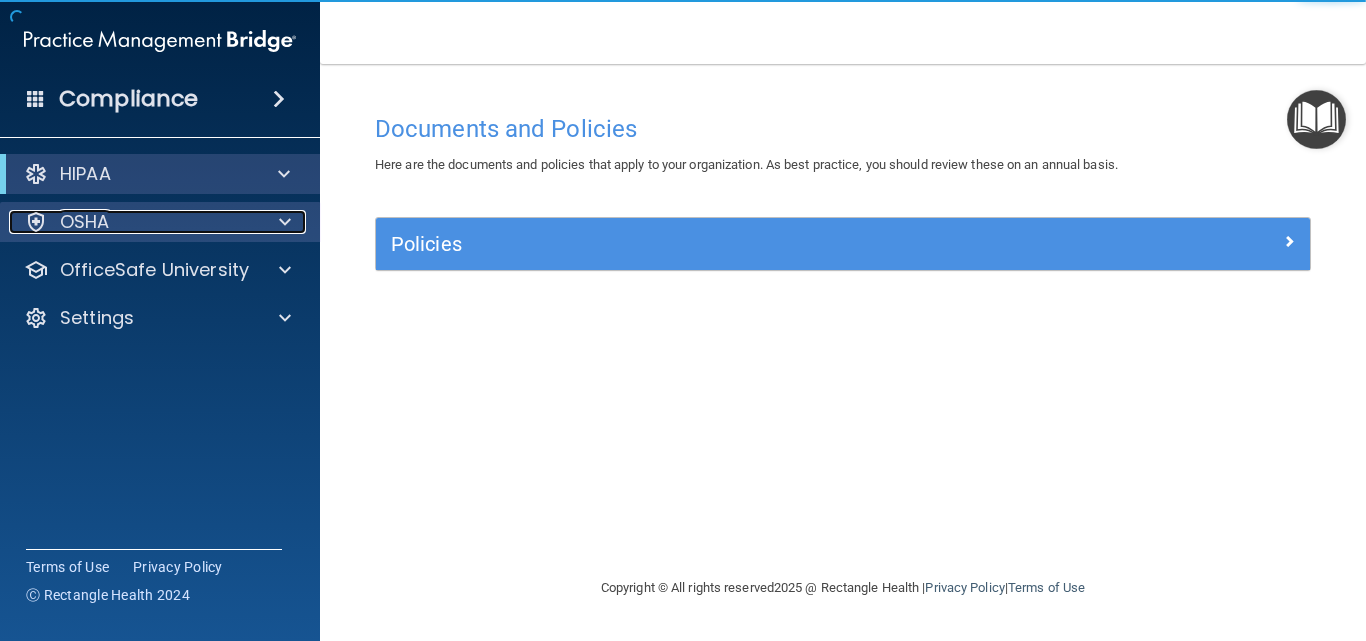 click on "OSHA" at bounding box center [85, 222] 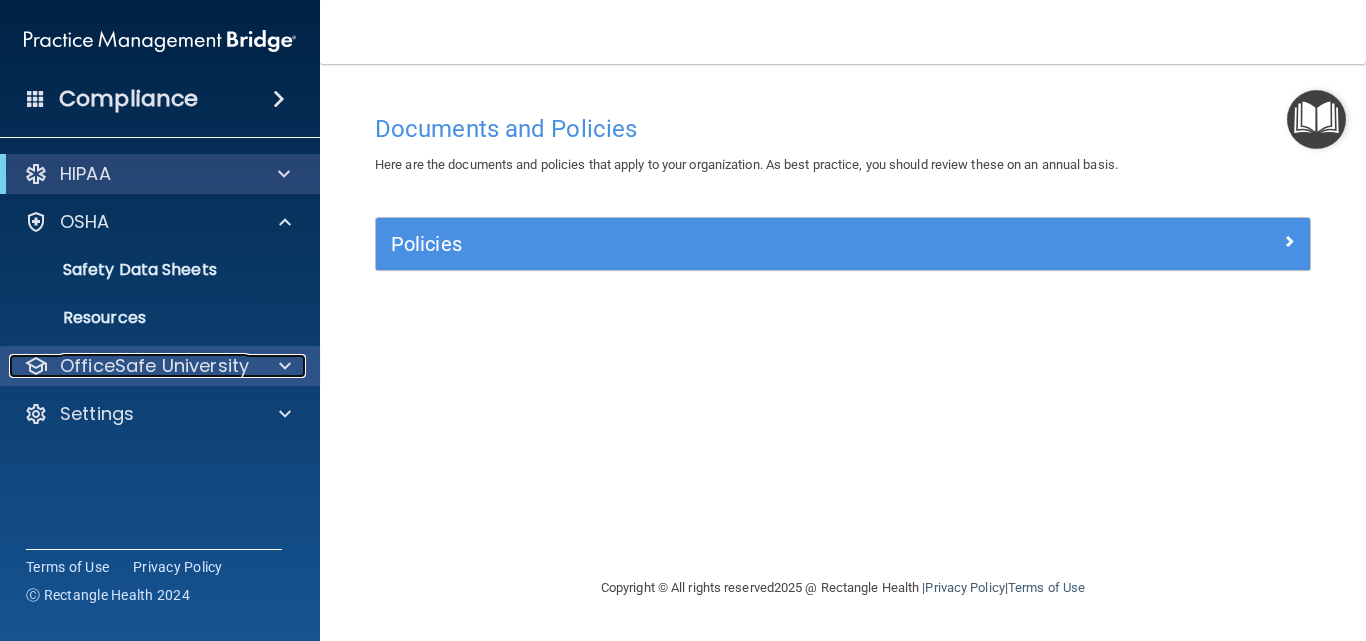 click on "OfficeSafe University" at bounding box center (154, 366) 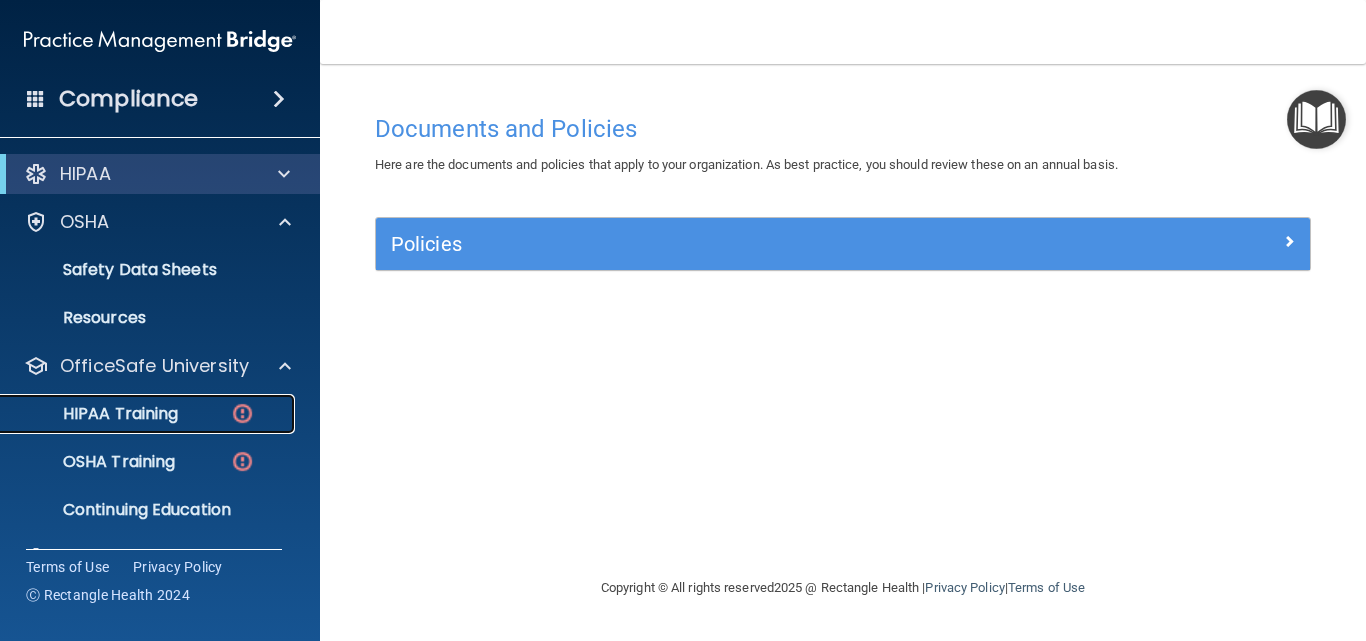 click on "HIPAA Training" at bounding box center (95, 414) 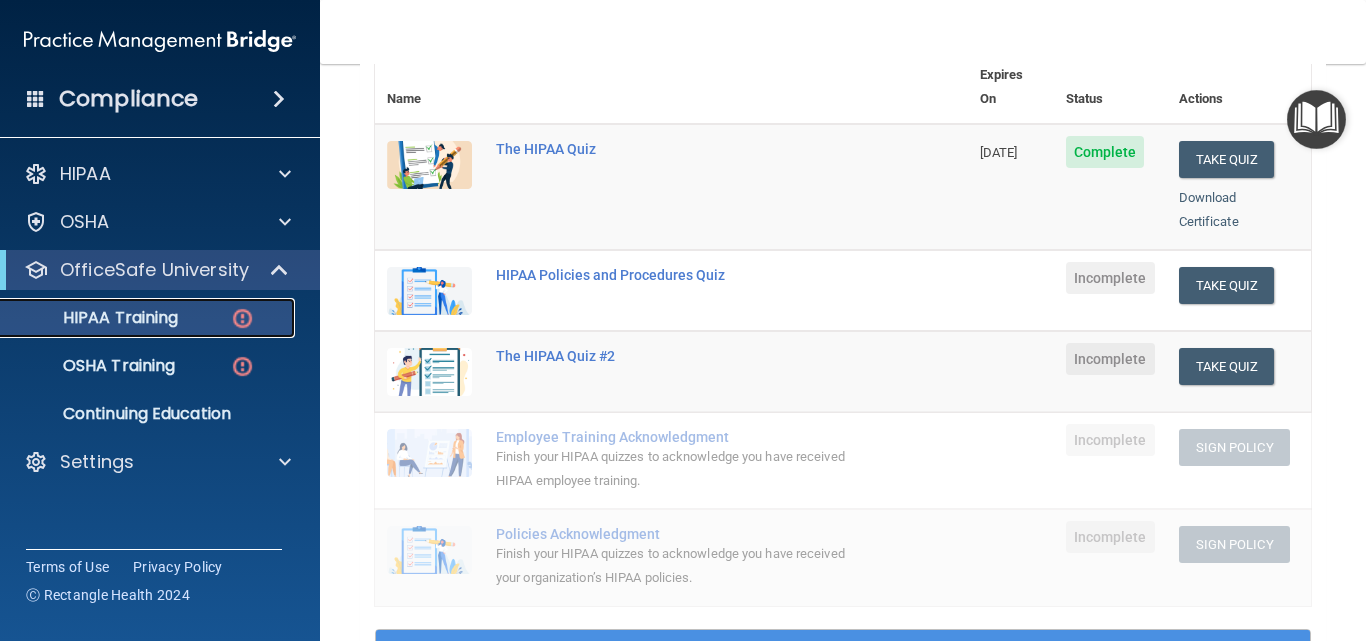 scroll, scrollTop: 300, scrollLeft: 0, axis: vertical 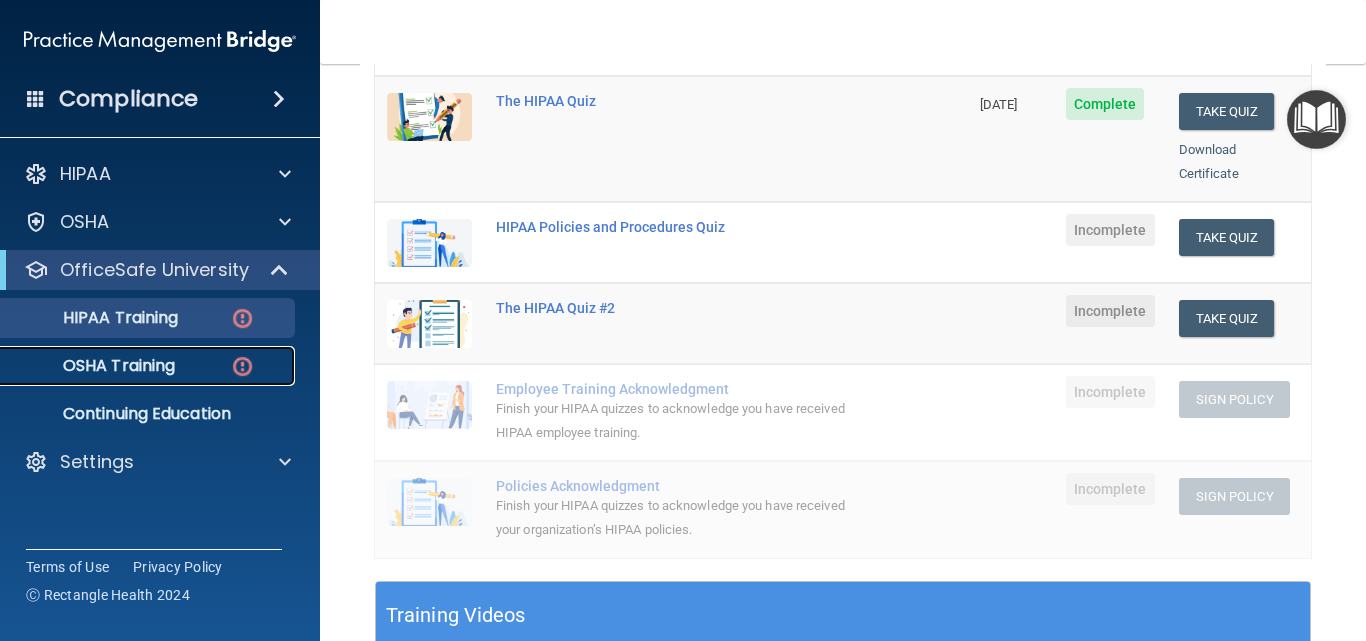 click on "OSHA Training" at bounding box center [94, 366] 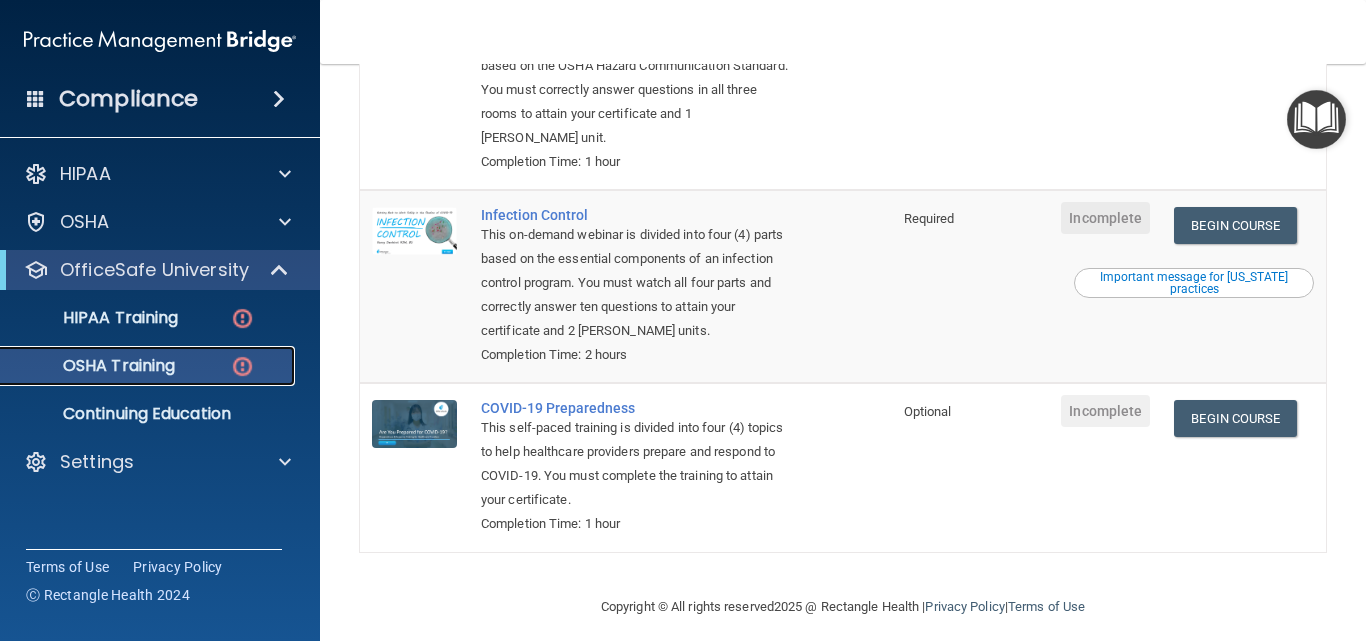 scroll, scrollTop: 400, scrollLeft: 0, axis: vertical 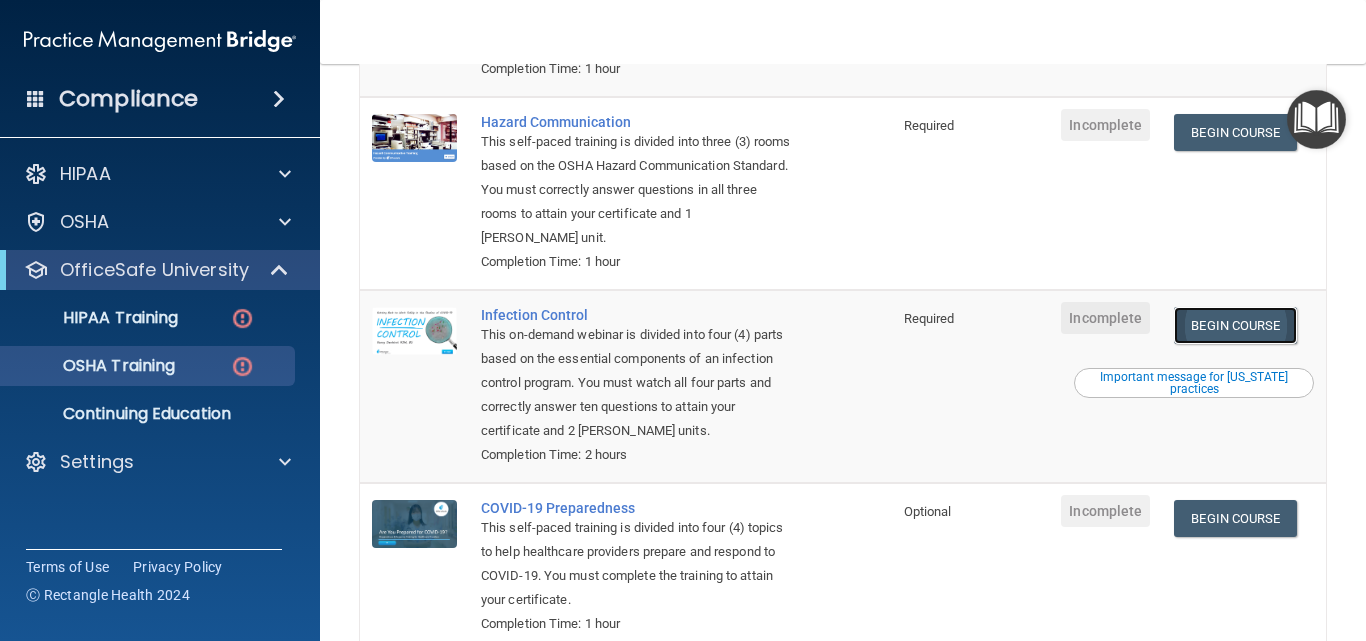 click on "Begin Course" at bounding box center (1235, 325) 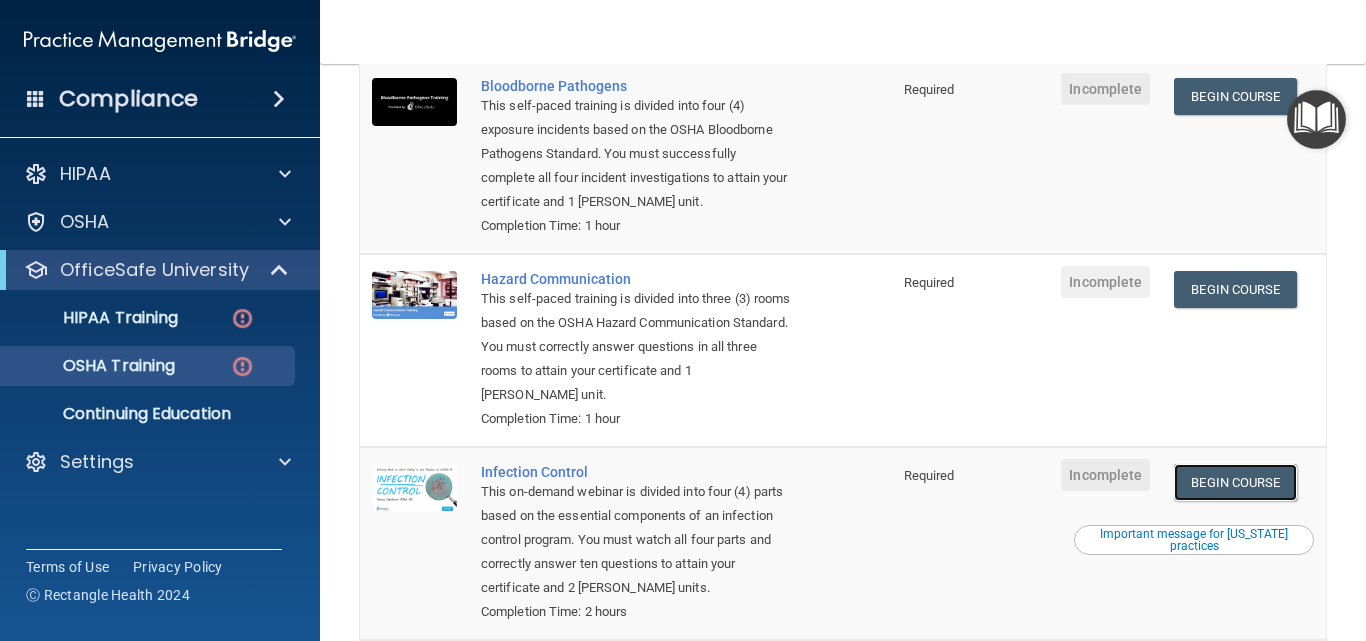 scroll, scrollTop: 200, scrollLeft: 0, axis: vertical 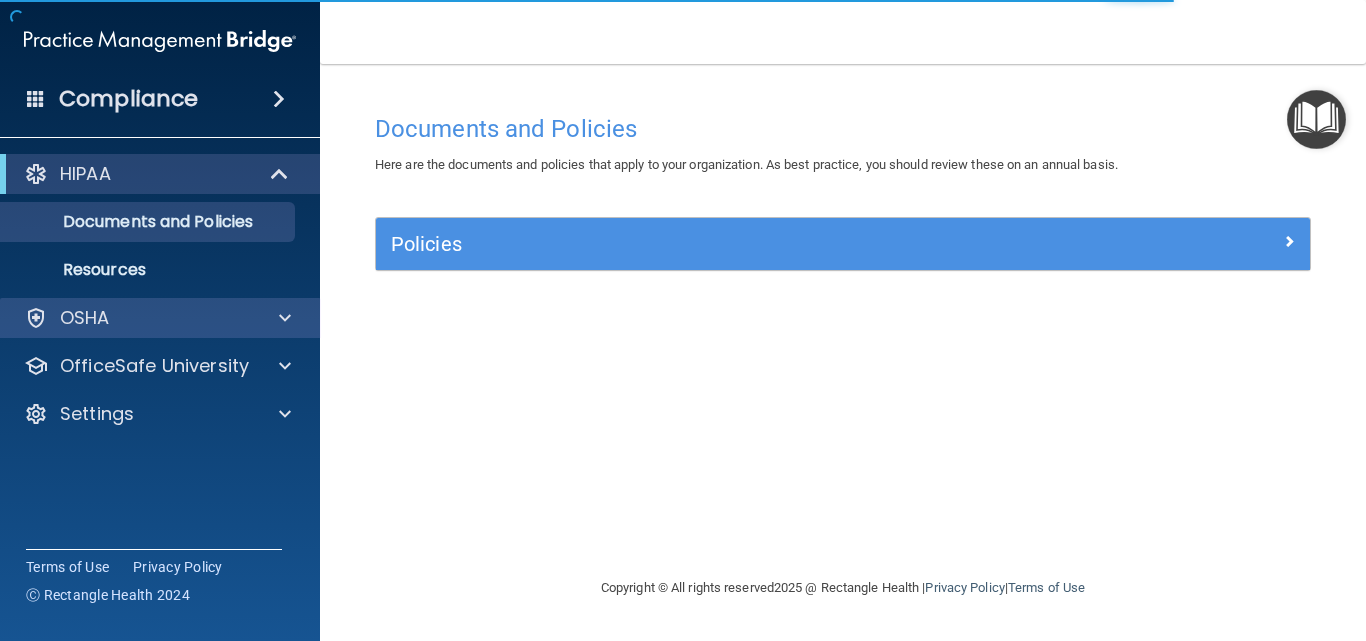 click on "OSHA" at bounding box center [160, 318] 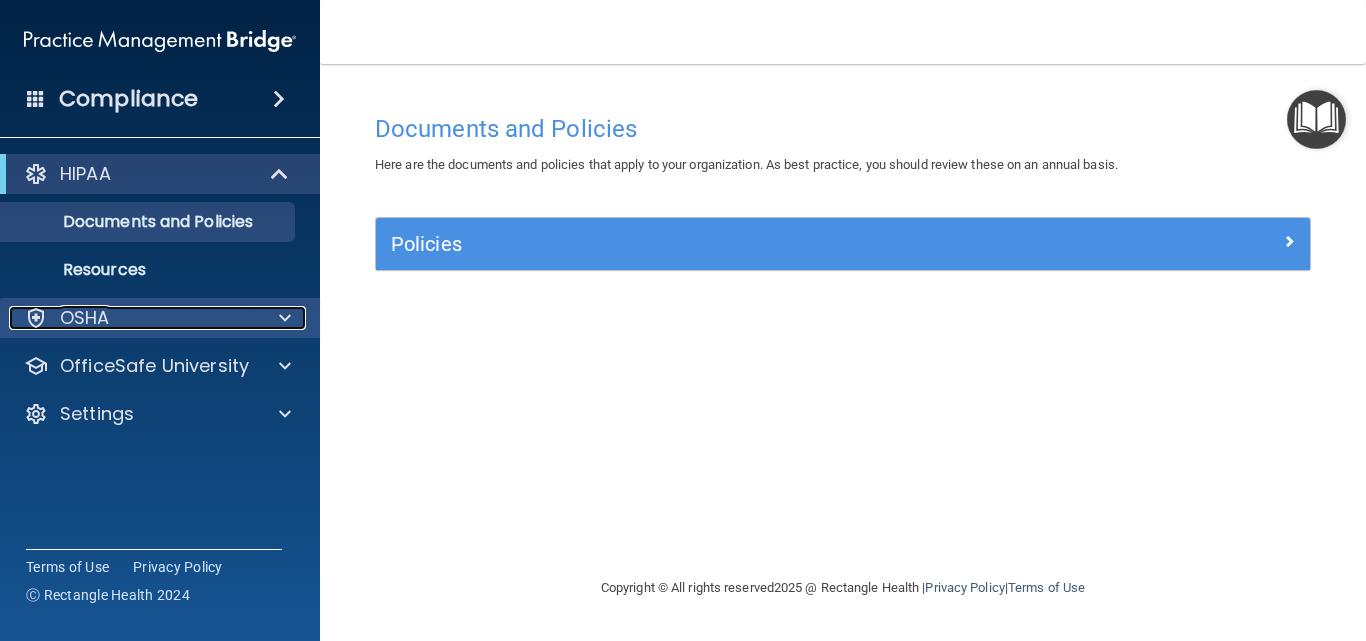 click on "OSHA" at bounding box center [133, 318] 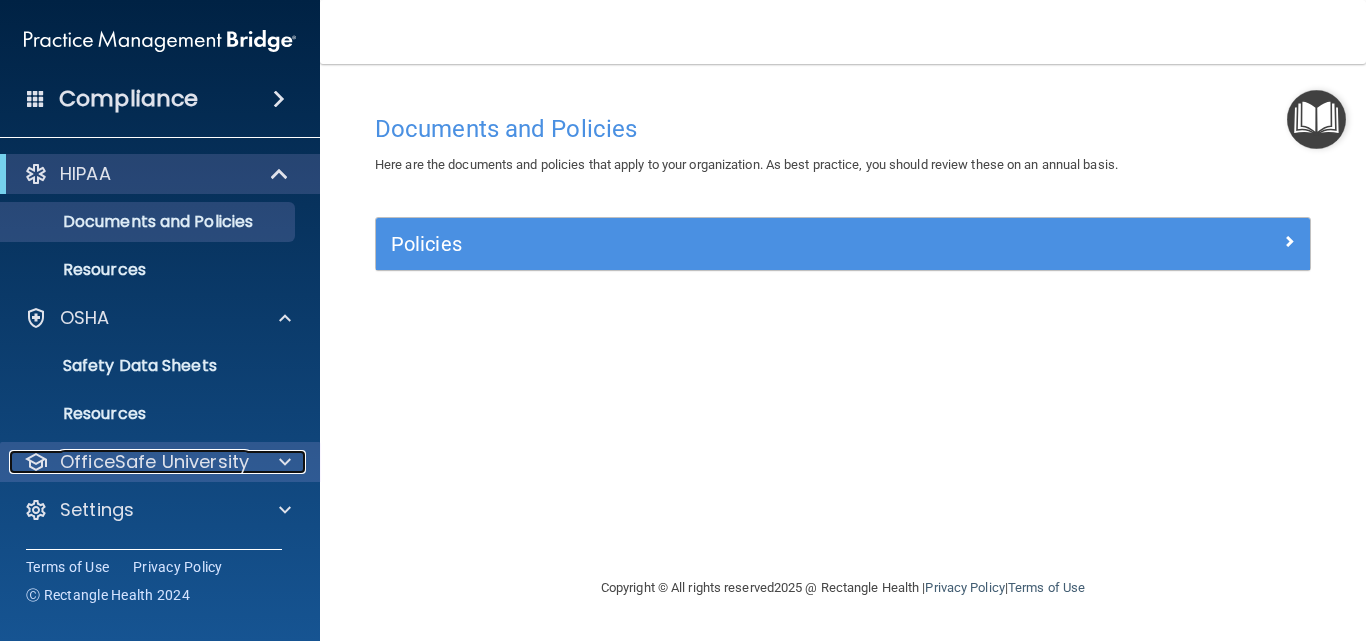 click on "OfficeSafe University" at bounding box center (154, 462) 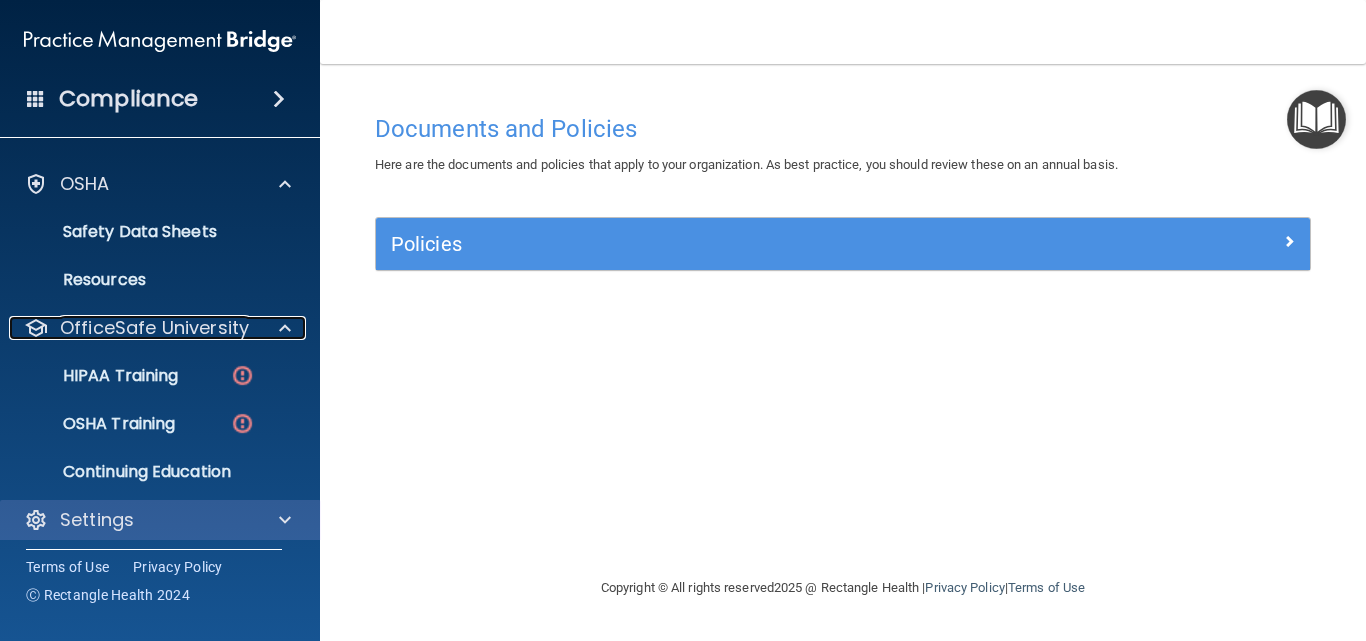 scroll, scrollTop: 141, scrollLeft: 0, axis: vertical 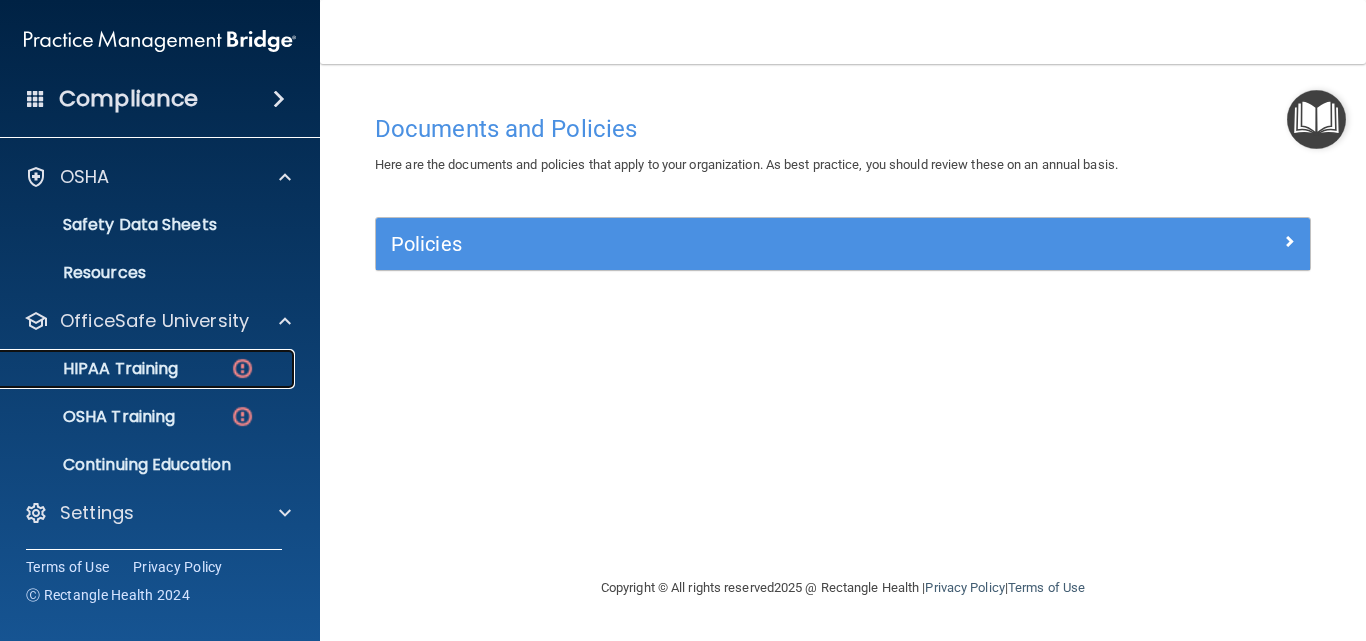click on "HIPAA Training" at bounding box center [95, 369] 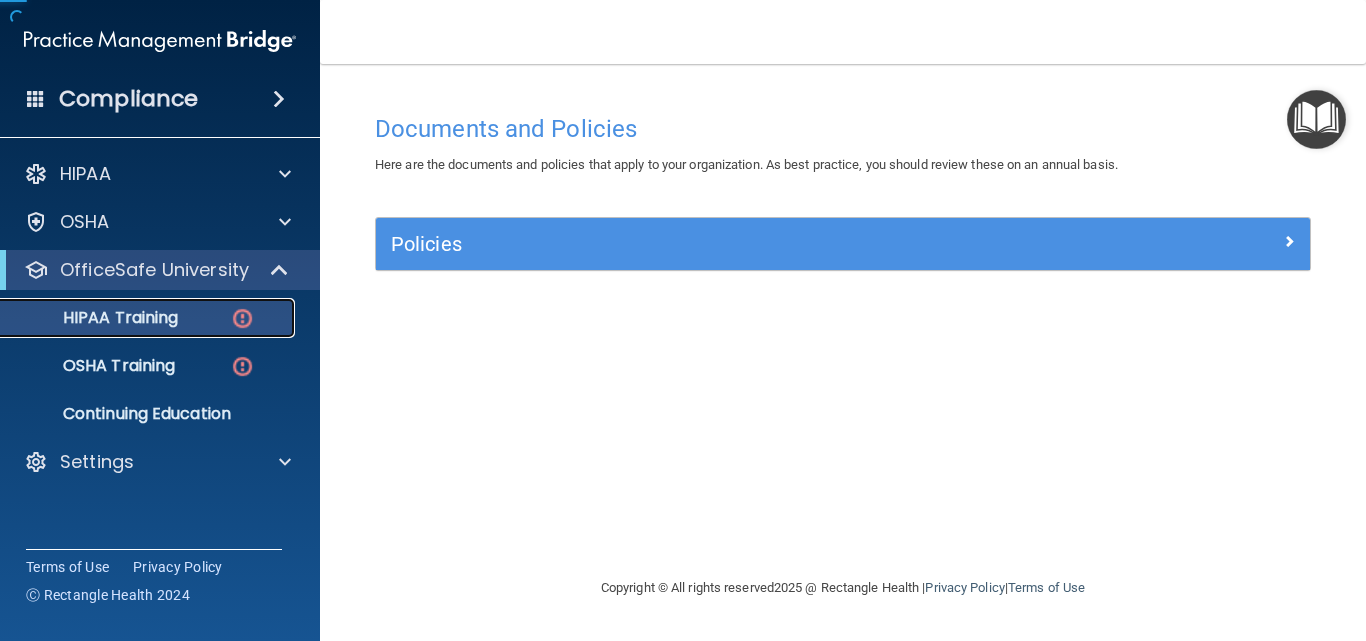 scroll, scrollTop: 0, scrollLeft: 0, axis: both 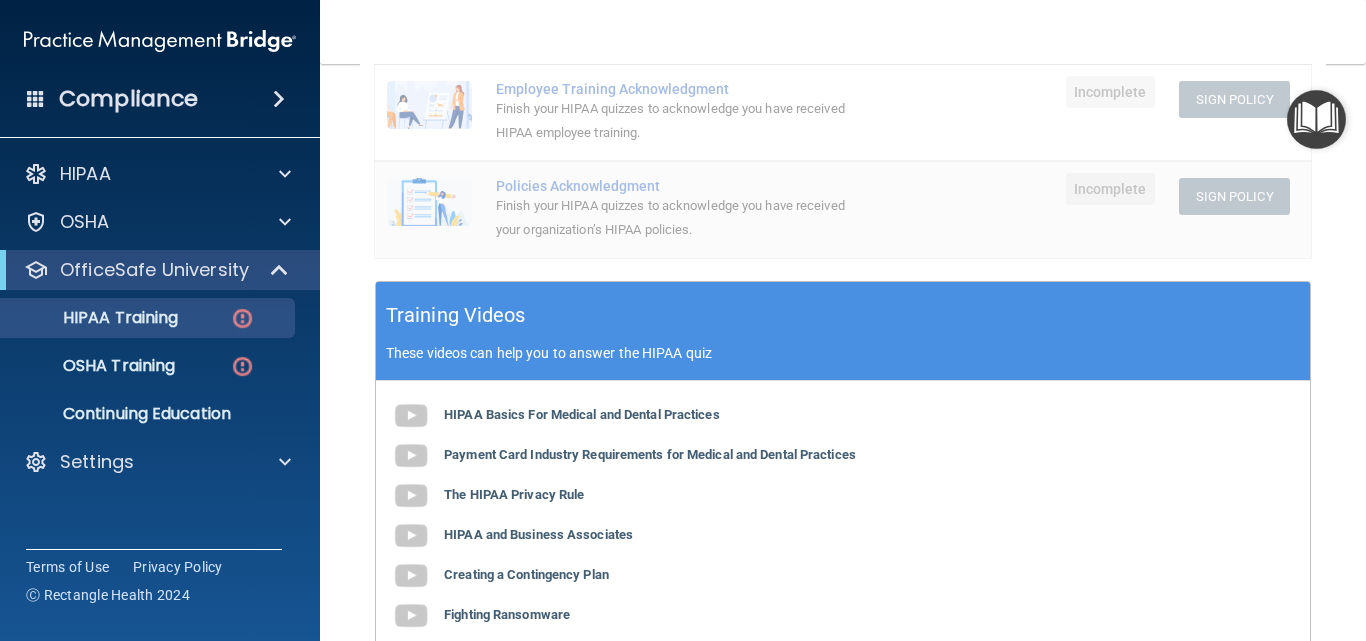 click on "HIPAA Basics For Medical and Dental Practices                     Payment Card Industry Requirements for Medical and Dental Practices                     The HIPAA Privacy Rule                     HIPAA and Business Associates                     Creating a Contingency Plan                     Fighting Ransomware" at bounding box center (843, 516) 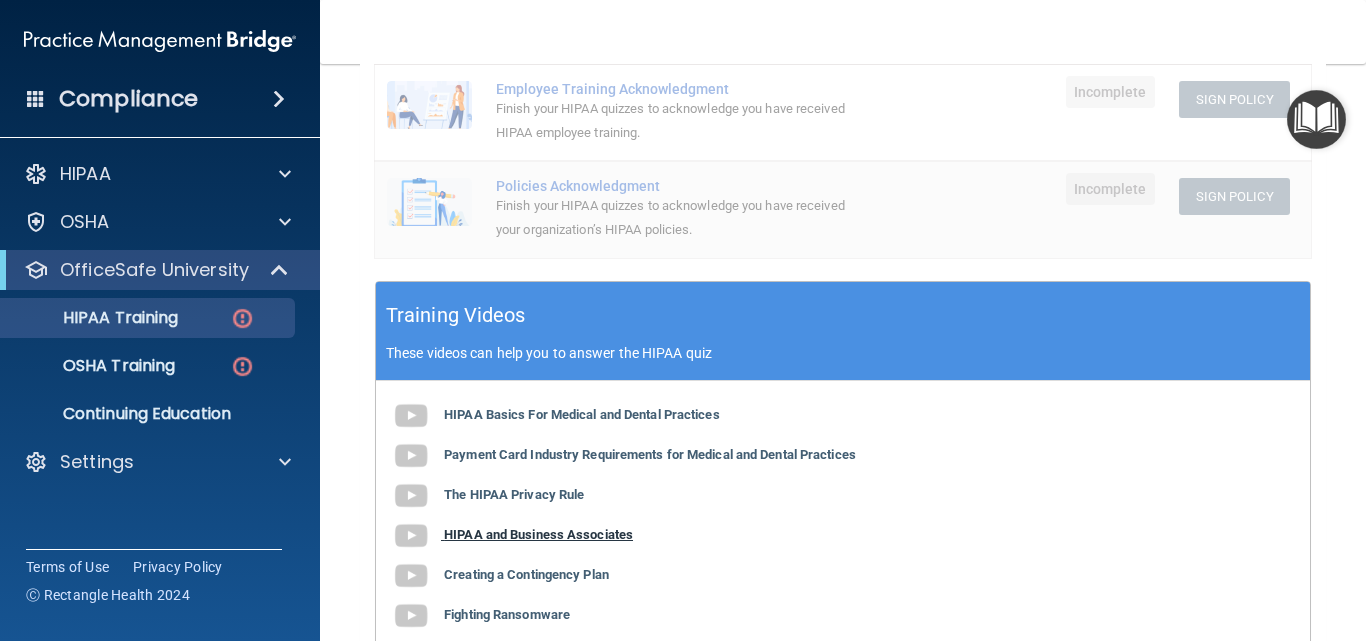 click on "HIPAA and Business Associates" at bounding box center [538, 534] 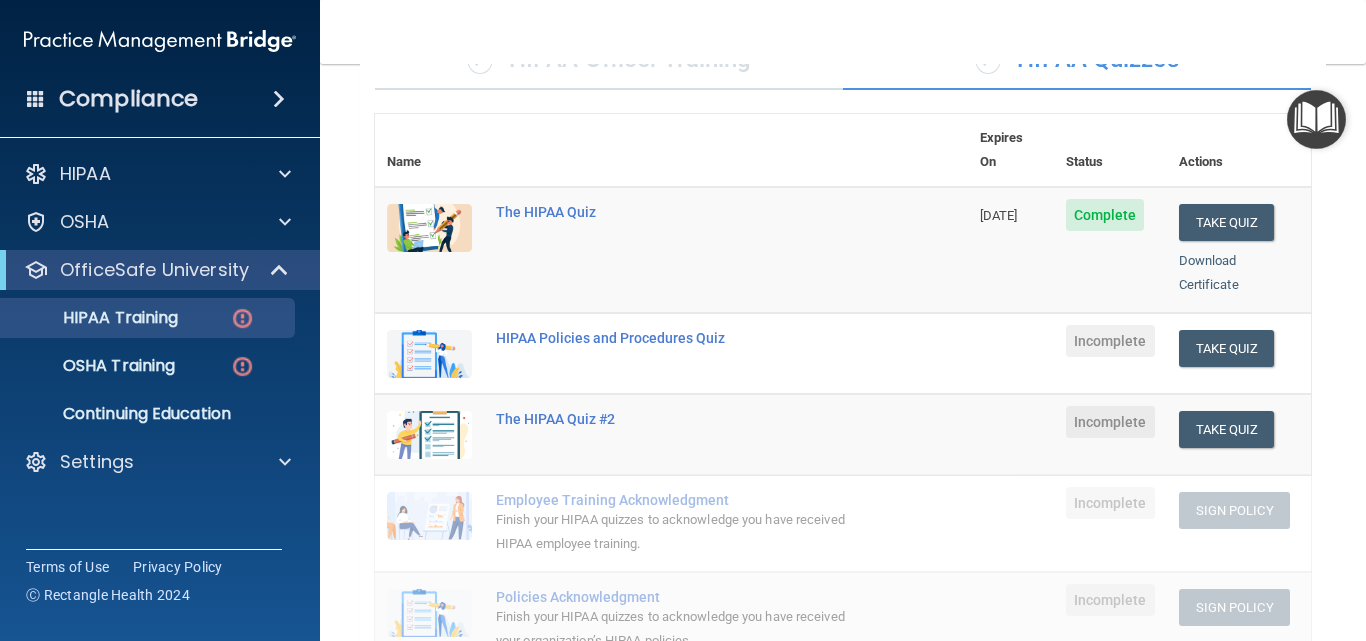 scroll, scrollTop: 0, scrollLeft: 0, axis: both 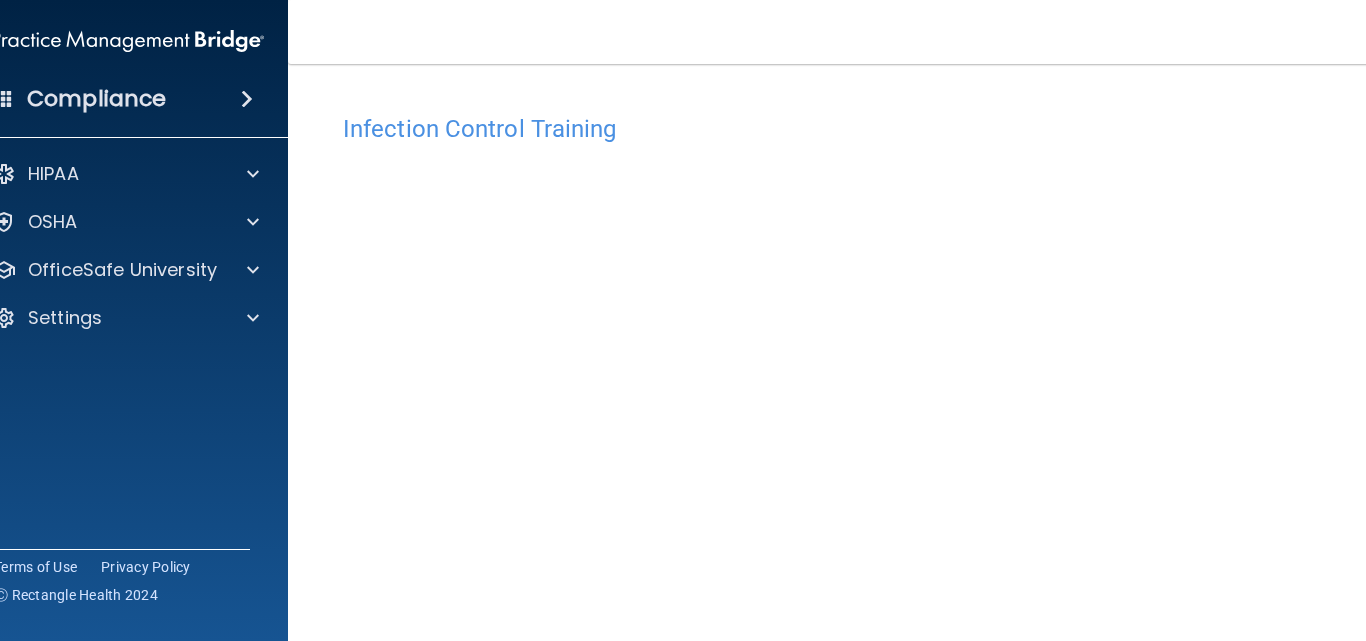 click on "Infection Control Training         This course doesn’t expire until . Are you sure you want to take this course now?   Take the course anyway!            Copyright © All rights reserved  2025 @ Rectangle Health |  Privacy Policy  |  Terms of Use" at bounding box center [843, 352] 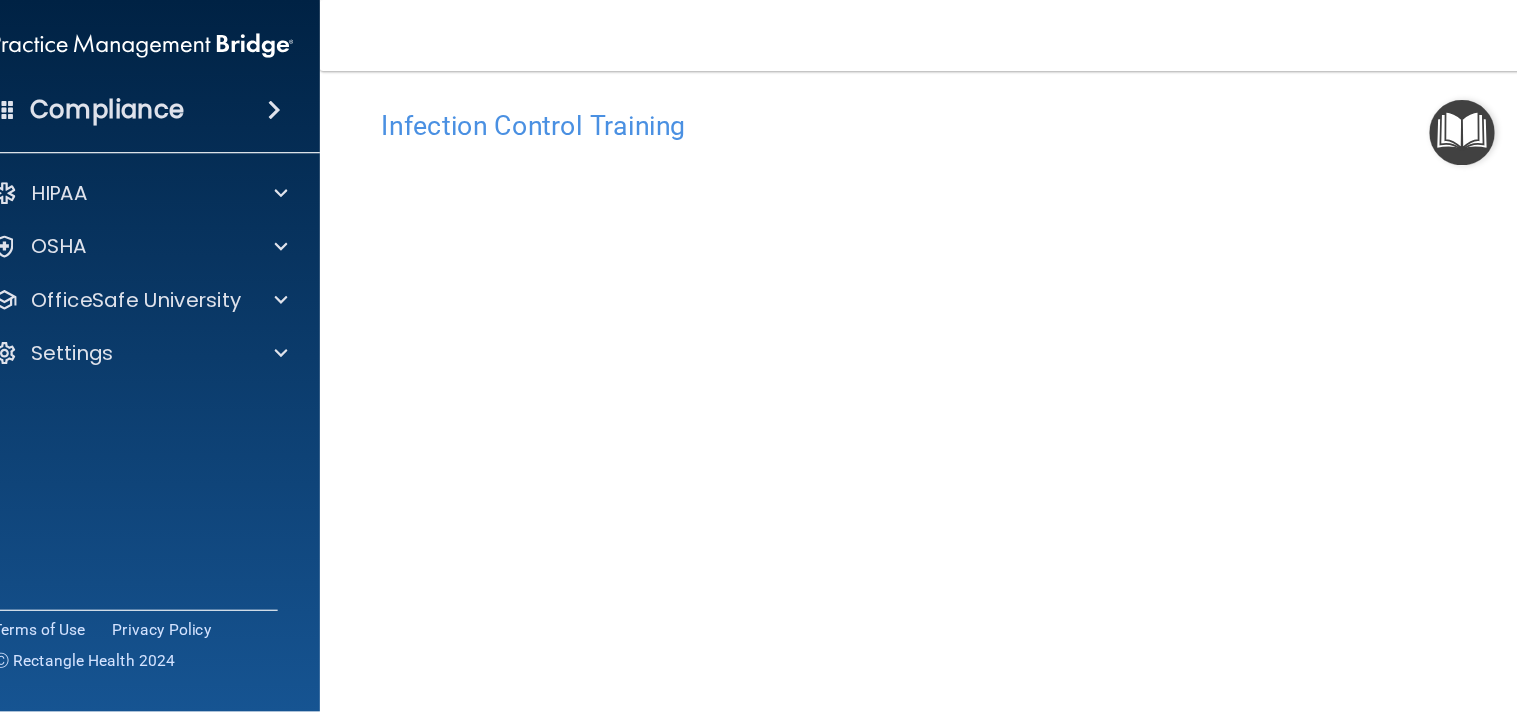 scroll, scrollTop: 0, scrollLeft: 0, axis: both 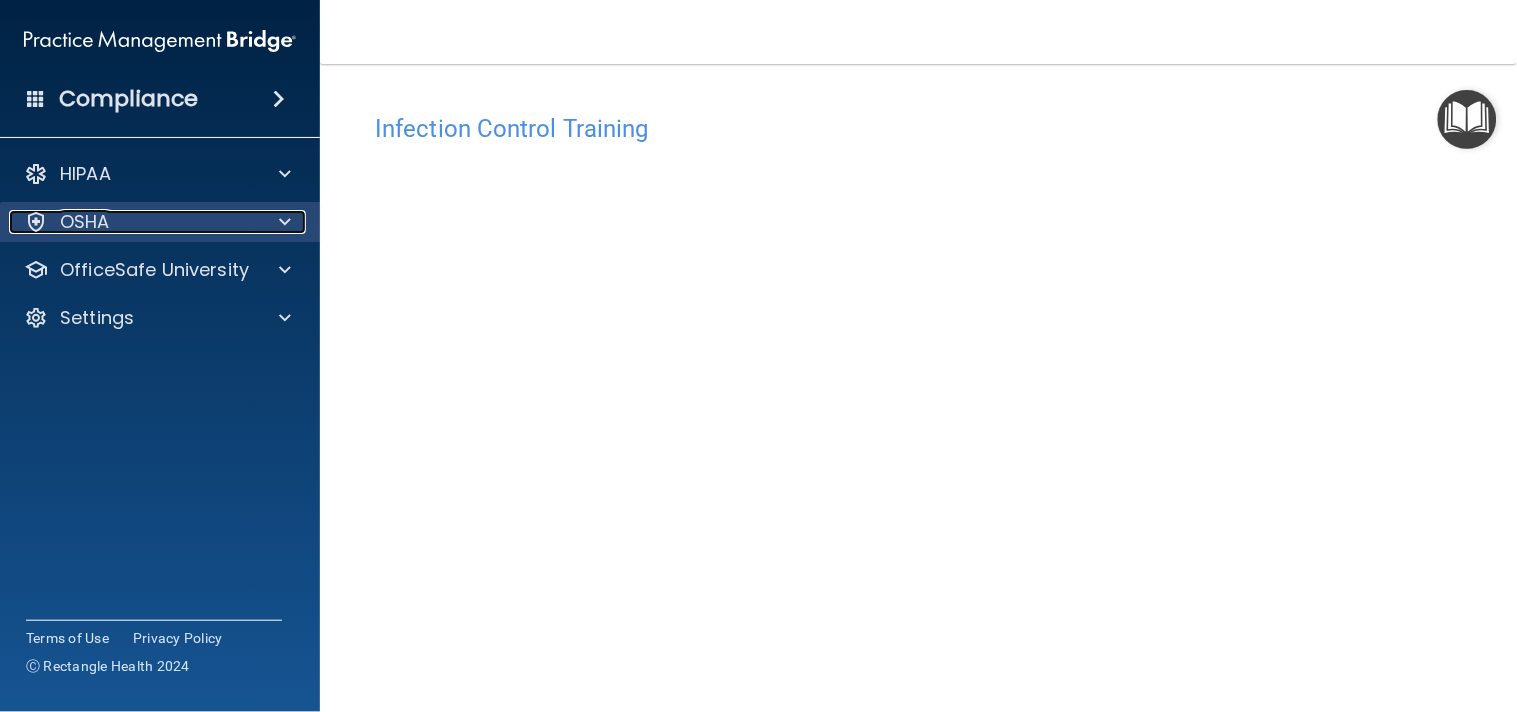 click on "OSHA" at bounding box center [133, 222] 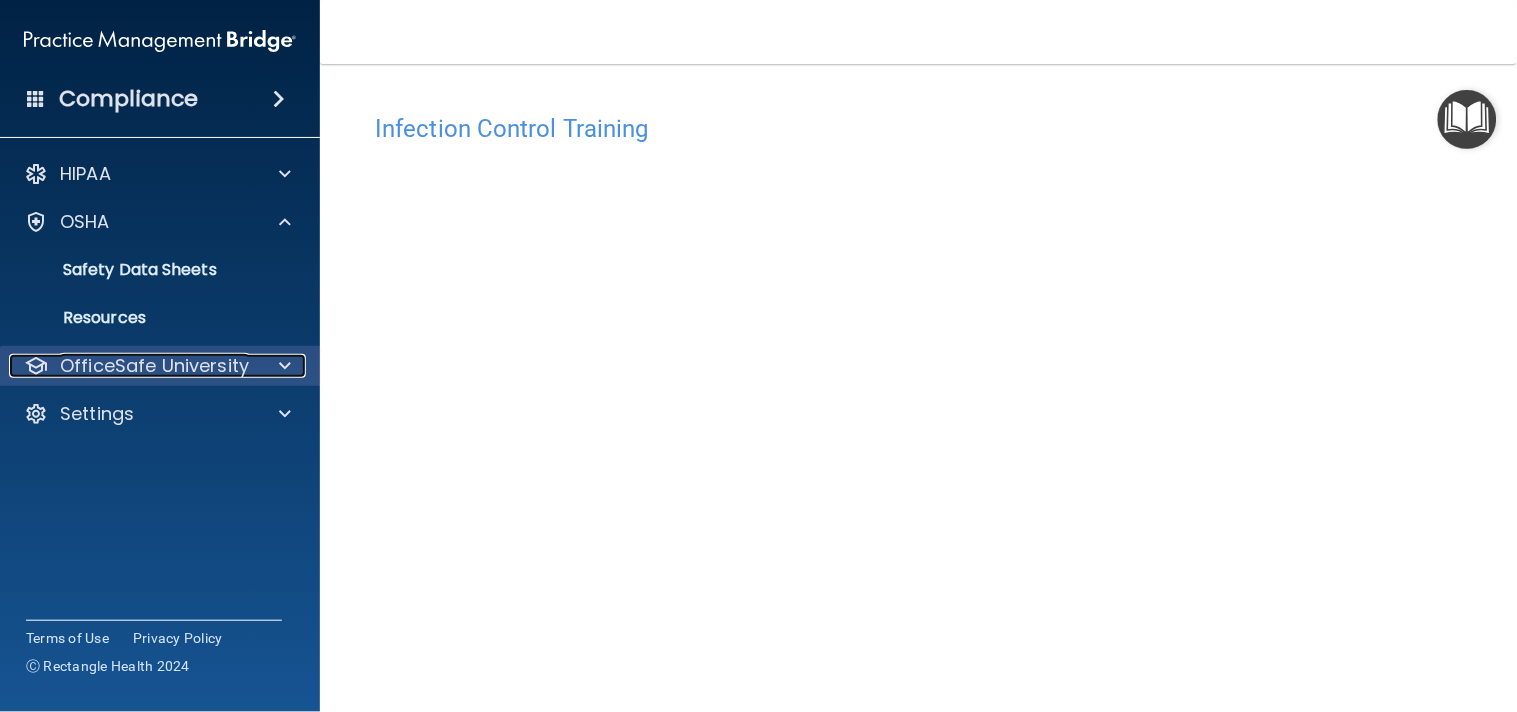 click on "OfficeSafe University" at bounding box center (154, 366) 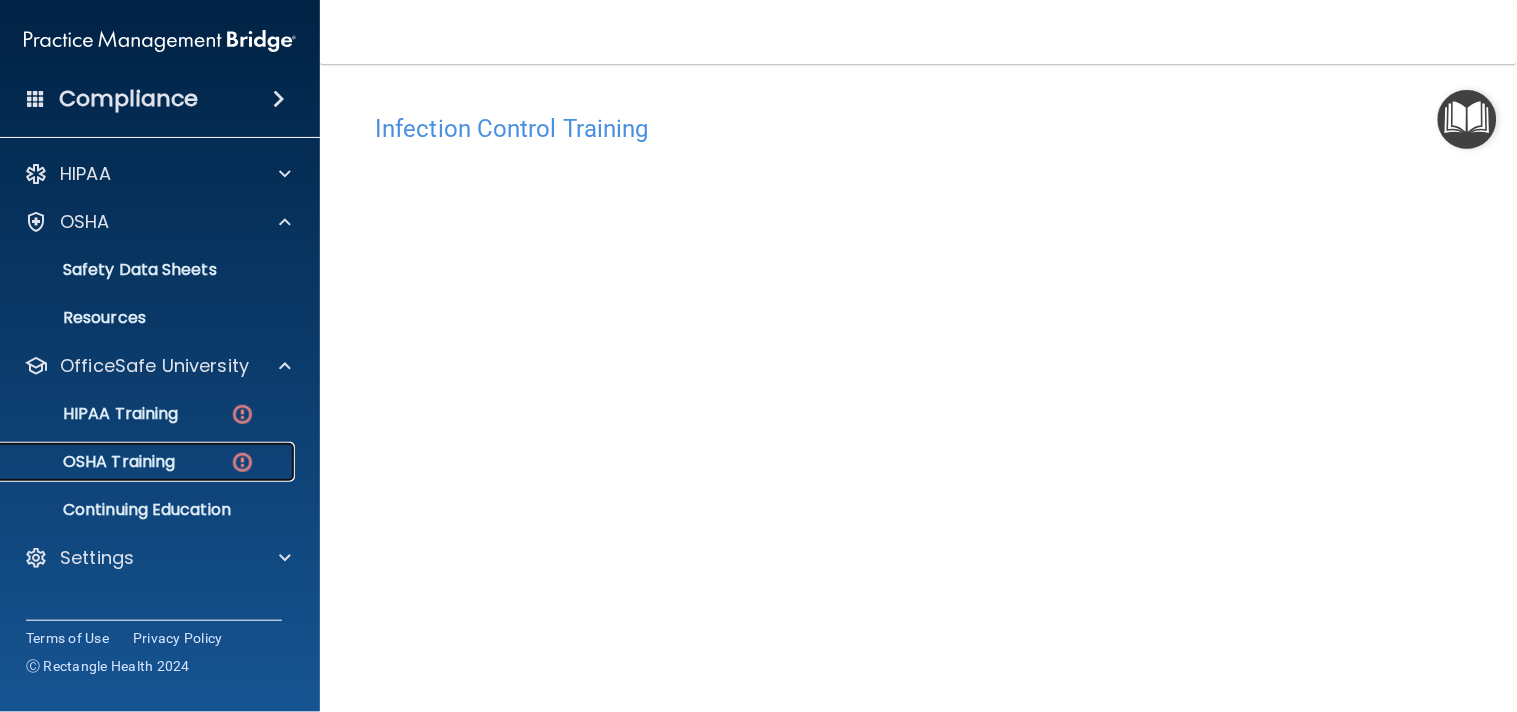 click on "OSHA Training" at bounding box center [149, 462] 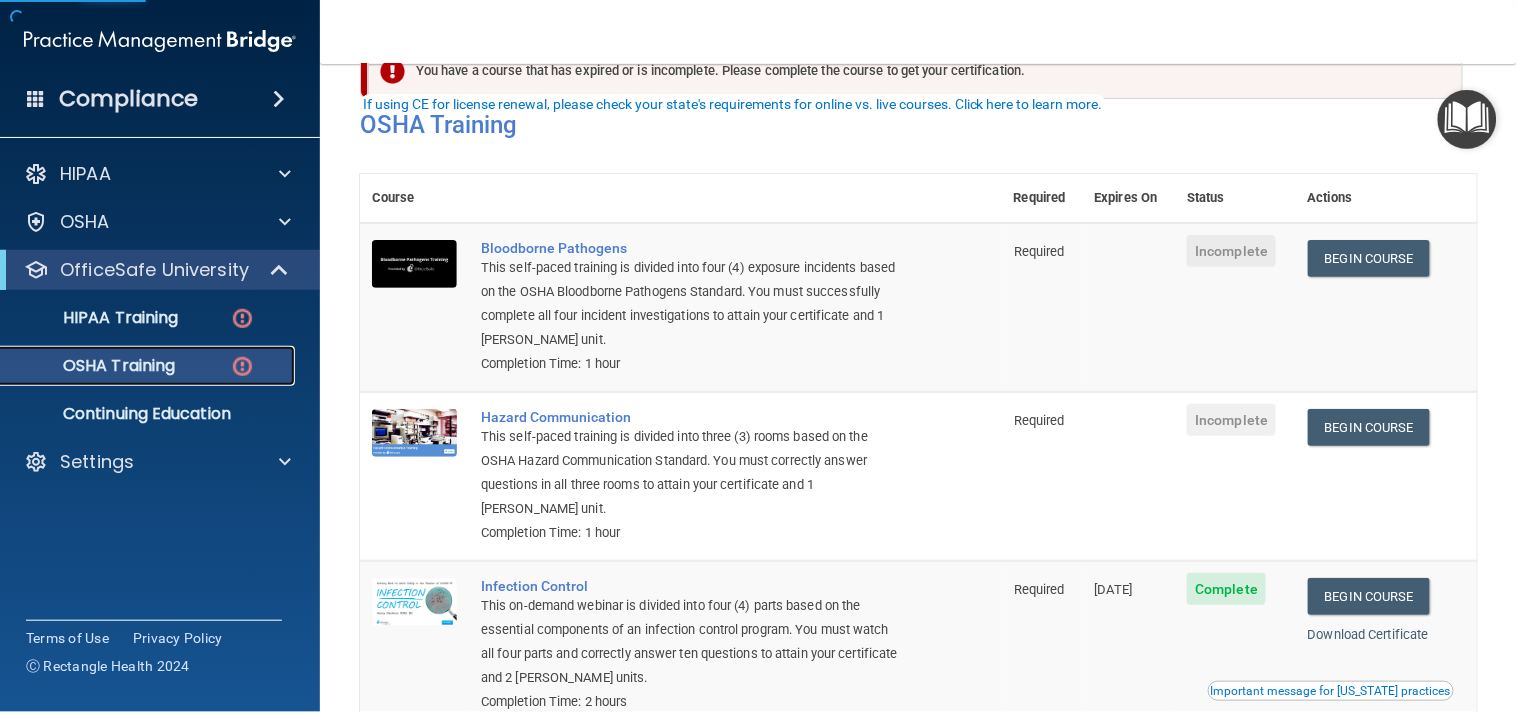 scroll, scrollTop: 111, scrollLeft: 0, axis: vertical 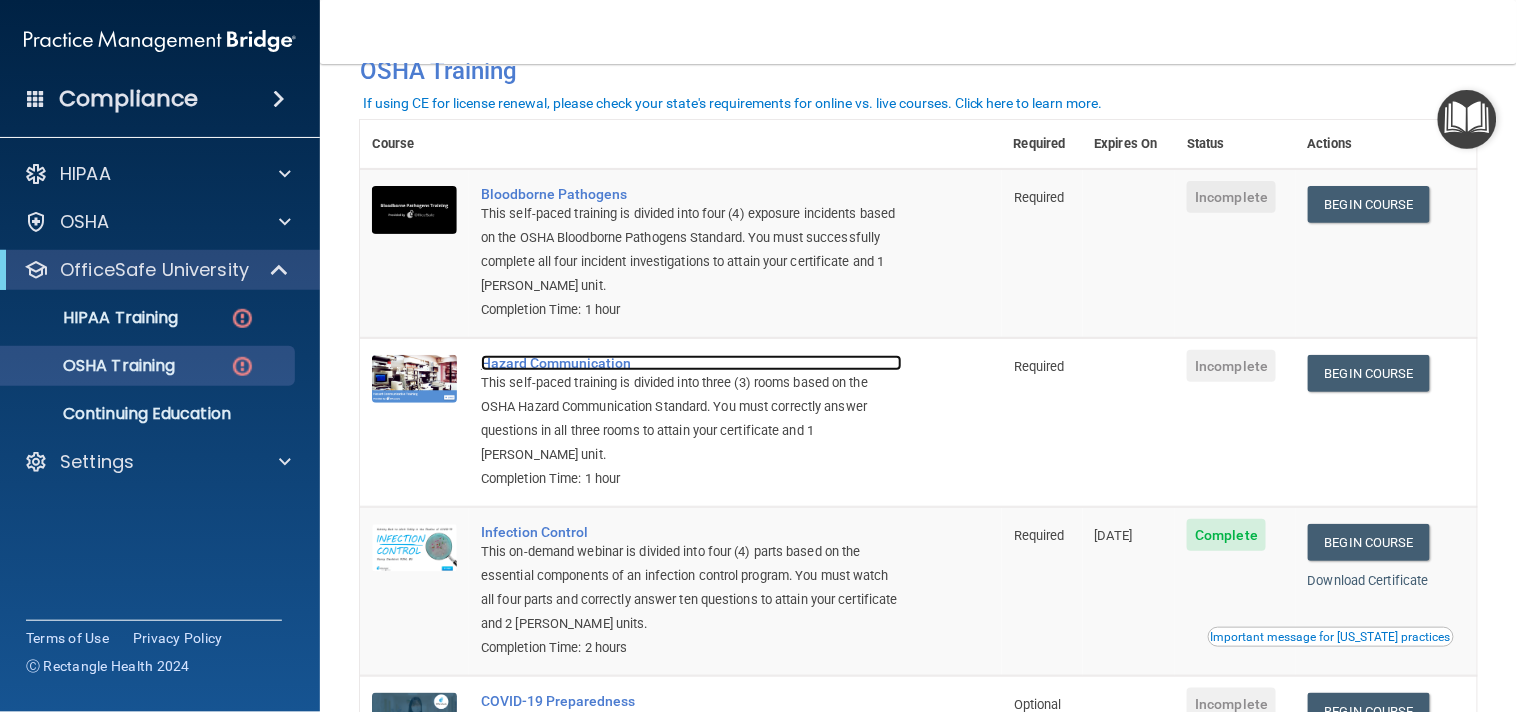 click on "Hazard Communication" at bounding box center (691, 363) 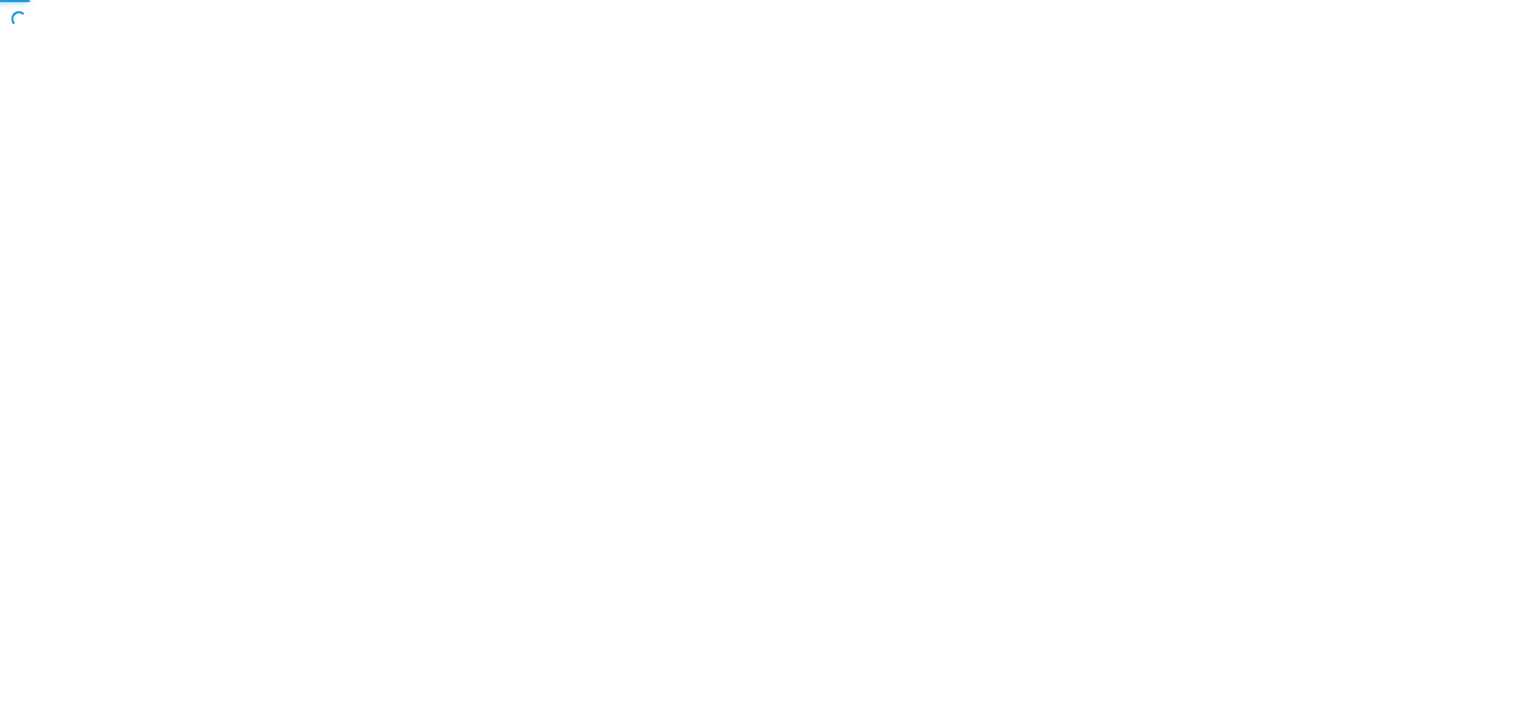 scroll, scrollTop: 0, scrollLeft: 0, axis: both 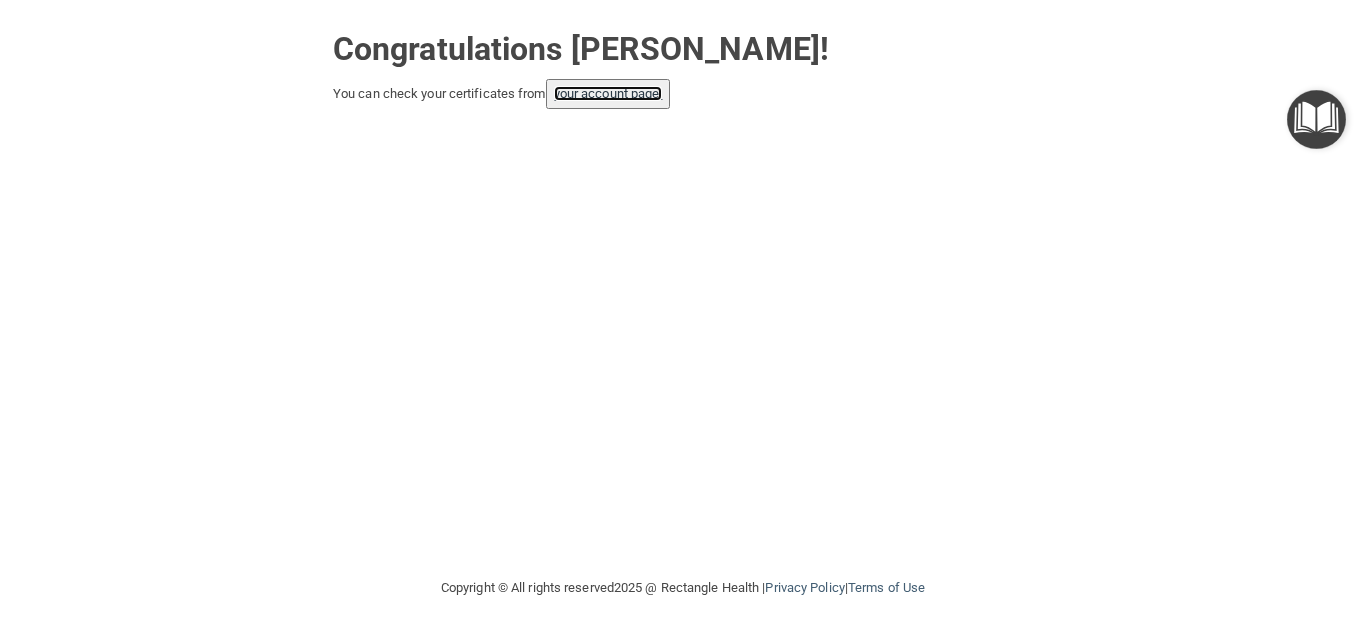 click on "your account page!" at bounding box center [608, 93] 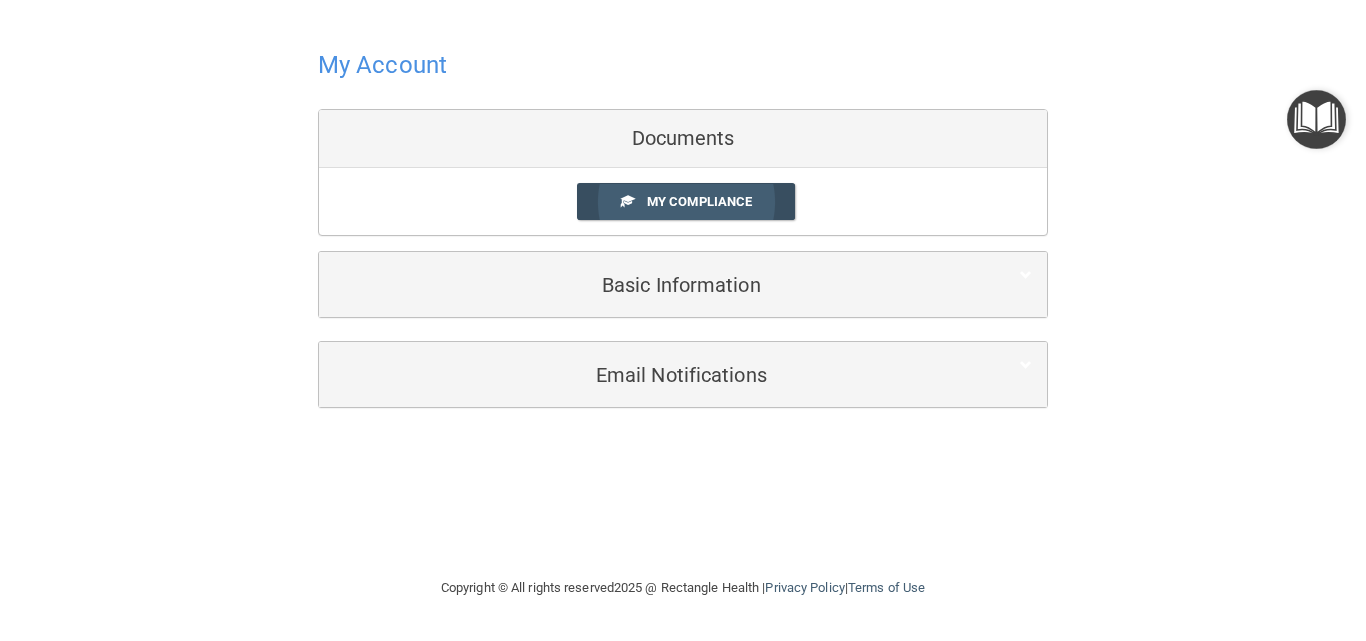 click on "My Compliance" at bounding box center [699, 201] 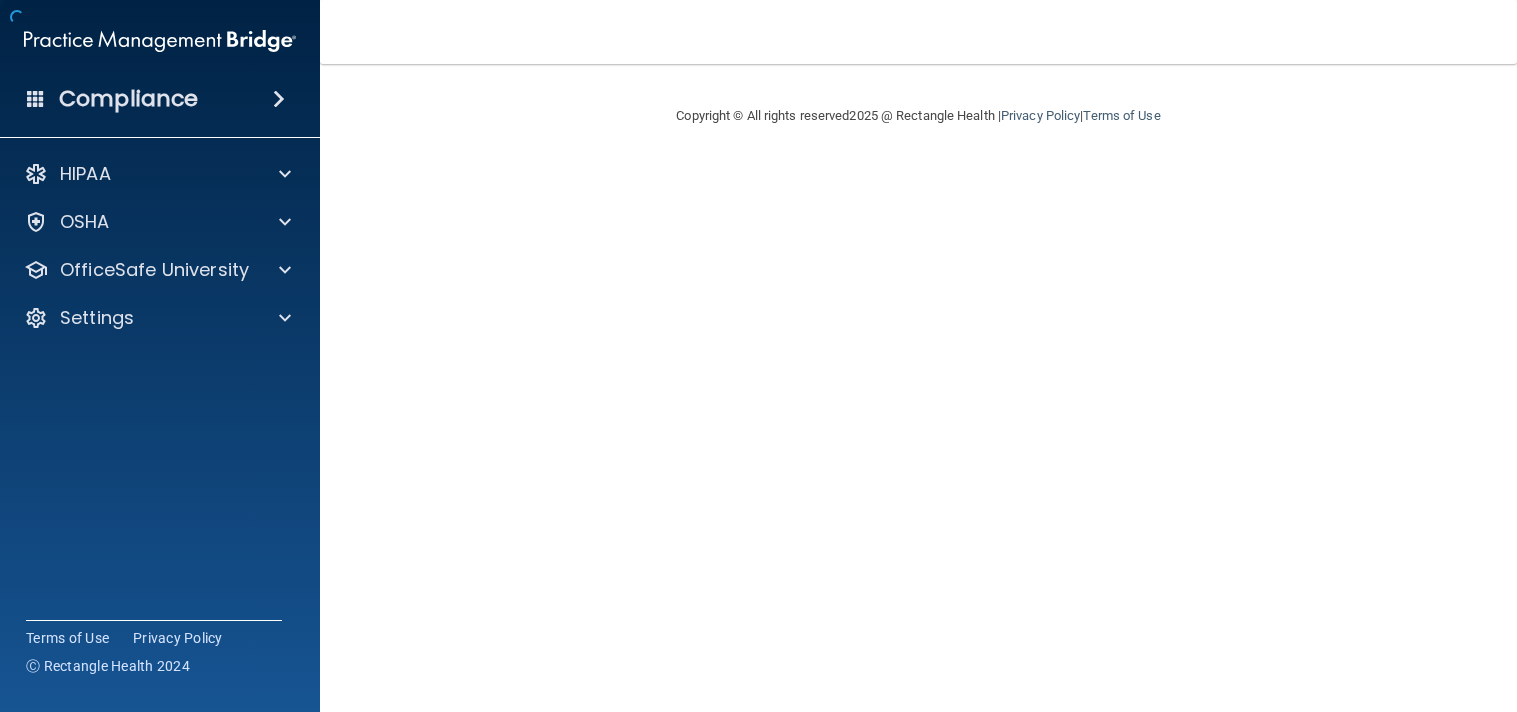 scroll, scrollTop: 0, scrollLeft: 0, axis: both 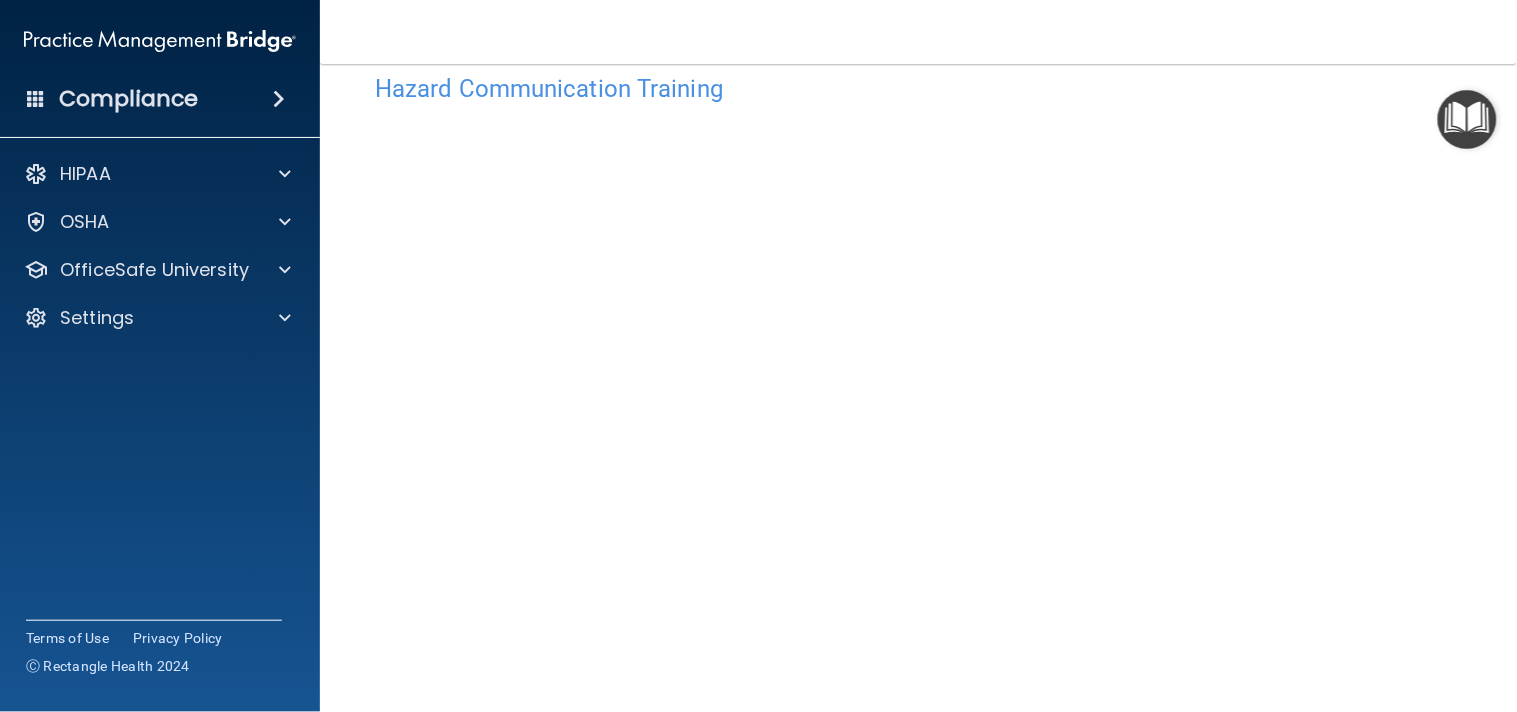 click on "Hazard Communication Training         This course doesn’t expire until . Are you sure you want to take this course now?   Take the course anyway!" at bounding box center (918, 432) 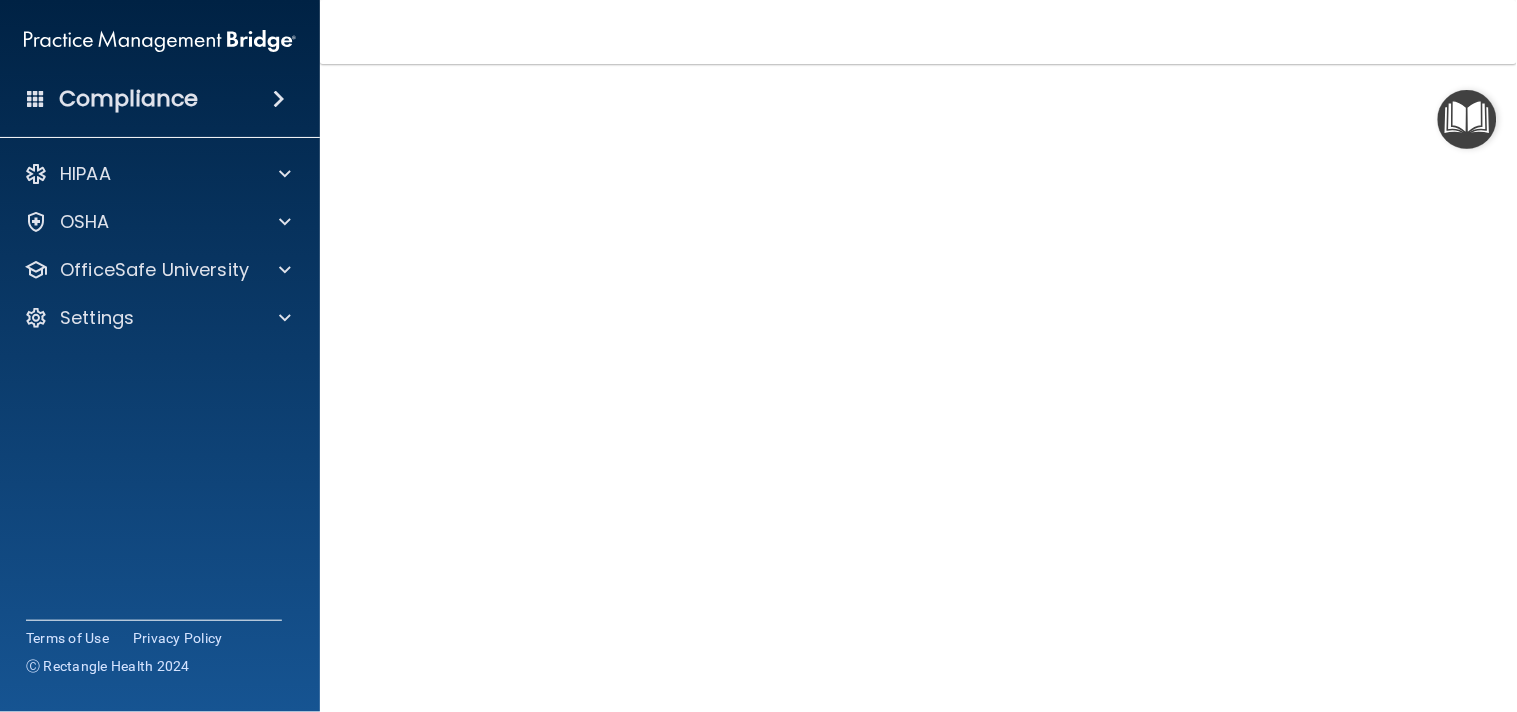 scroll, scrollTop: 151, scrollLeft: 0, axis: vertical 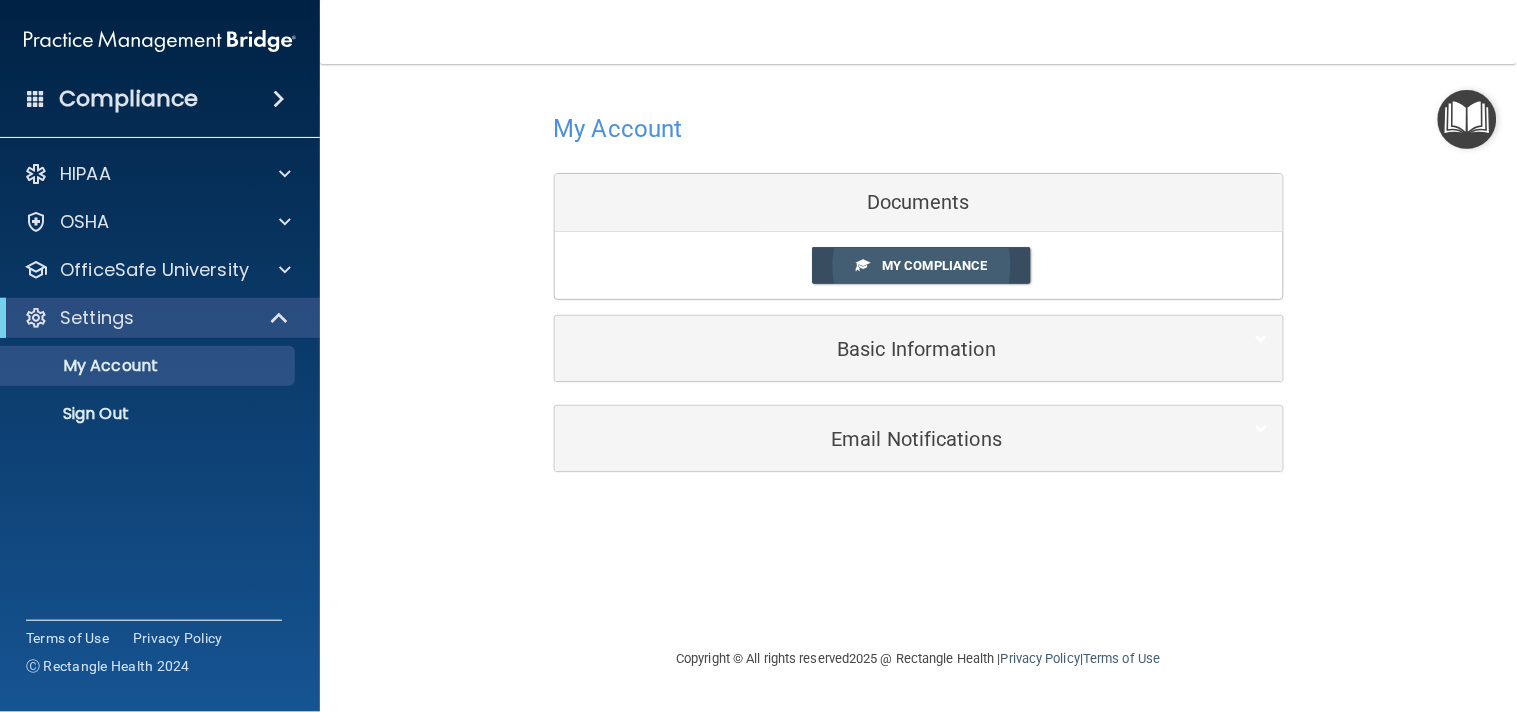 click on "My Compliance" at bounding box center [934, 265] 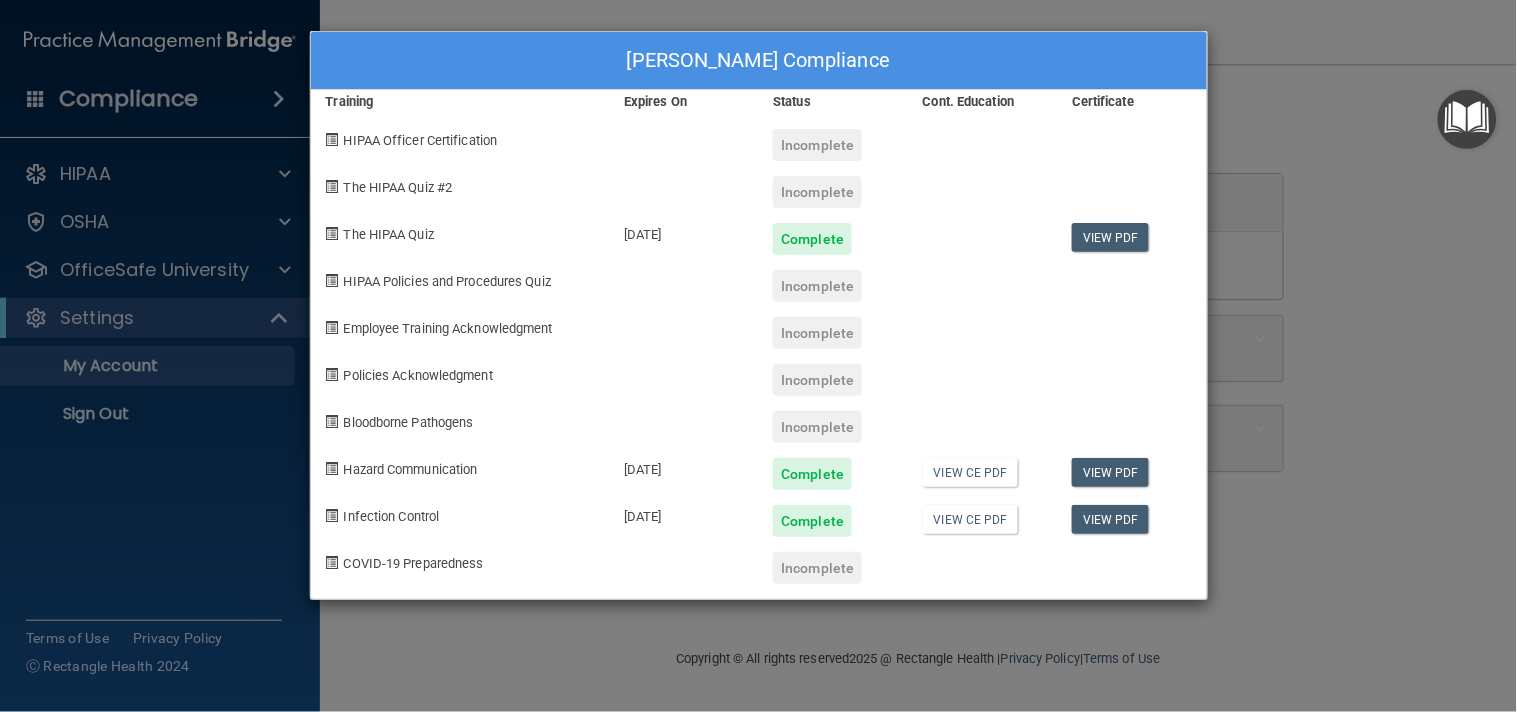 click on "Melissa McCart's Compliance      Training   Expires On   Status   Cont. Education   Certificate         HIPAA Officer Certification             Incomplete                      The HIPAA Quiz #2             Incomplete                      The HIPAA Quiz      07/08/2026       Complete              View PDF         HIPAA Policies and Procedures Quiz             Incomplete                      Employee Training Acknowledgment             Incomplete                      Policies Acknowledgment             Incomplete                      Bloodborne Pathogens             Incomplete                      Hazard Communication      07/12/2026       Complete        View CE PDF       View PDF         Infection Control      07/12/2026       Complete        View CE PDF       View PDF         COVID-19 Preparedness             Incomplete" at bounding box center (758, 356) 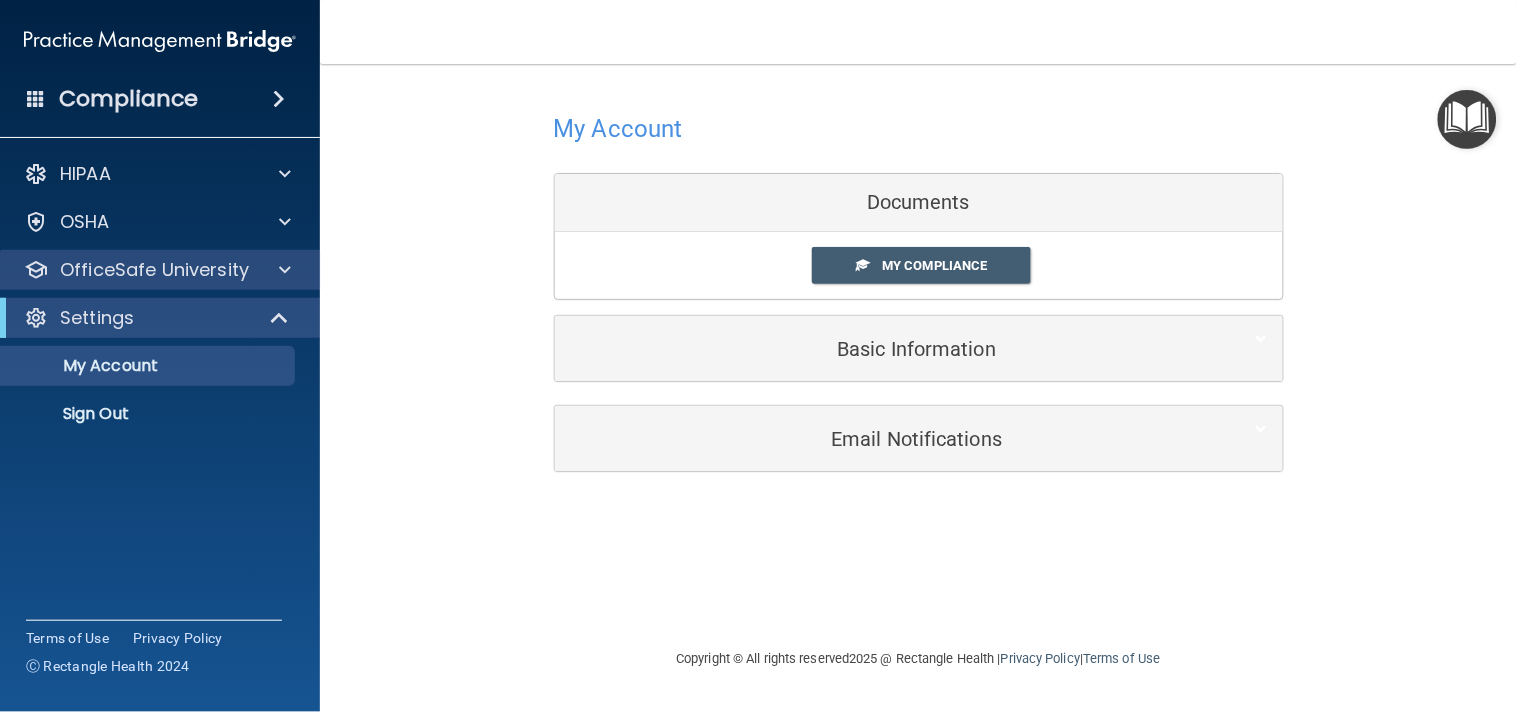 click on "OfficeSafe University" at bounding box center [160, 270] 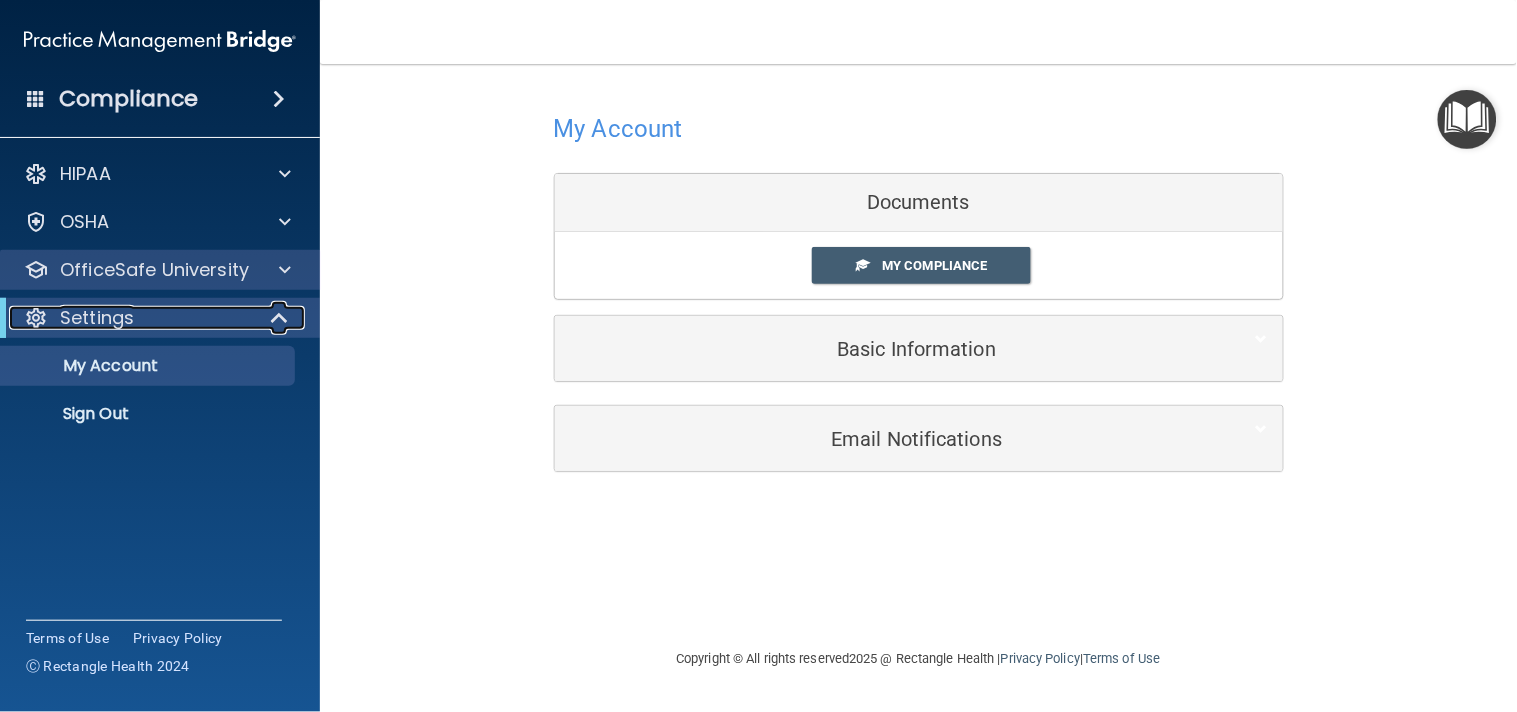 drag, startPoint x: 272, startPoint y: 322, endPoint x: 288, endPoint y: 284, distance: 41.231056 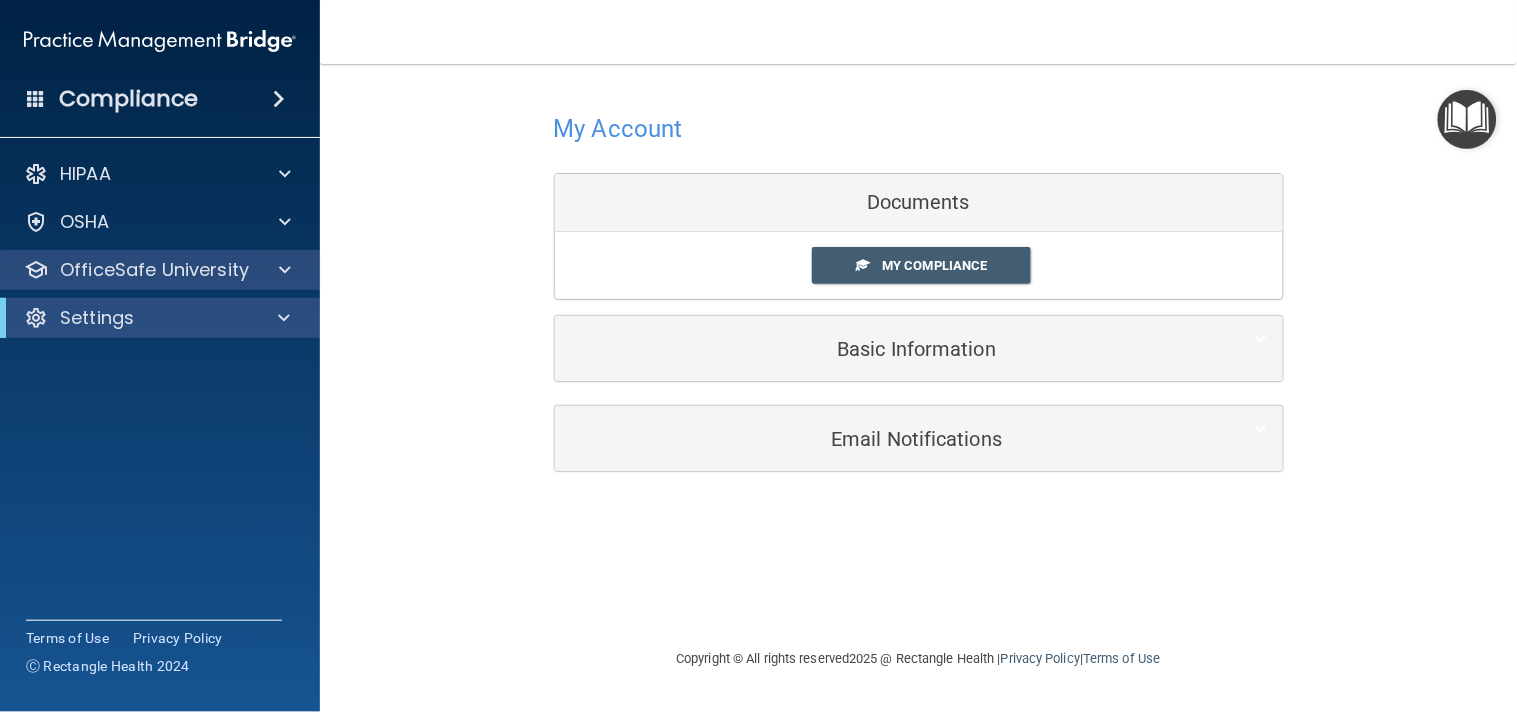 click on "OfficeSafe University" at bounding box center [160, 270] 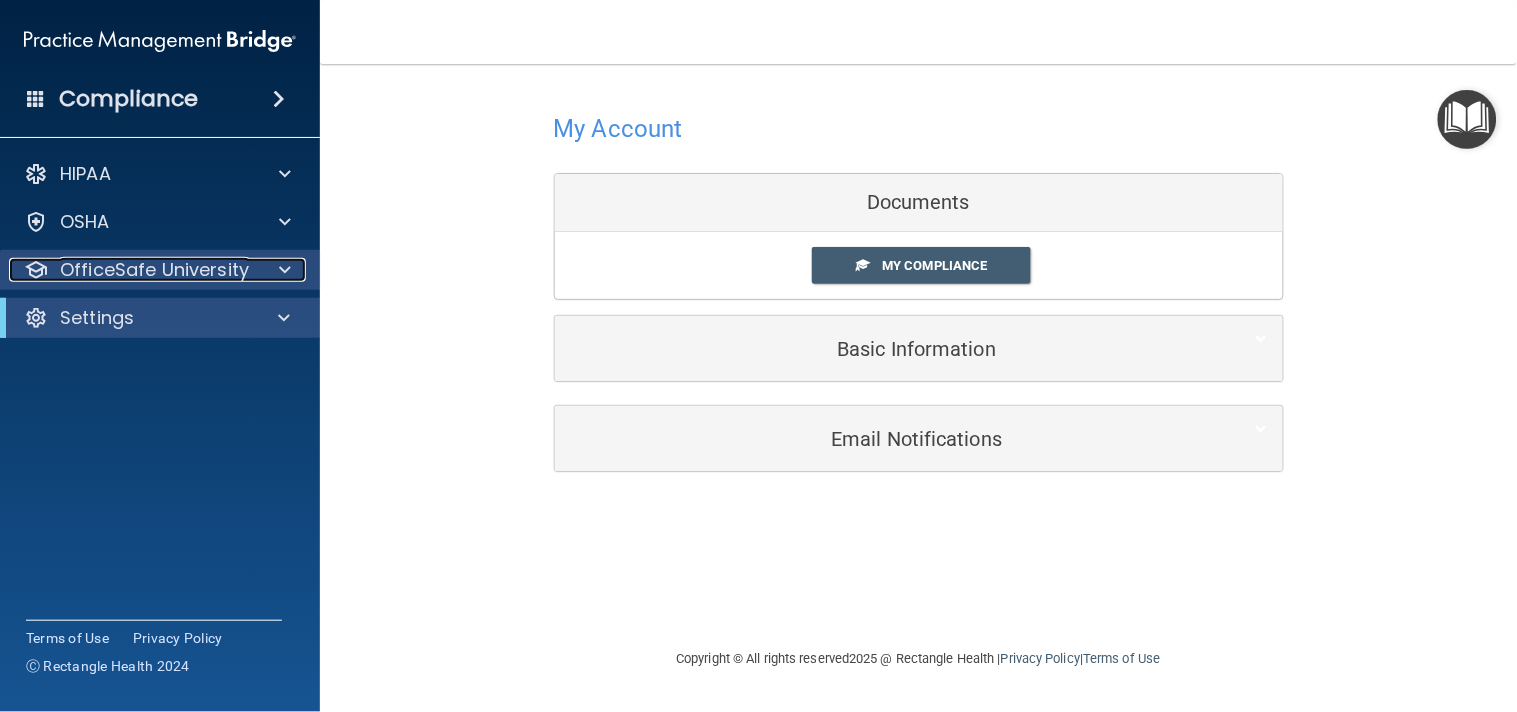 click at bounding box center [282, 270] 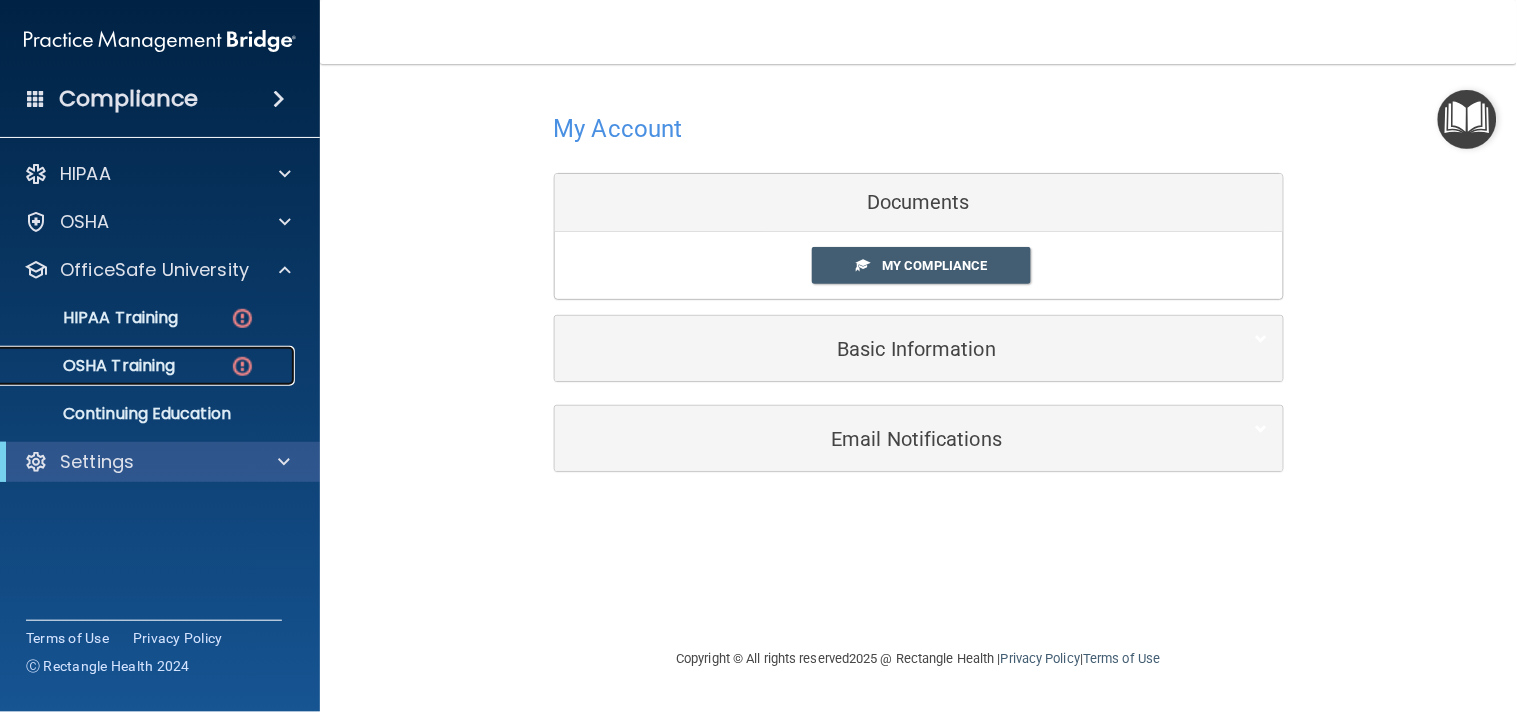 click on "OSHA Training" at bounding box center (94, 366) 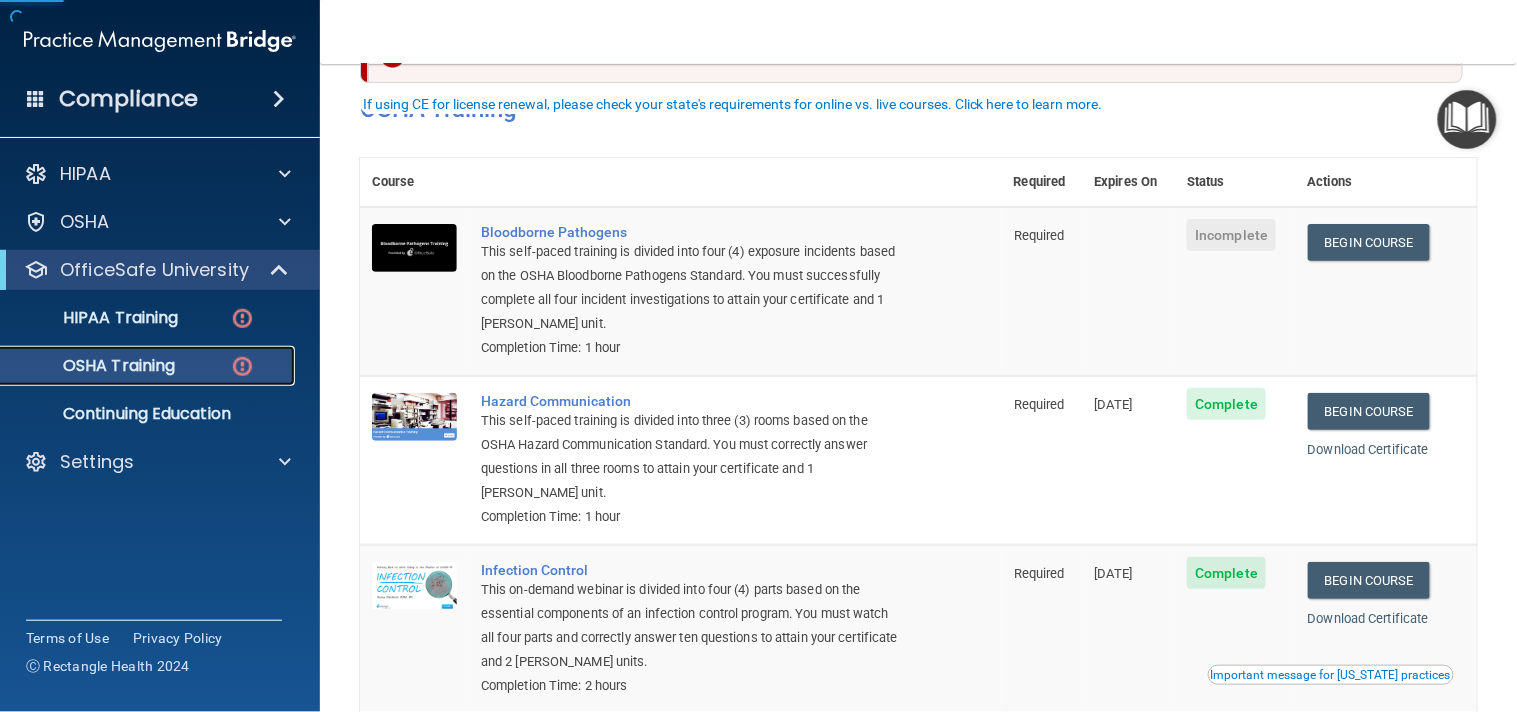 scroll, scrollTop: 111, scrollLeft: 0, axis: vertical 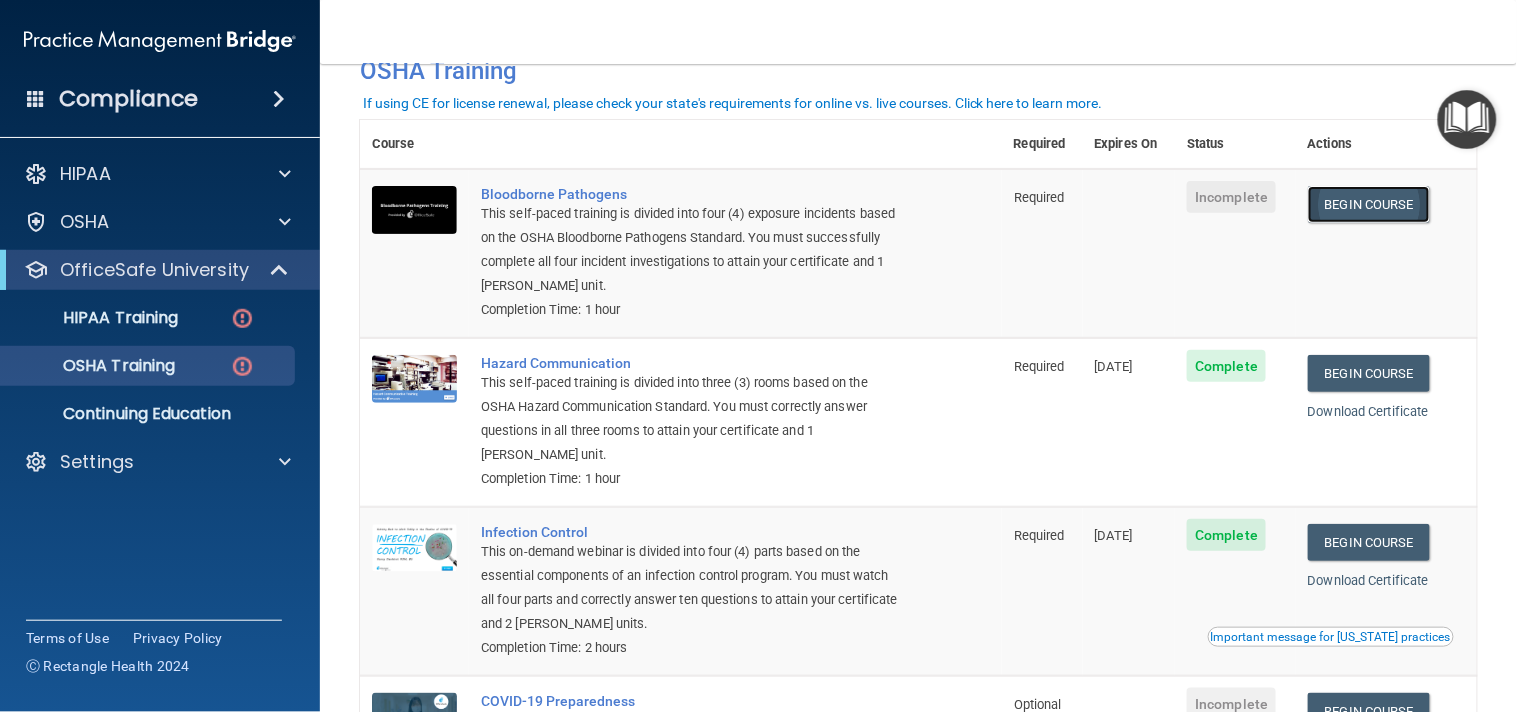 click on "Begin Course" at bounding box center [1369, 204] 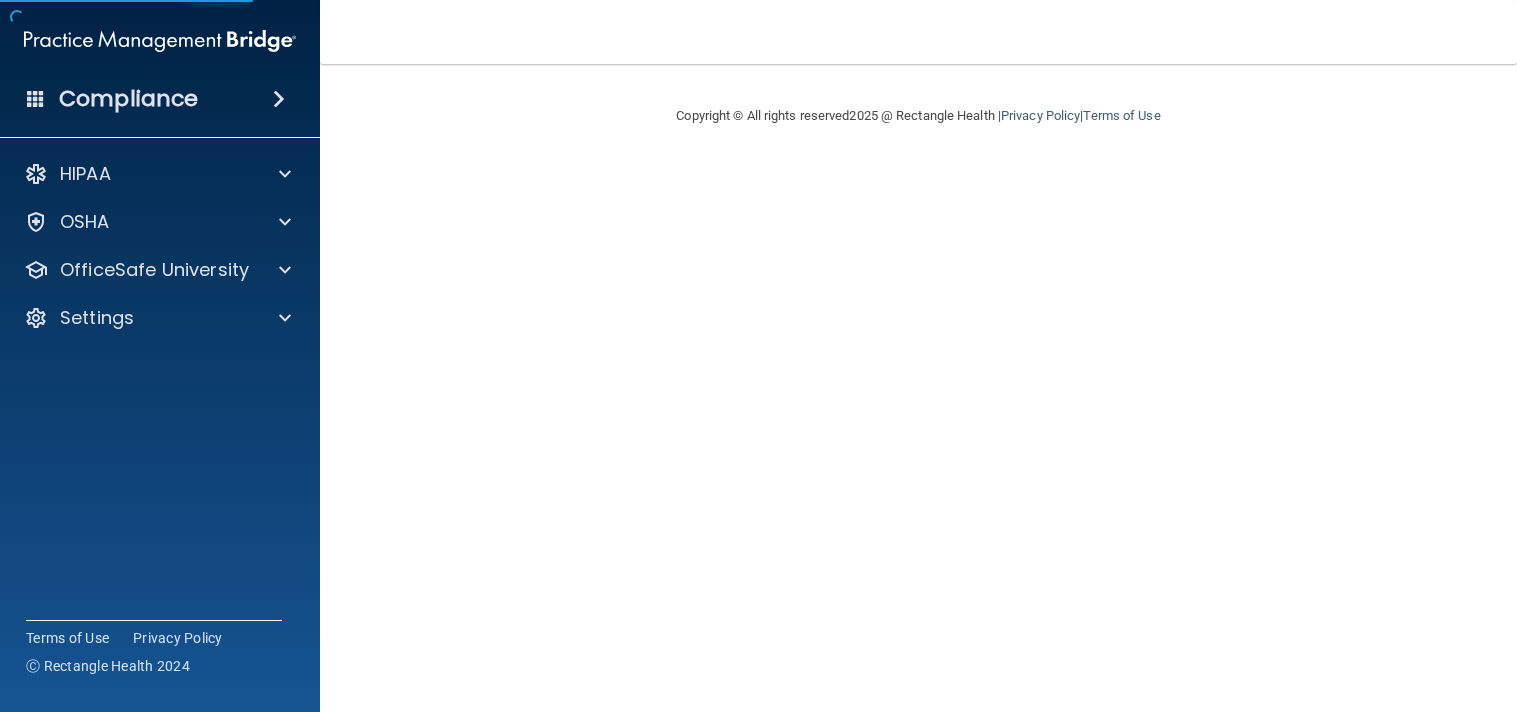 scroll, scrollTop: 0, scrollLeft: 0, axis: both 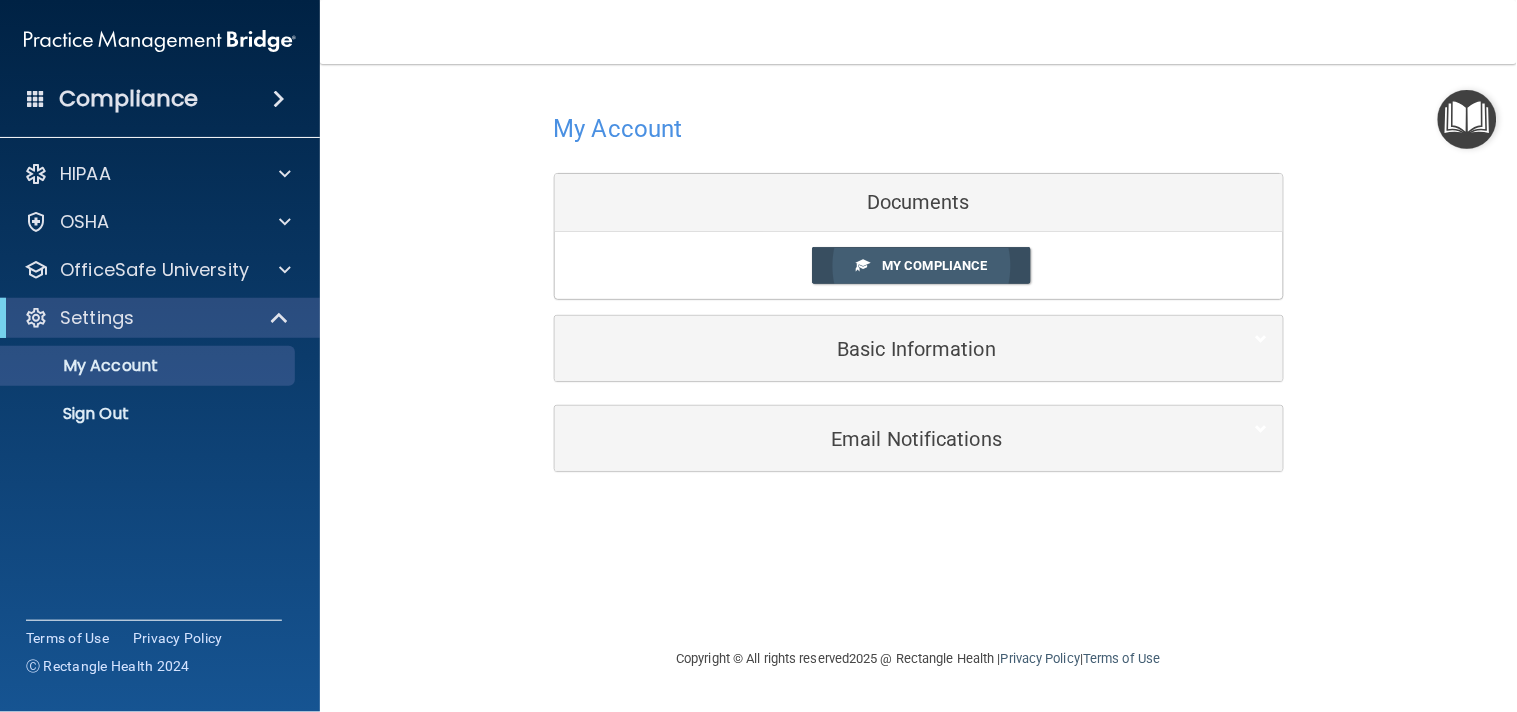 click on "My Compliance" at bounding box center [921, 265] 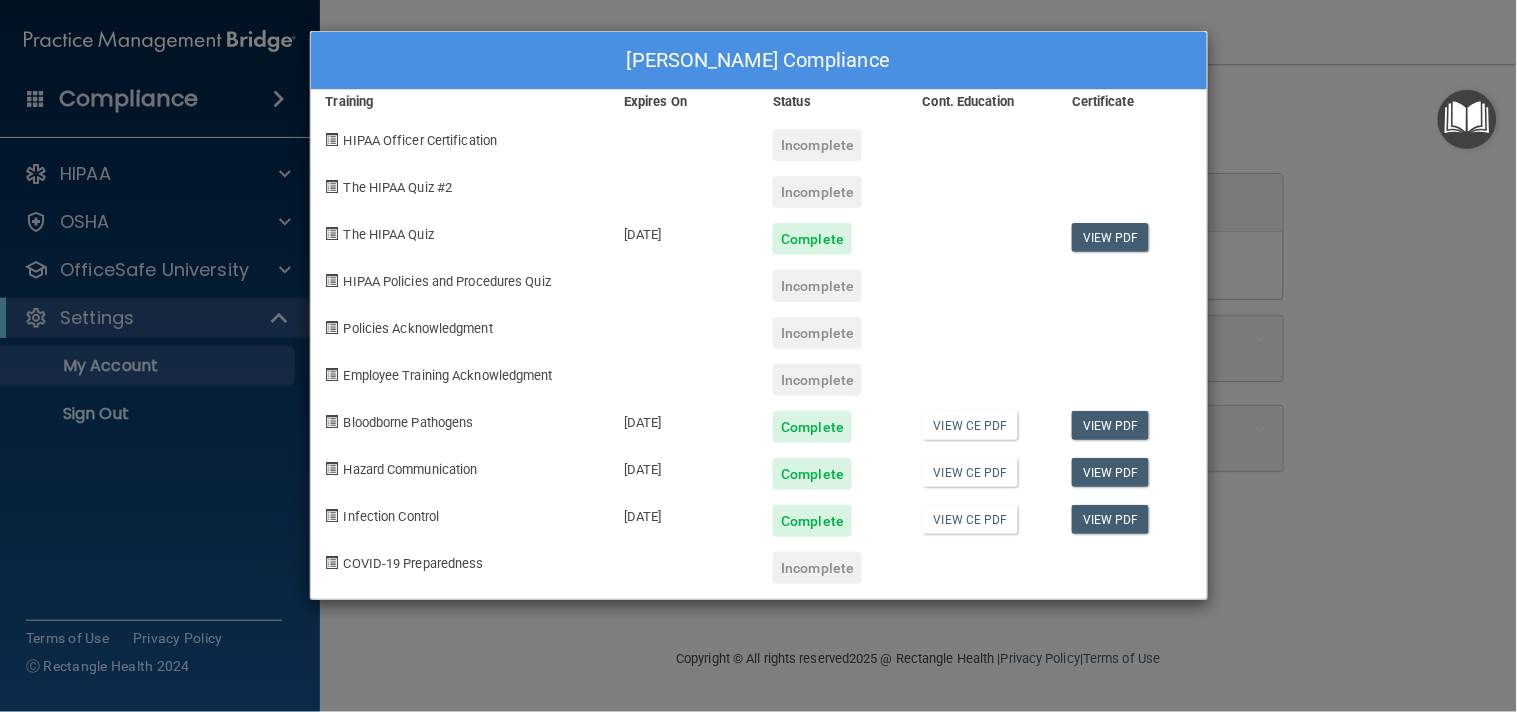 click on "Melissa McCart's Compliance      Training   Expires On   Status   Cont. Education   Certificate         HIPAA Officer Certification             Incomplete                      The HIPAA Quiz #2             Incomplete                      The HIPAA Quiz      07/08/2026       Complete              View PDF         HIPAA Policies and Procedures Quiz             Incomplete                      Policies Acknowledgment             Incomplete                      Employee Training Acknowledgment             Incomplete                      Bloodborne Pathogens      07/12/2026       Complete        View CE PDF       View PDF         Hazard Communication      07/12/2026       Complete        View CE PDF       View PDF         Infection Control      07/12/2026       Complete        View CE PDF       View PDF         COVID-19 Preparedness             Incomplete" at bounding box center [758, 356] 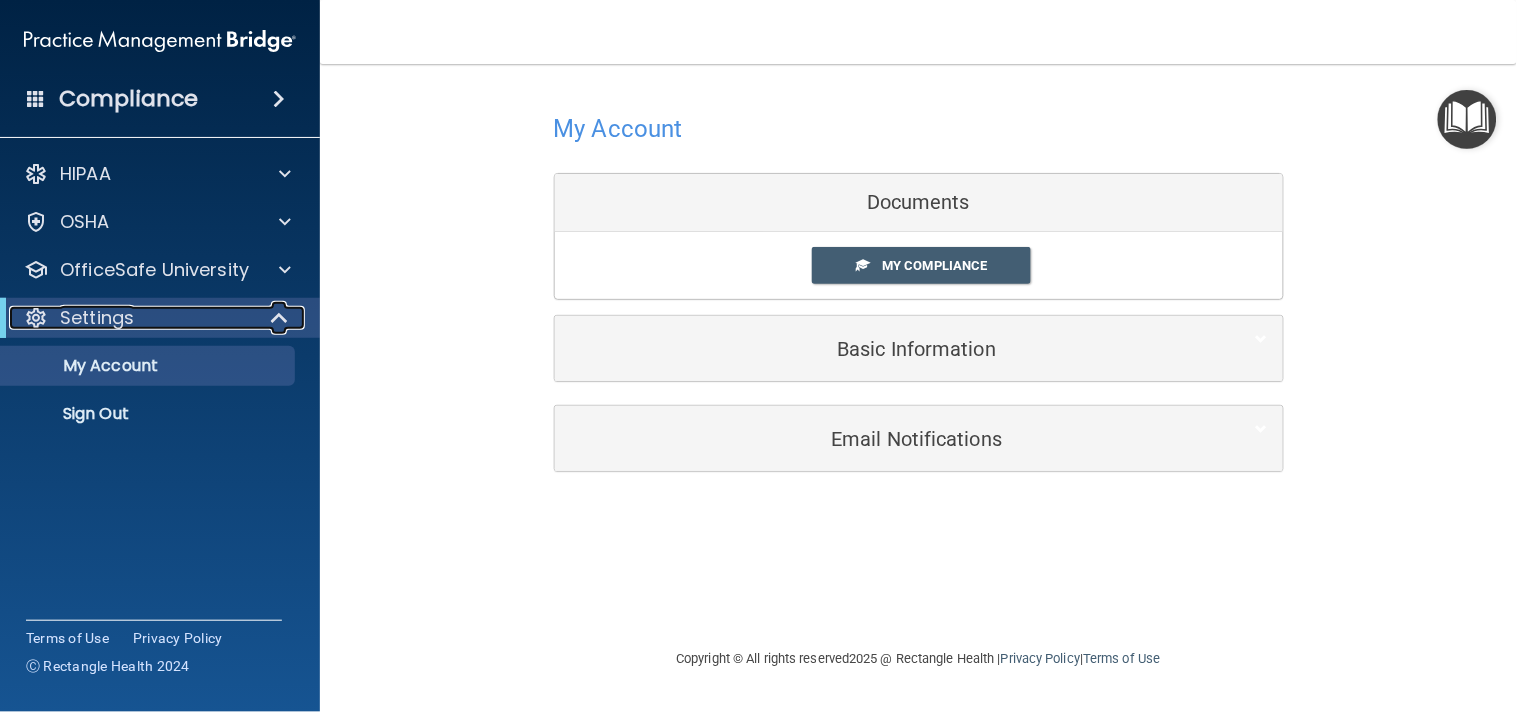click on "Settings" at bounding box center (132, 318) 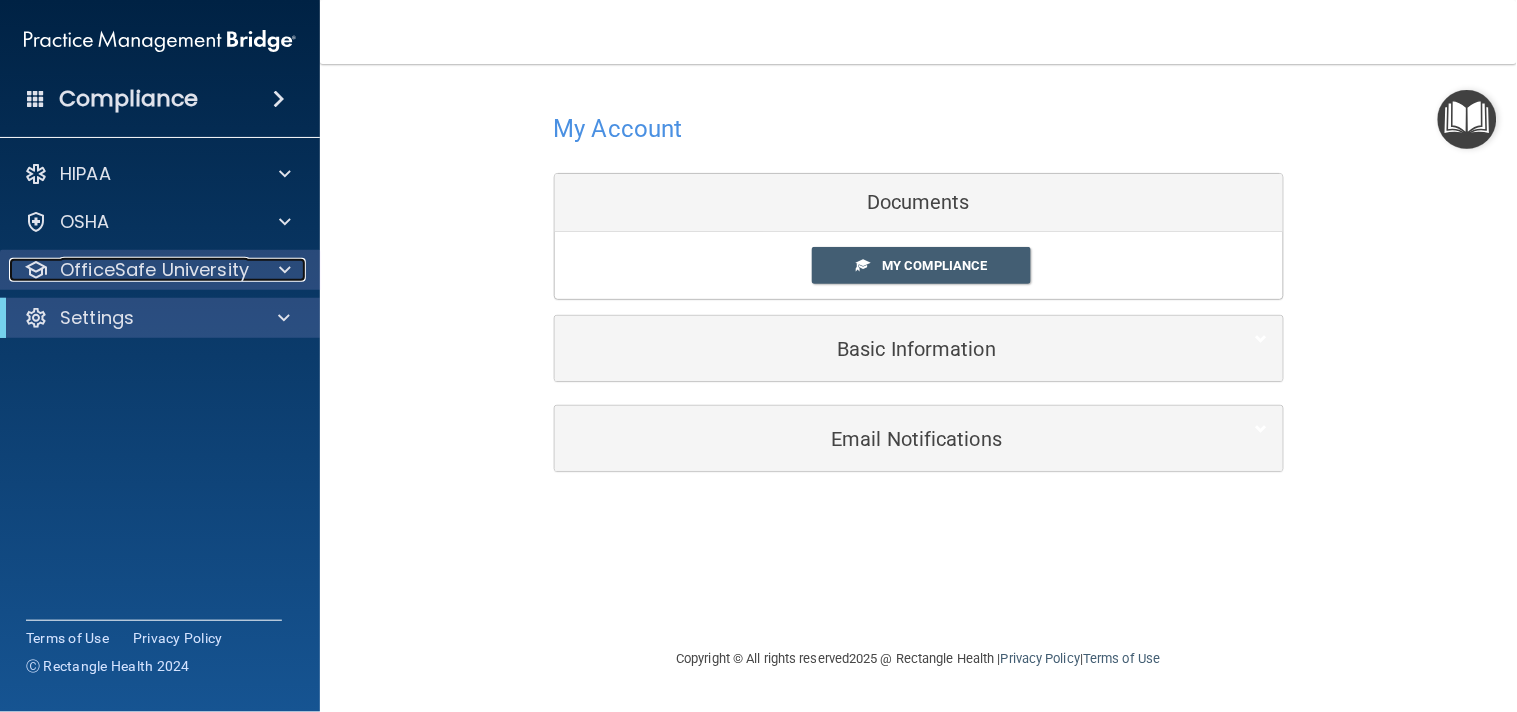 click at bounding box center [282, 270] 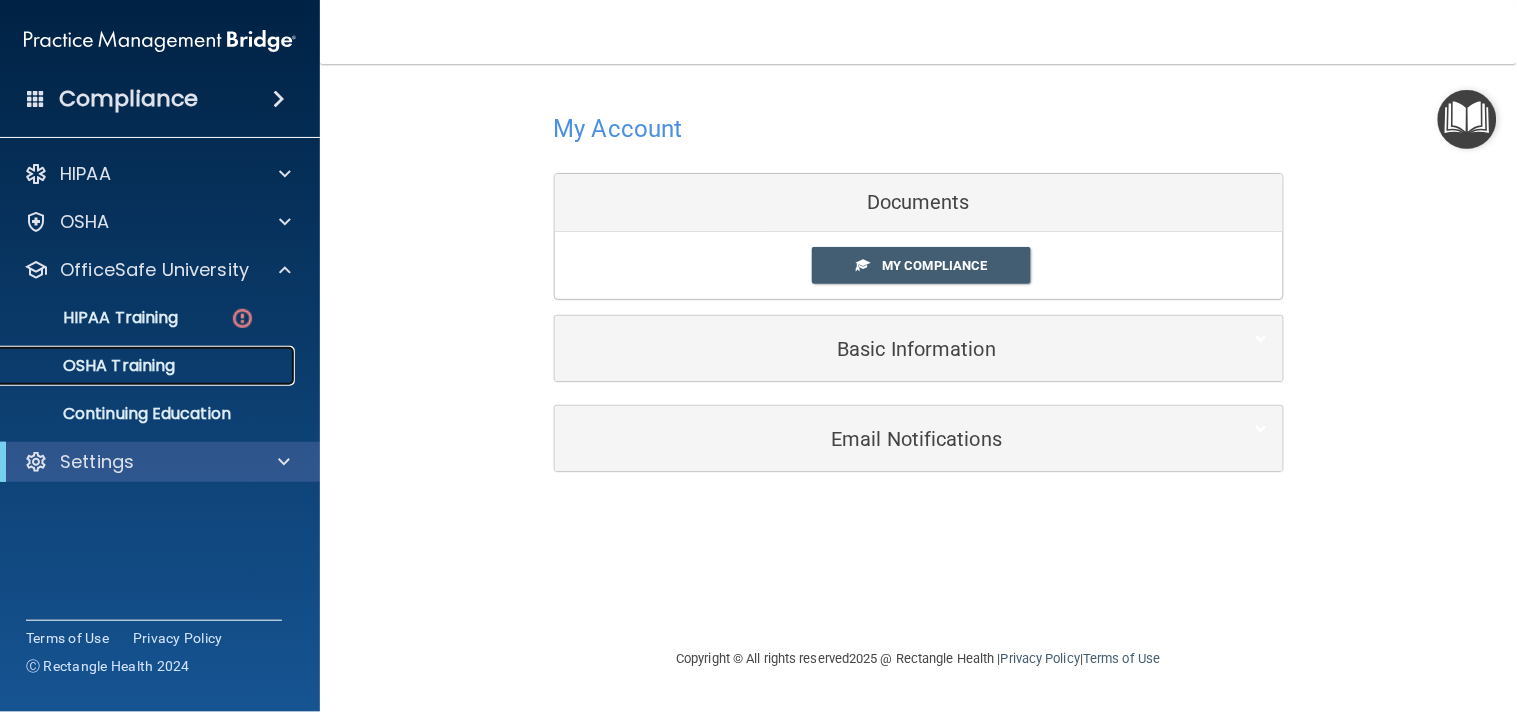 click on "OSHA Training" at bounding box center [137, 366] 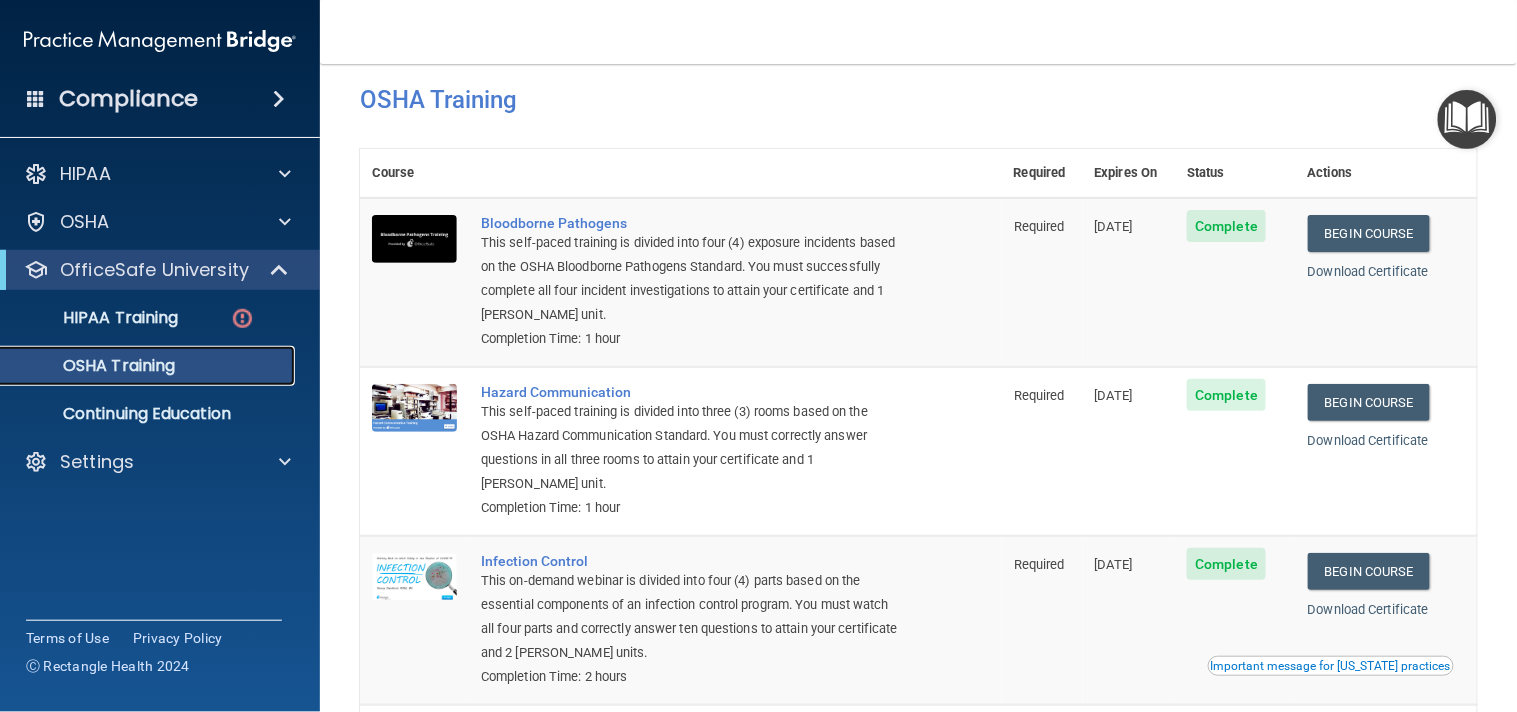 scroll, scrollTop: 0, scrollLeft: 0, axis: both 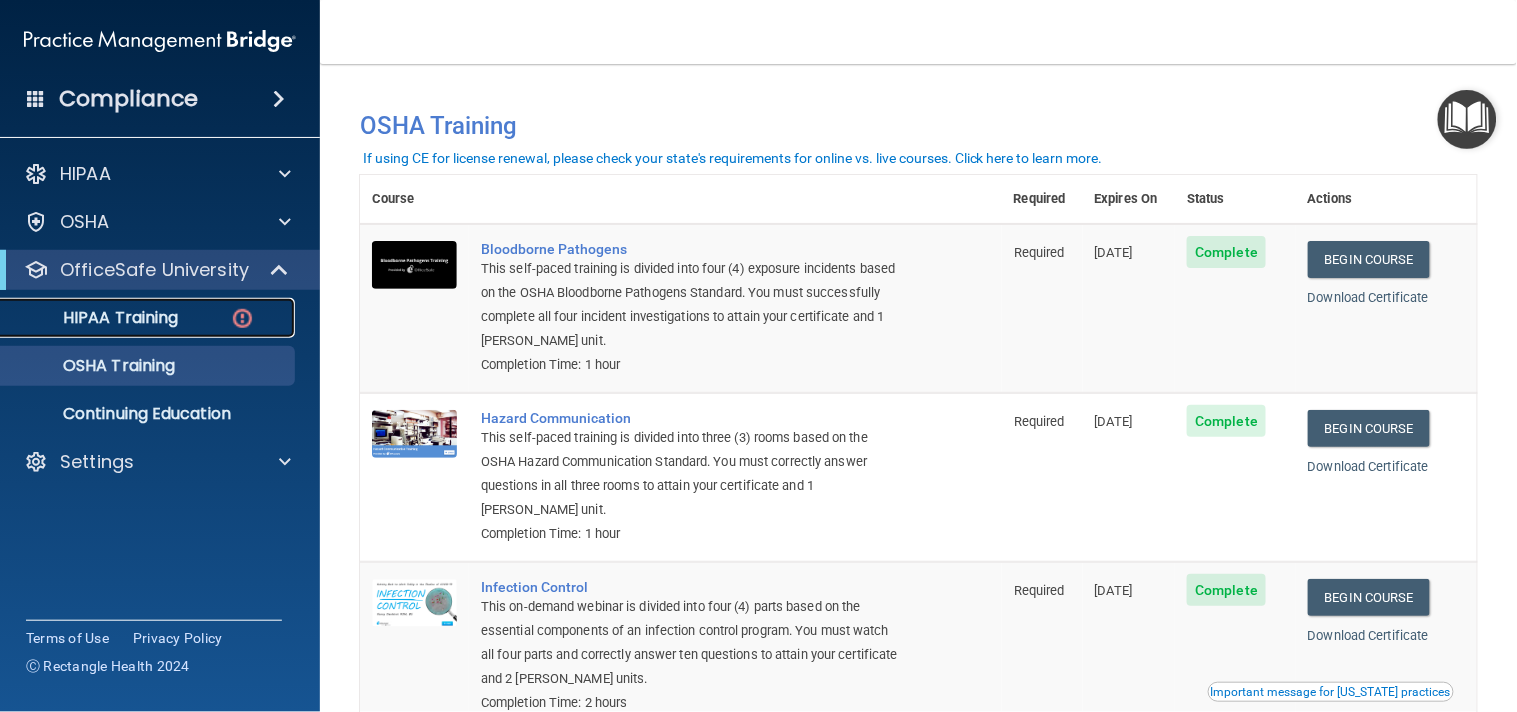 click on "HIPAA Training" at bounding box center (95, 318) 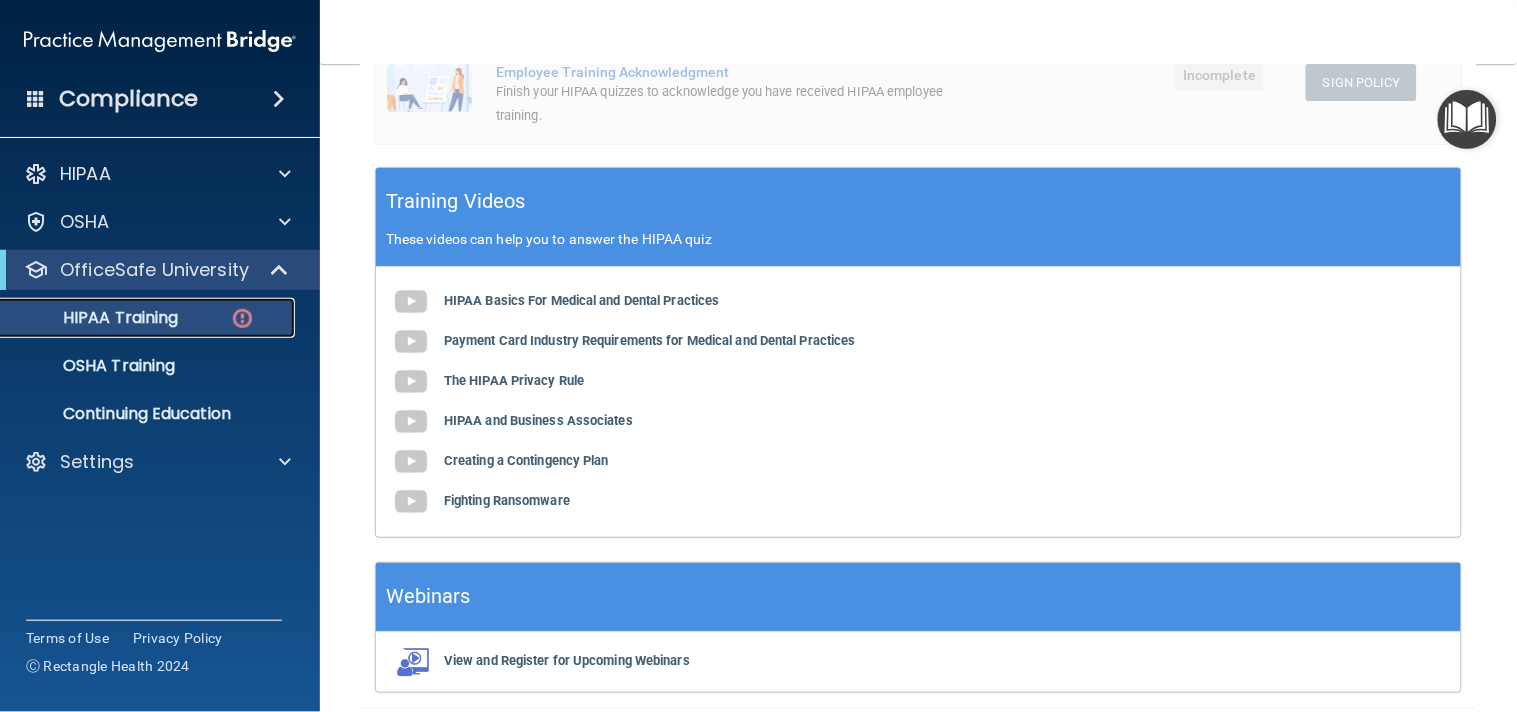 scroll, scrollTop: 0, scrollLeft: 0, axis: both 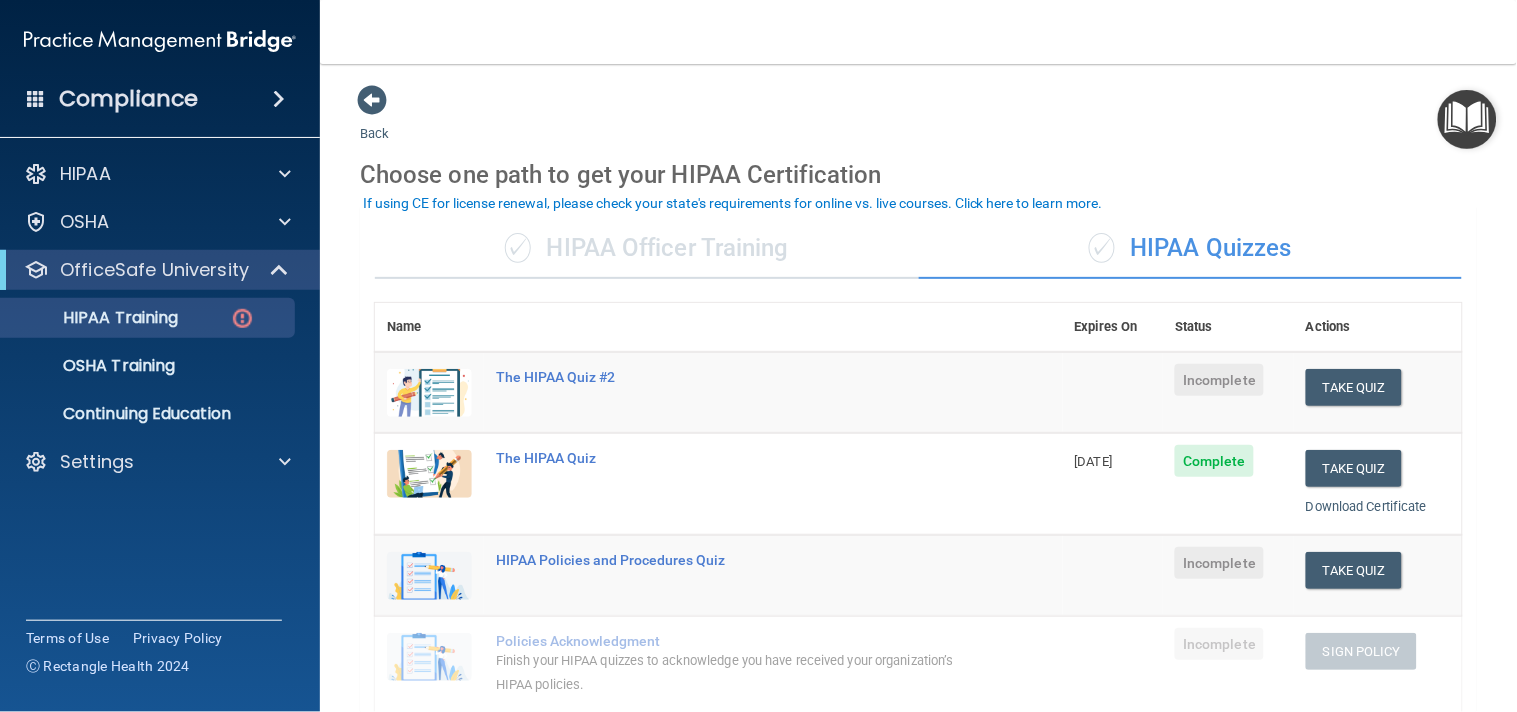 click at bounding box center [160, 41] 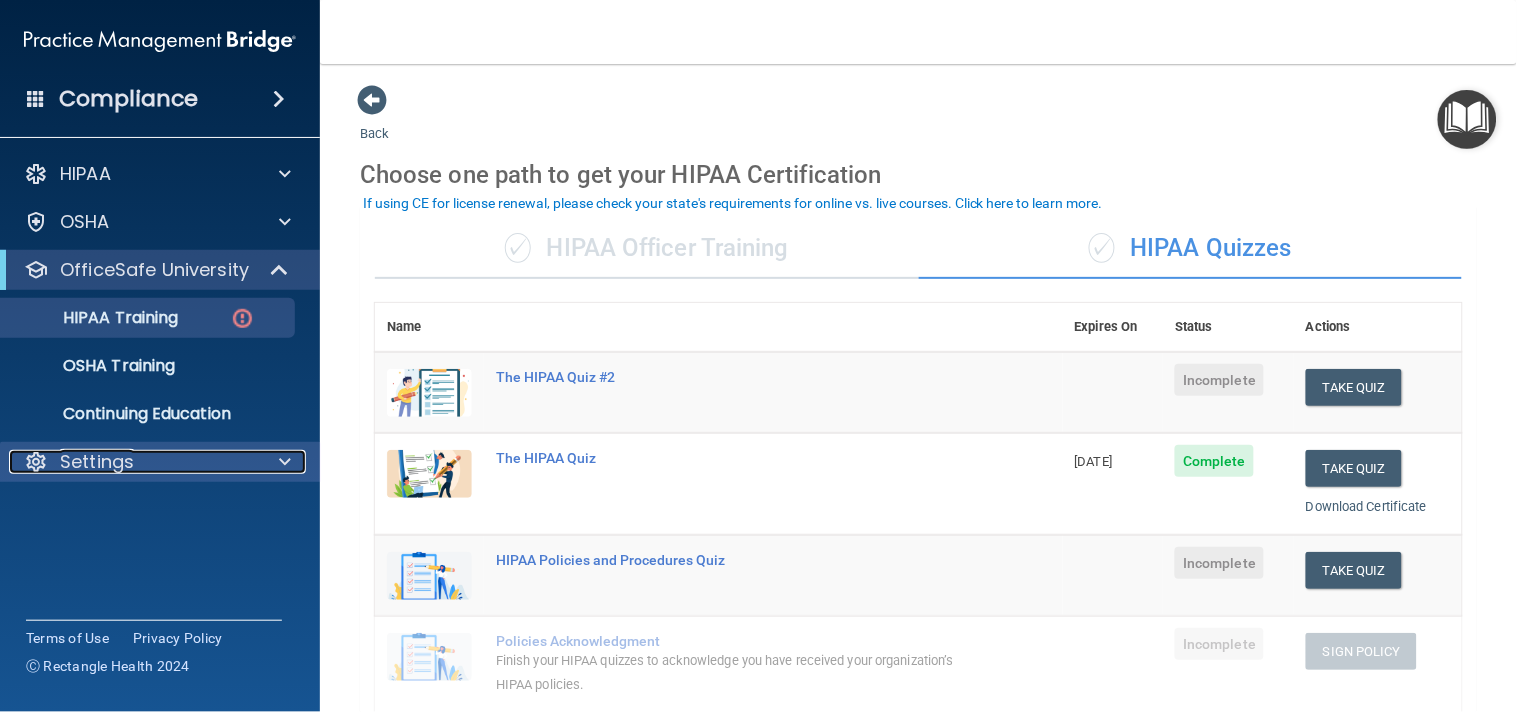 click on "Settings" at bounding box center (133, 462) 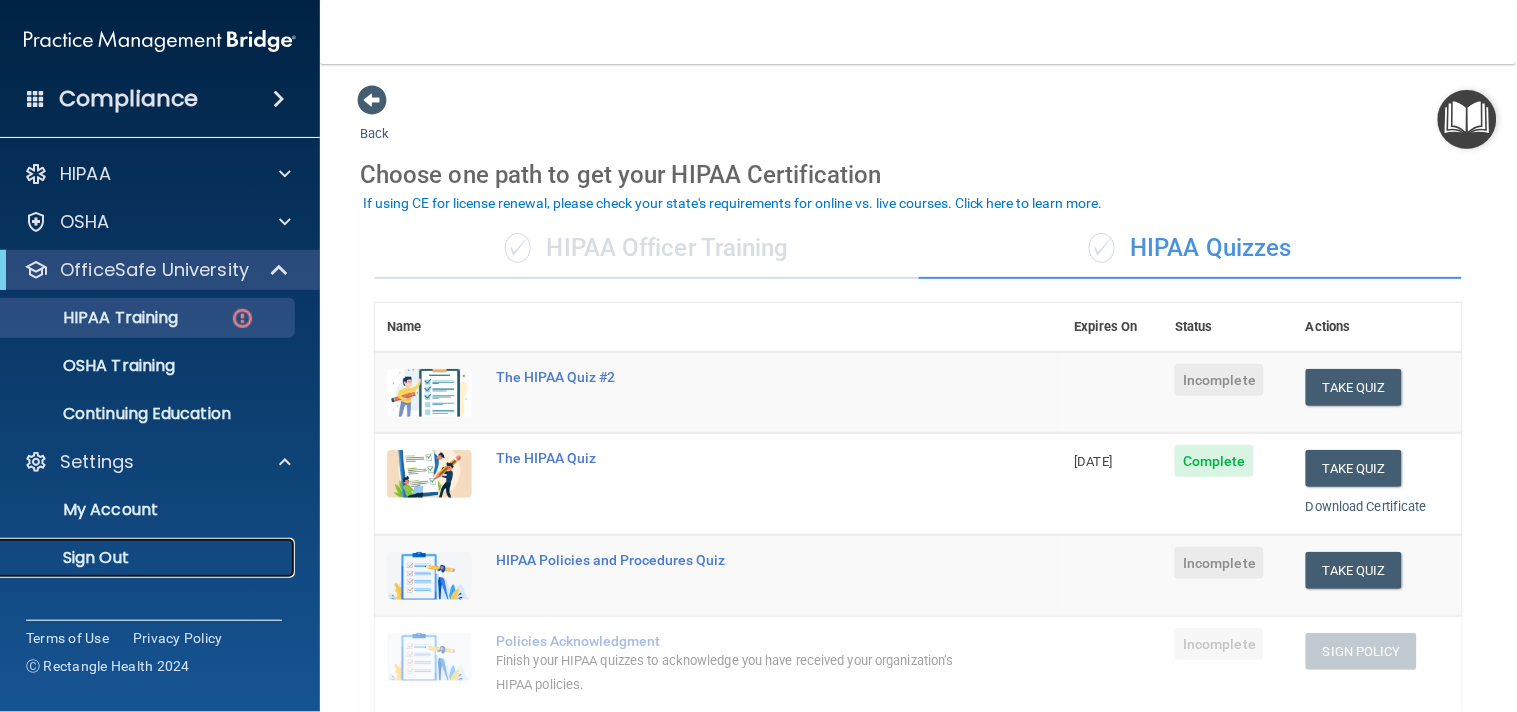 click on "Sign Out" at bounding box center [149, 558] 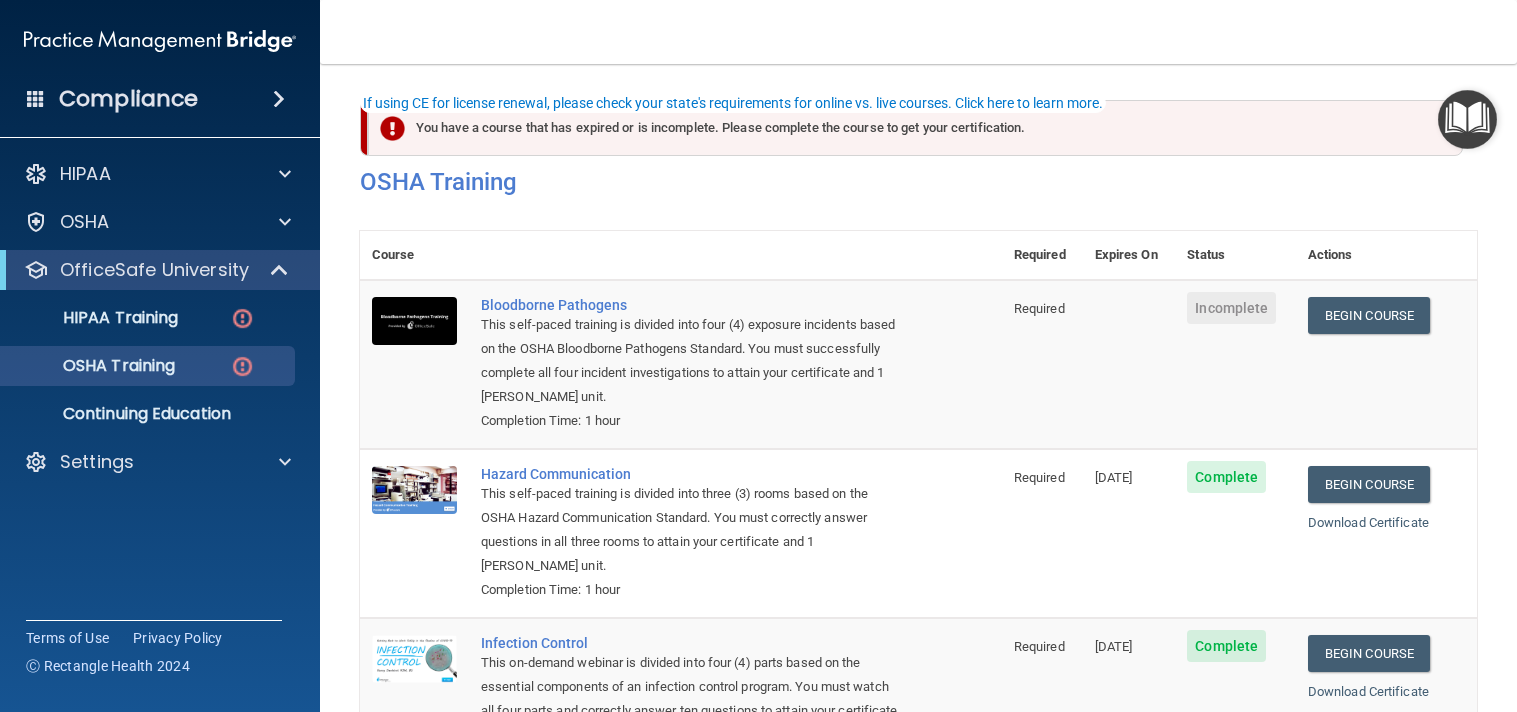 scroll, scrollTop: 0, scrollLeft: 0, axis: both 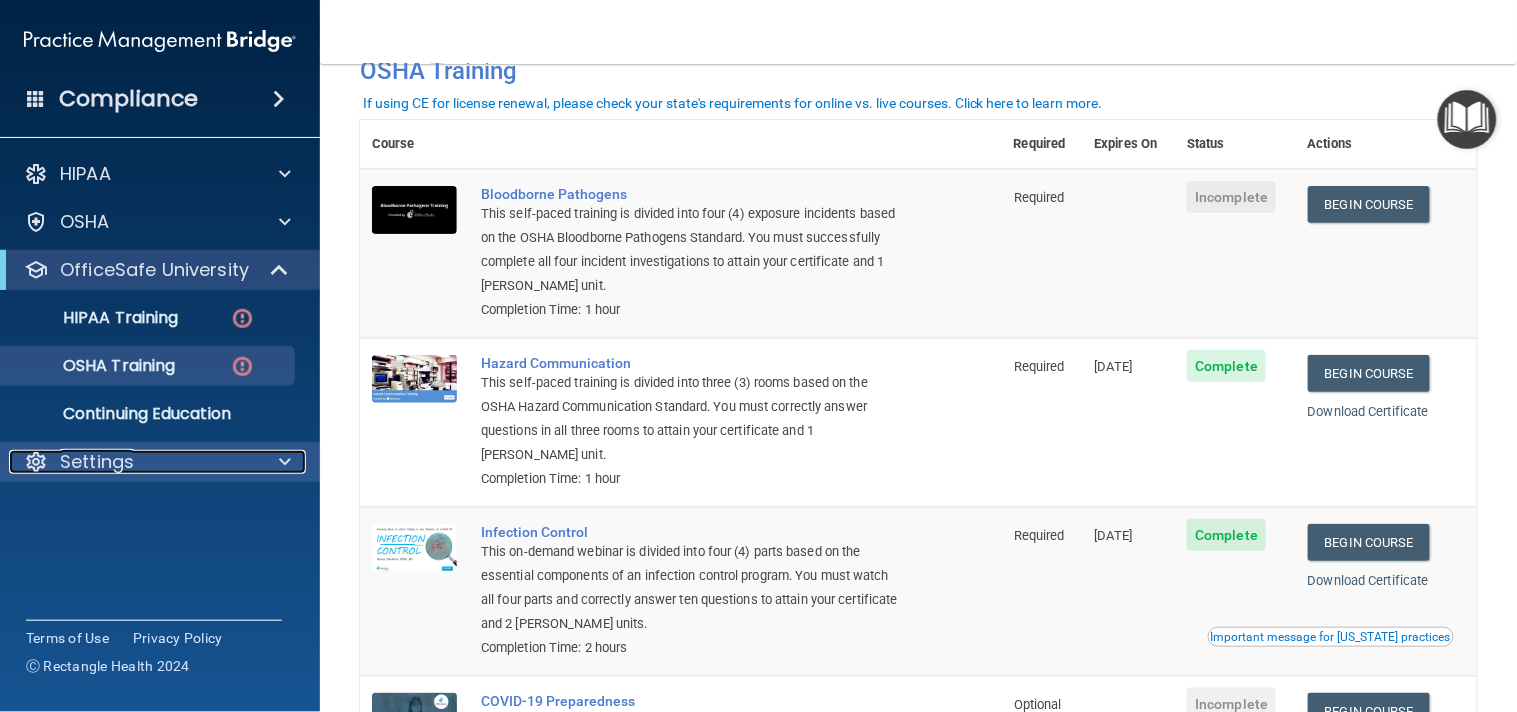 click on "Settings" at bounding box center (133, 462) 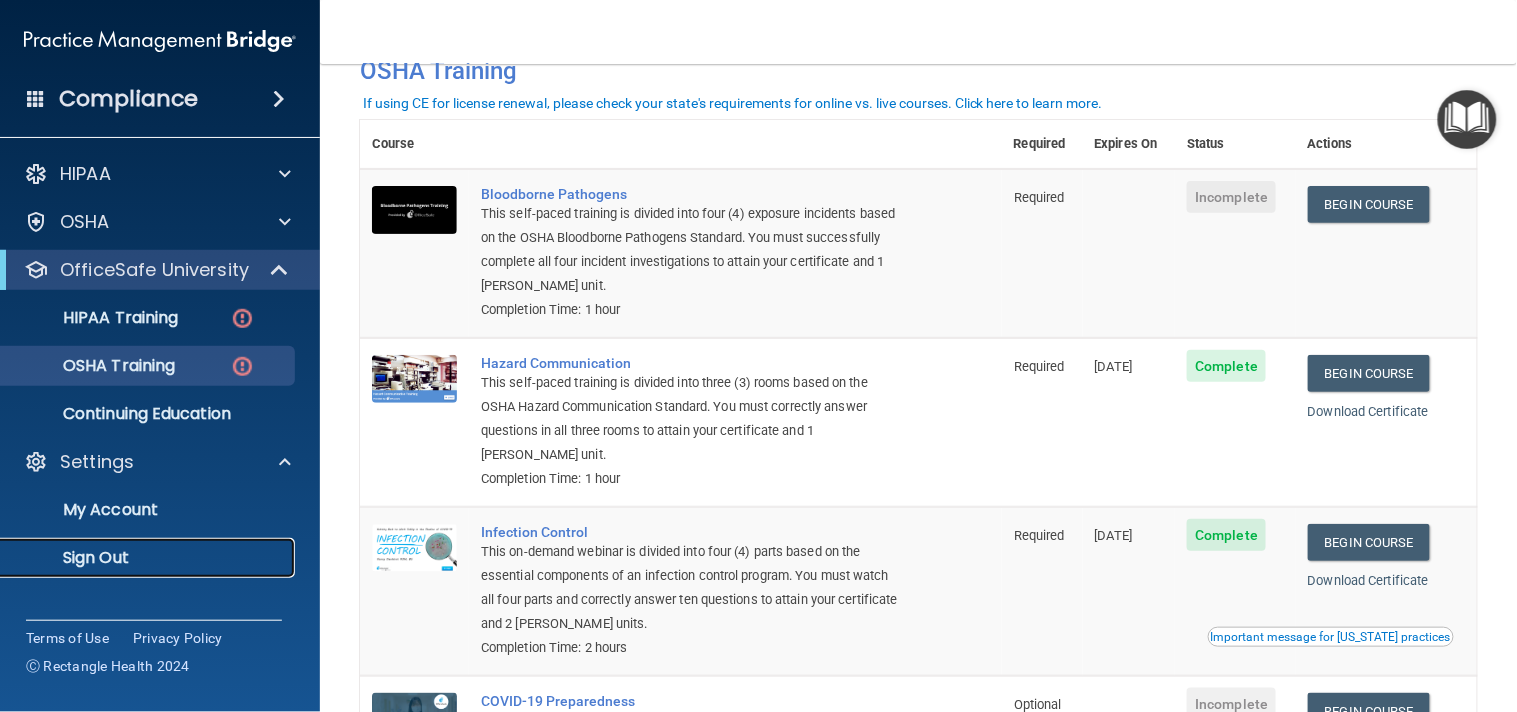 click on "Sign Out" at bounding box center [149, 558] 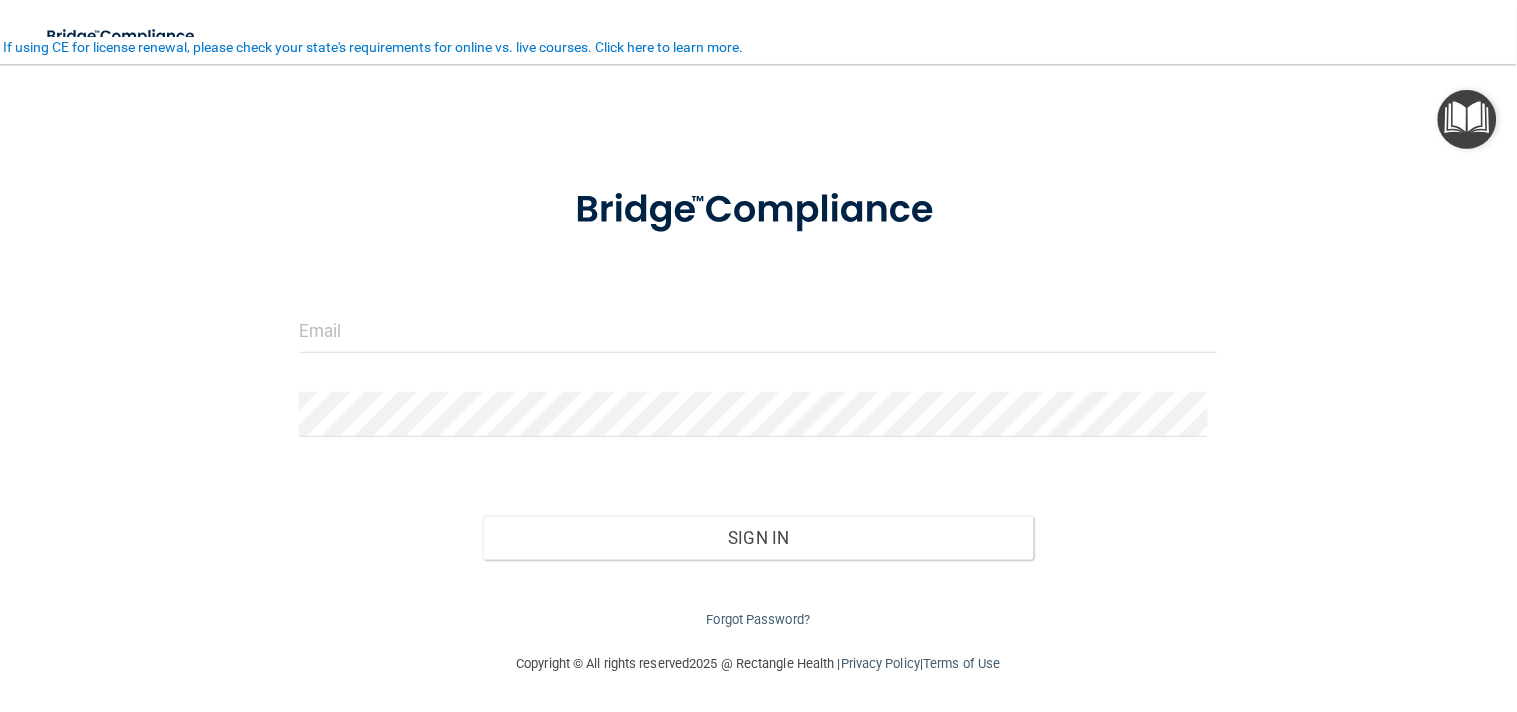 scroll, scrollTop: 22, scrollLeft: 0, axis: vertical 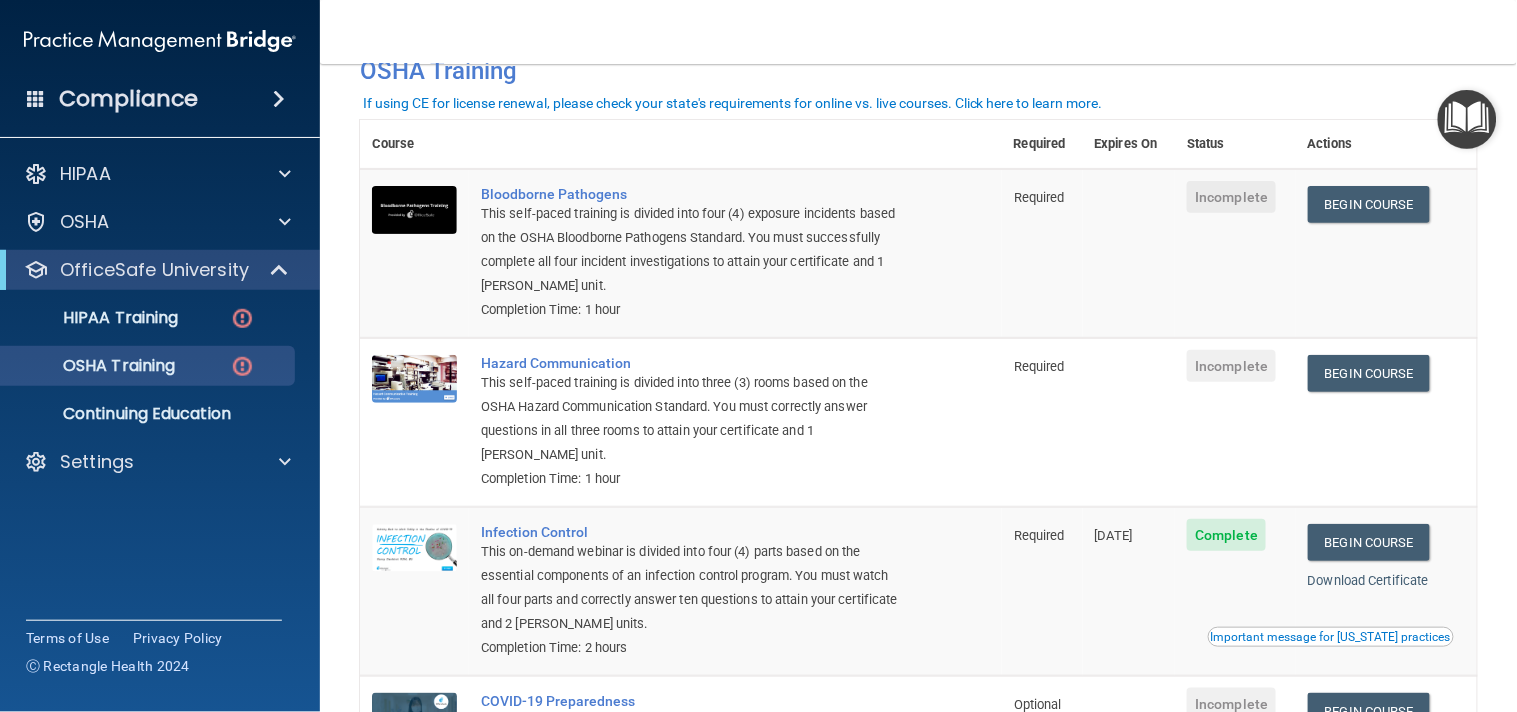 click on "HIPAA
Documents and Policies                 Report an Incident               Business Associates               Emergency Planning               Resources                 HIPAA Risk Assessment
[GEOGRAPHIC_DATA]
Documents               Safety Data Sheets               Self-Assessment                Injury and Illness Report                Resources
PCI
PCI Compliance                Merchant Savings Calculator
[GEOGRAPHIC_DATA]
HIPAA Training                   OSHA Training                   Continuing Education
Settings
My Account               My Users               Services                 Sign Out" at bounding box center [160, 322] 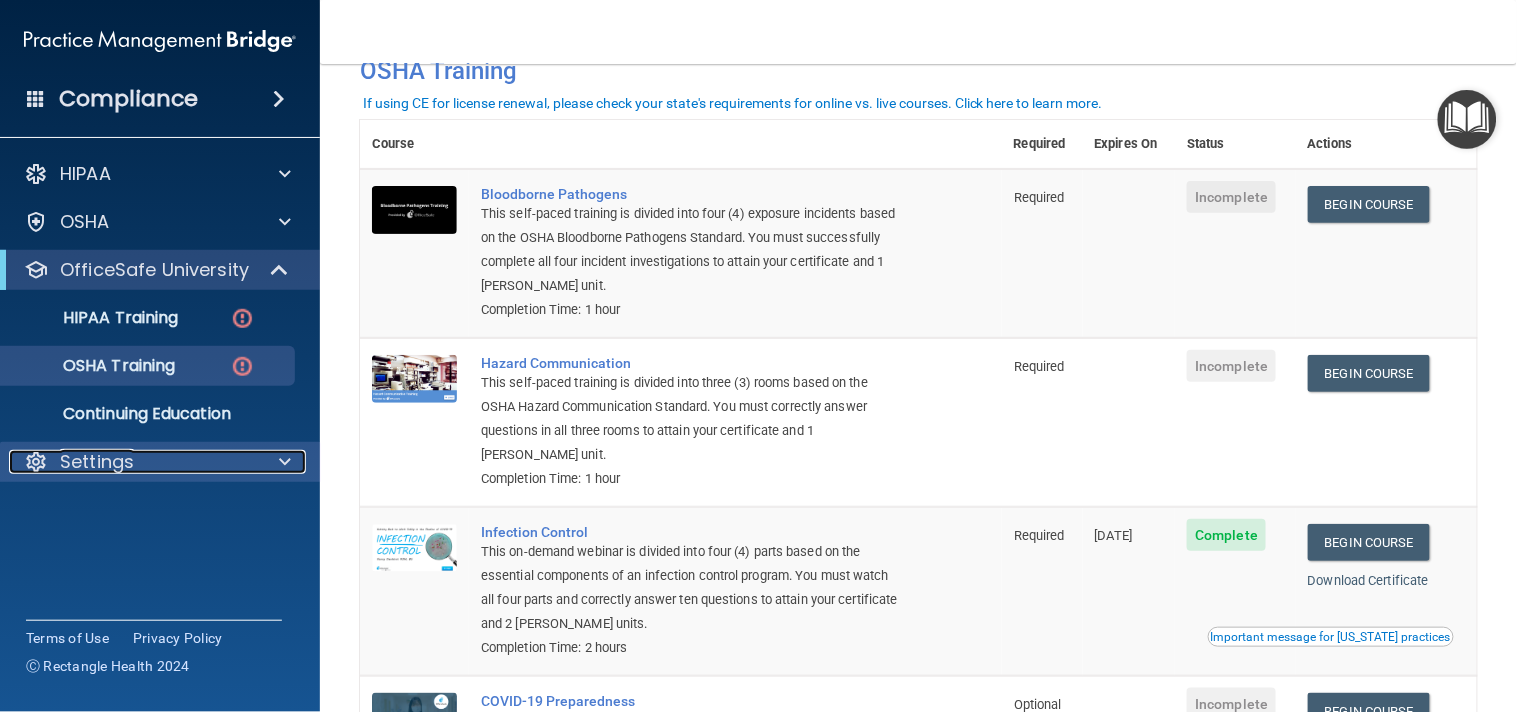 click on "Settings" at bounding box center (97, 462) 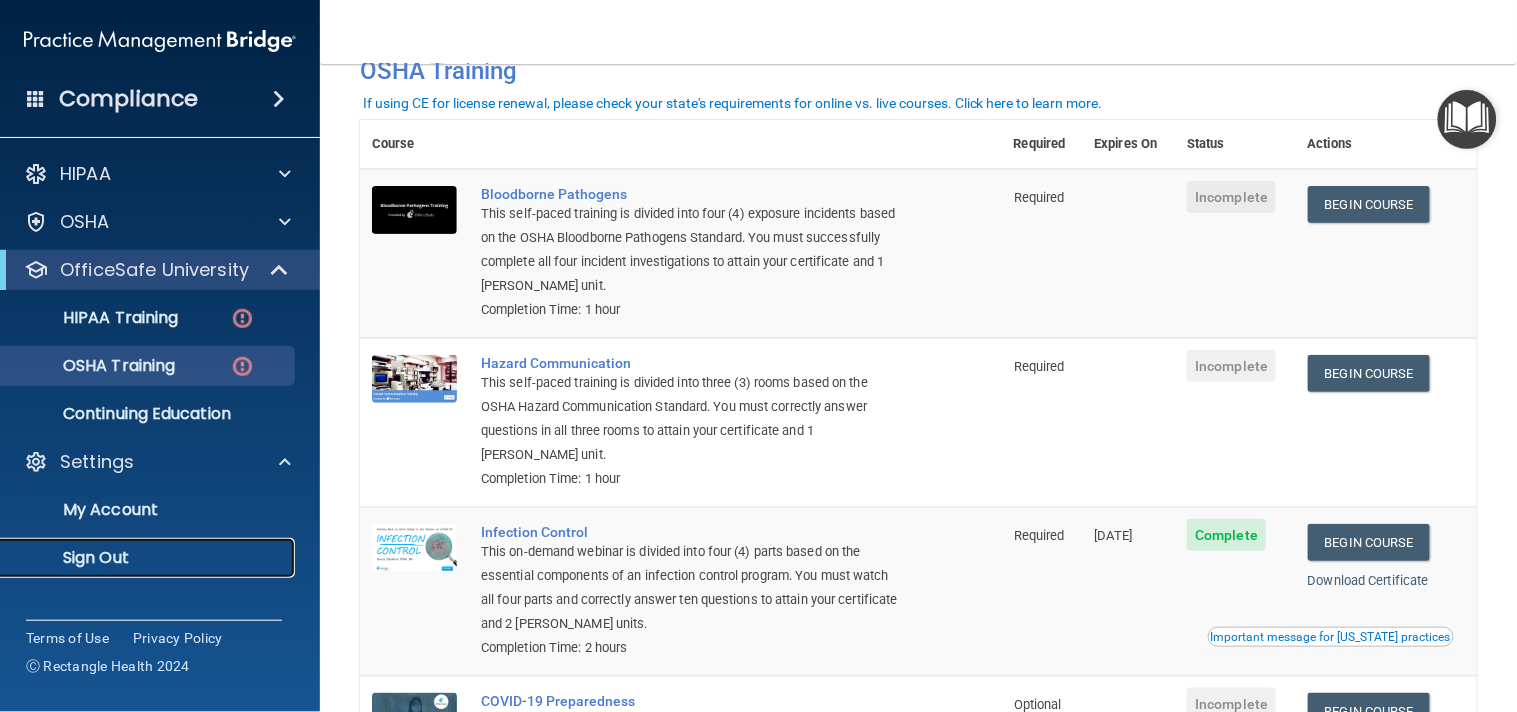 click on "Sign Out" at bounding box center (149, 558) 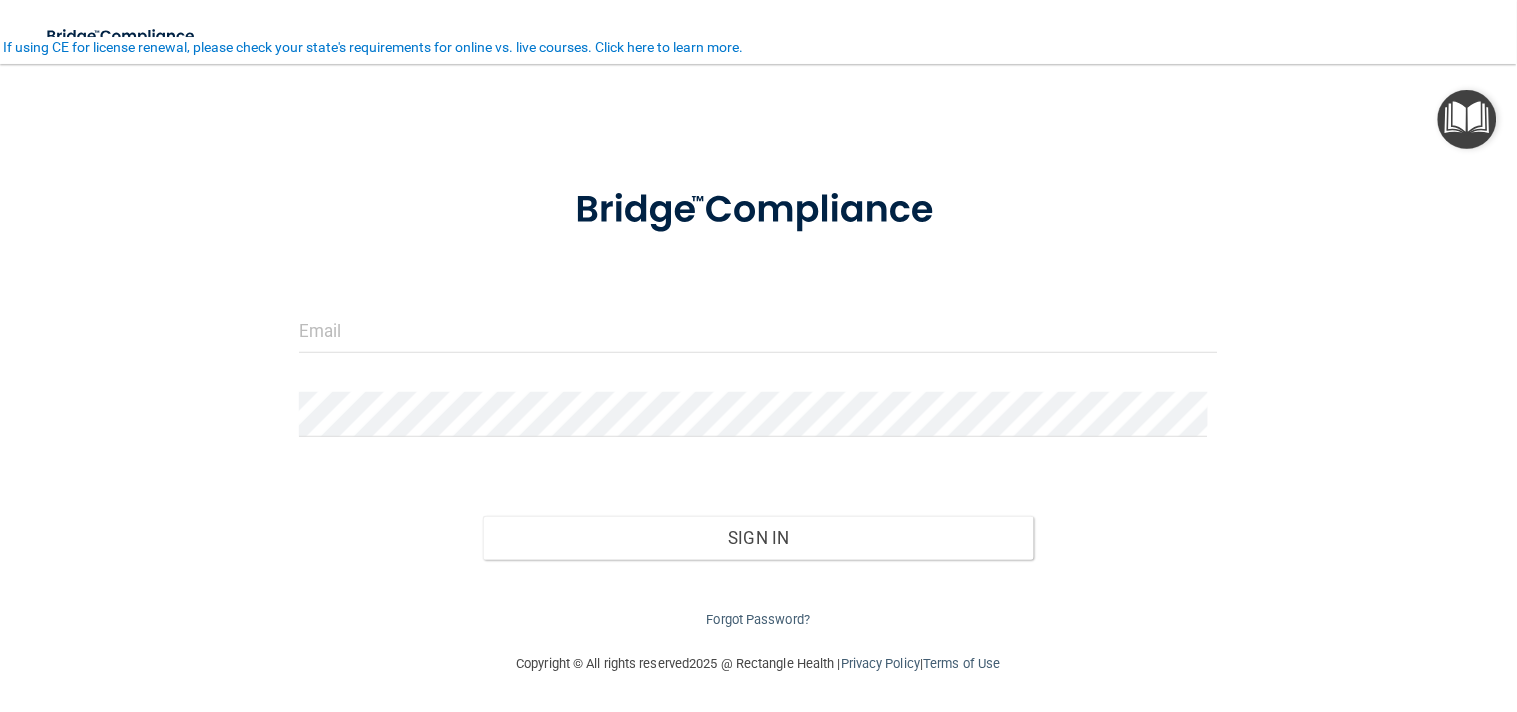 scroll, scrollTop: 22, scrollLeft: 0, axis: vertical 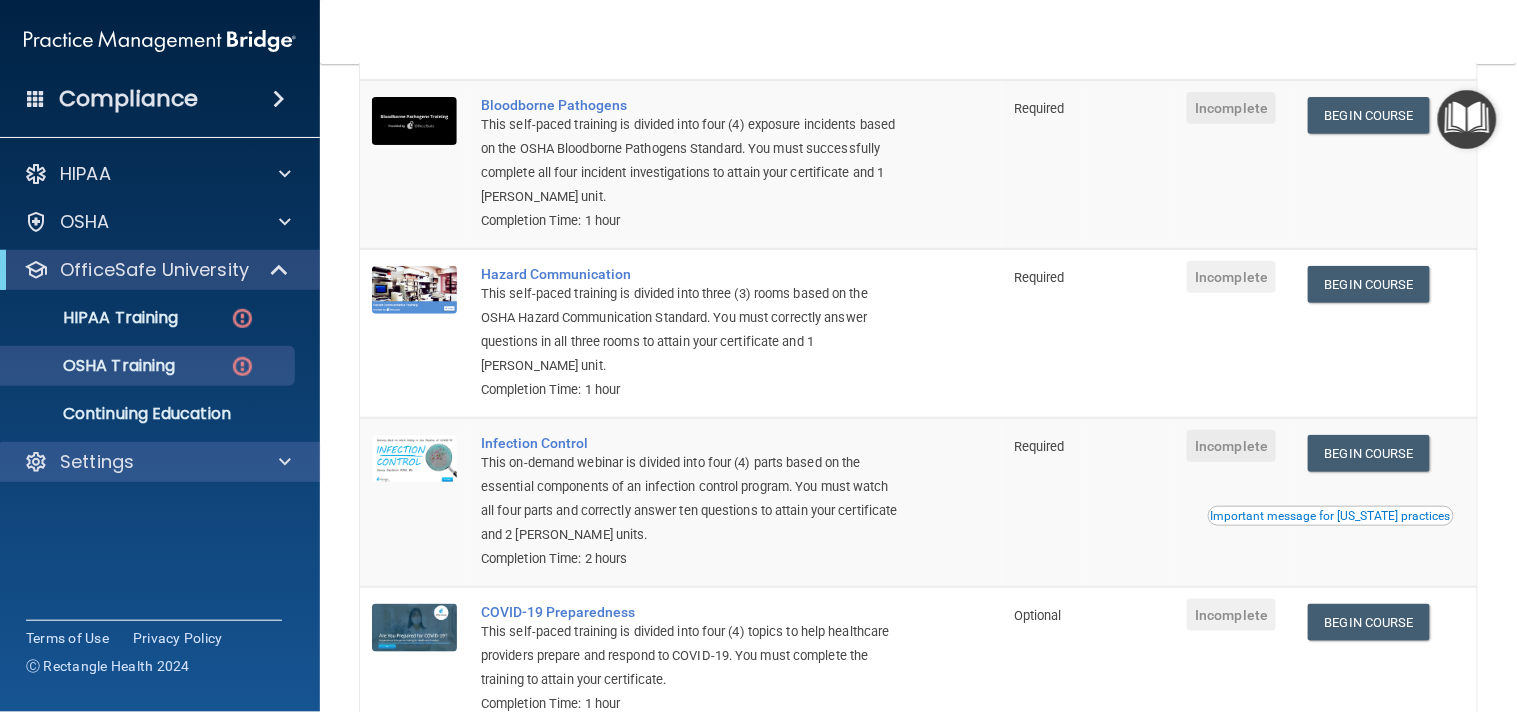 click on "Settings" at bounding box center [160, 462] 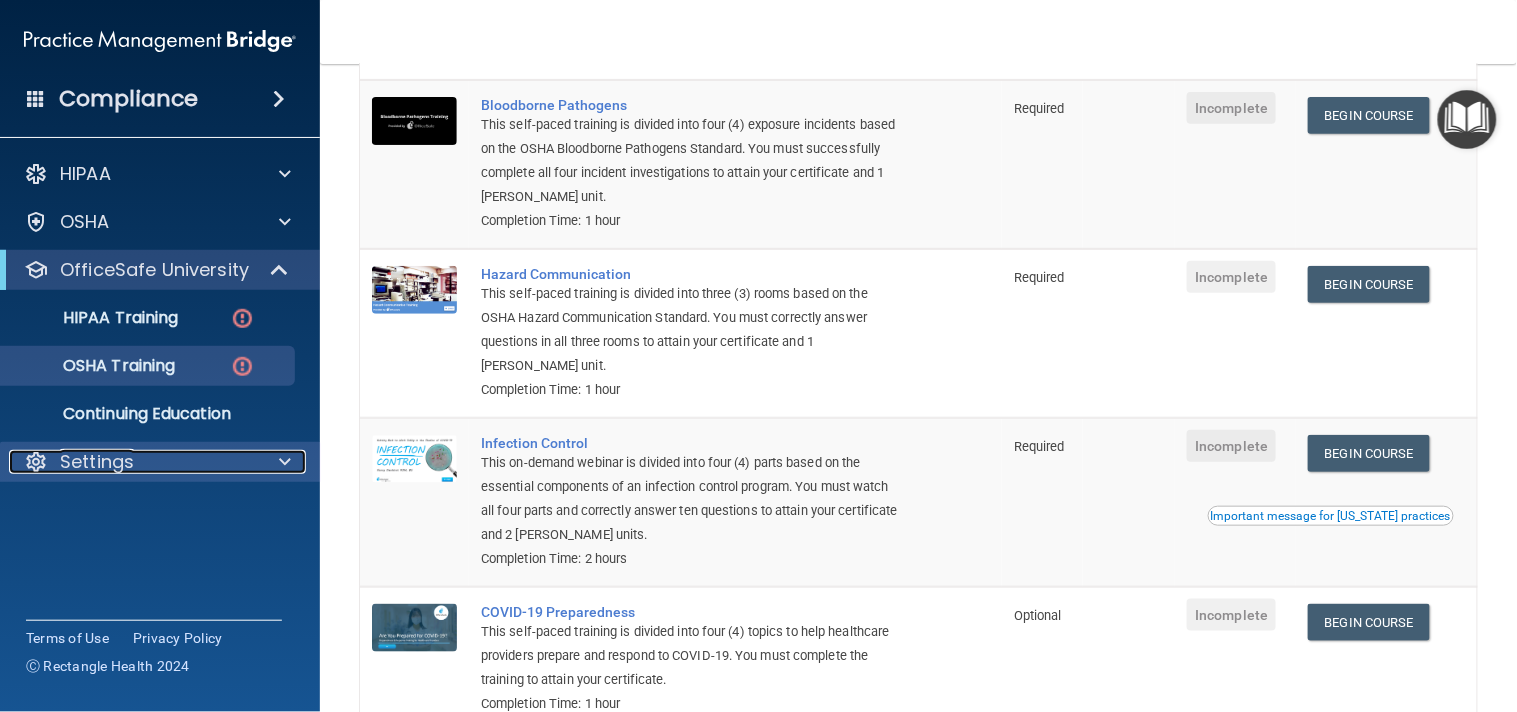 click on "Settings" at bounding box center (97, 462) 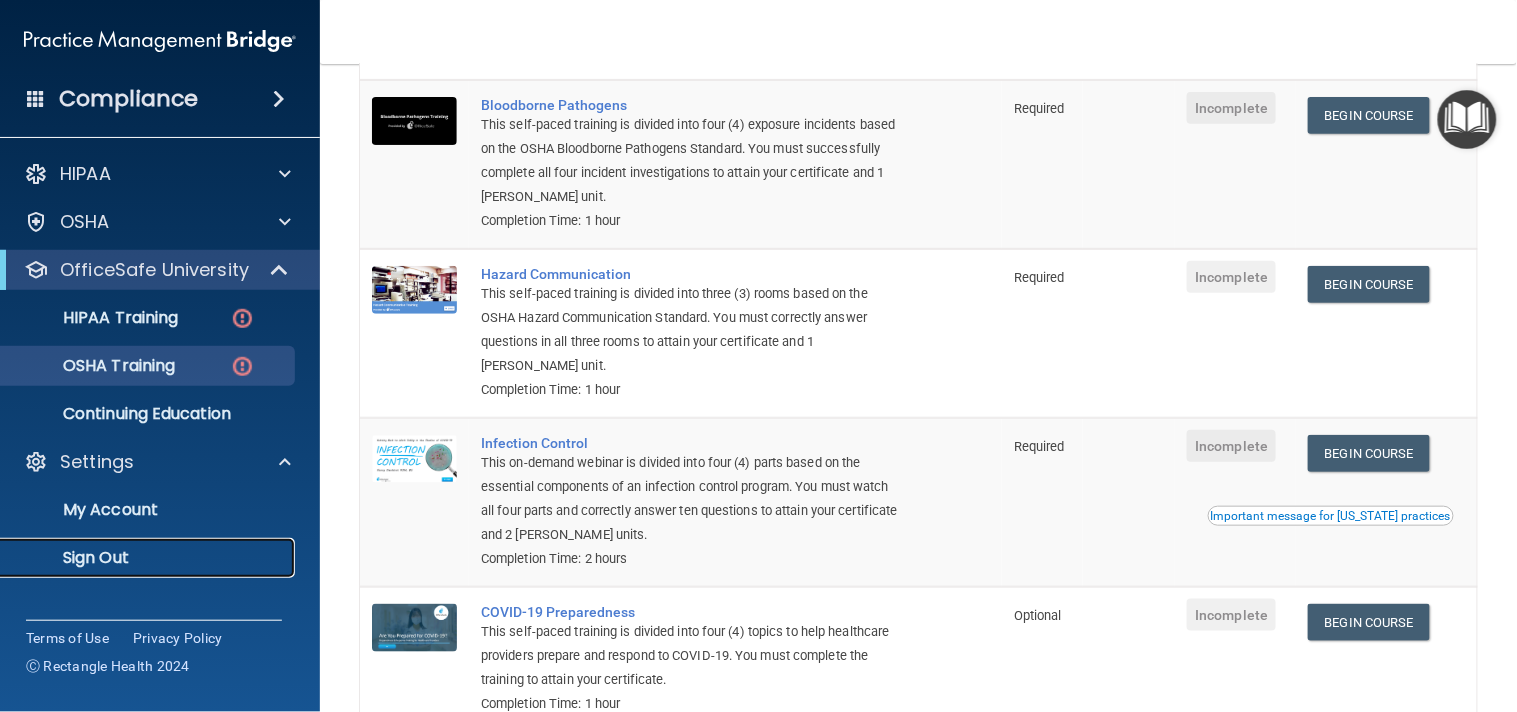 click on "Sign Out" at bounding box center (149, 558) 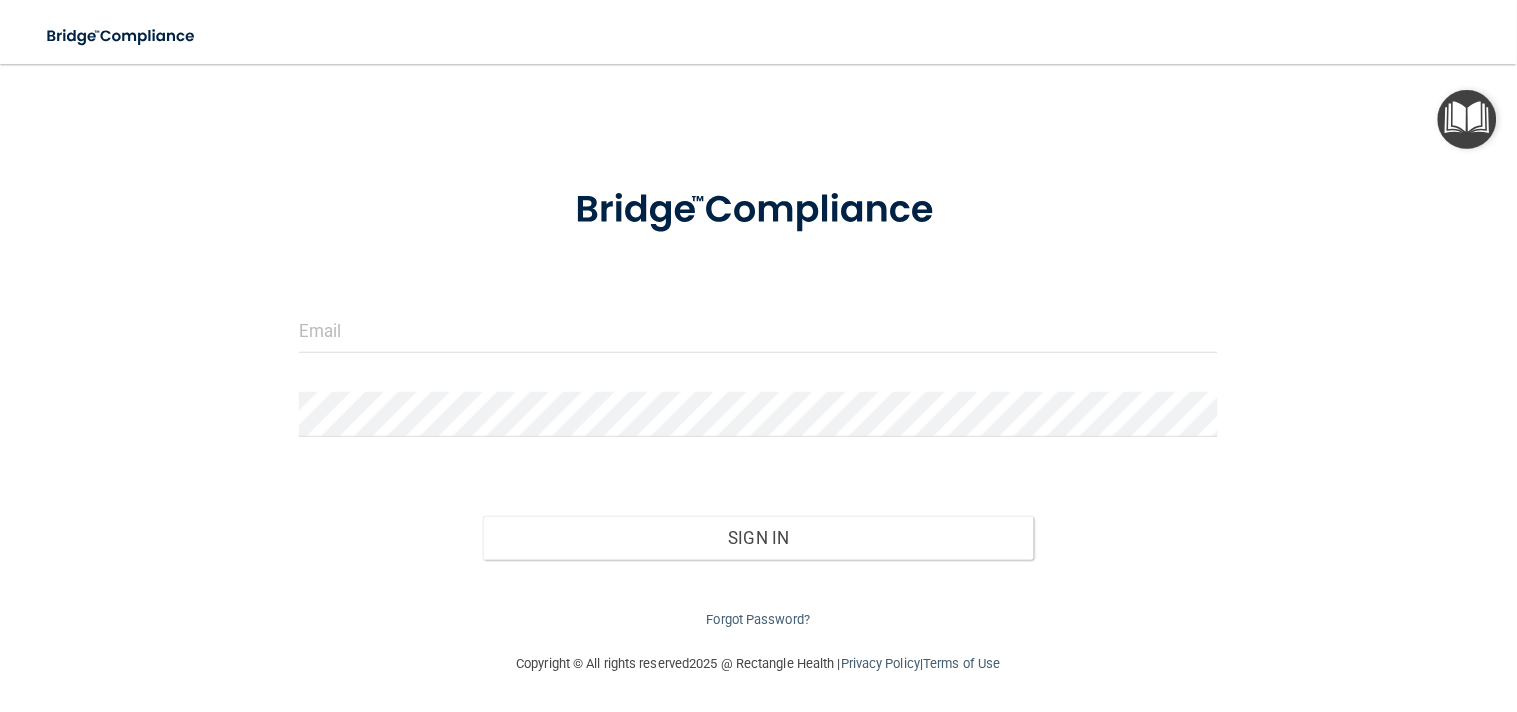 scroll, scrollTop: 0, scrollLeft: 0, axis: both 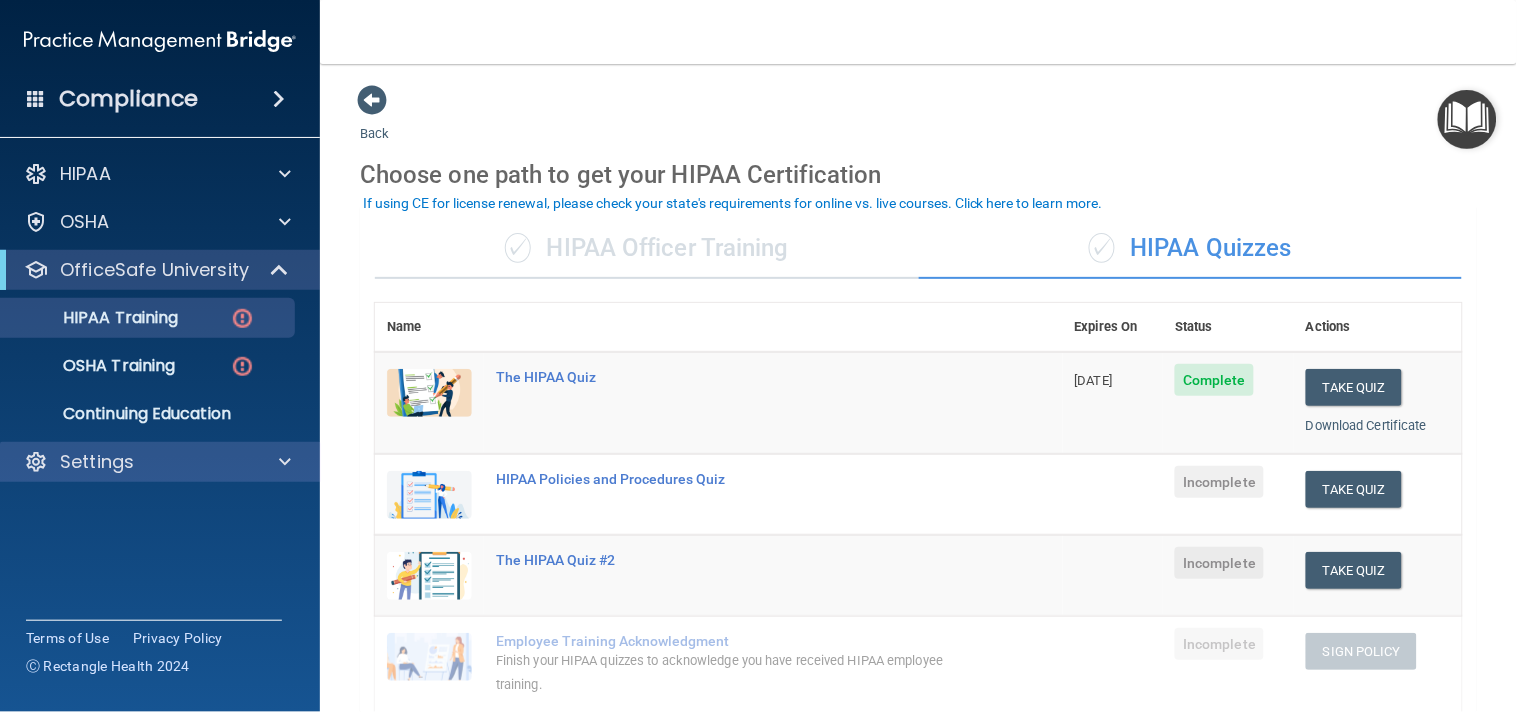click on "Settings" at bounding box center (160, 462) 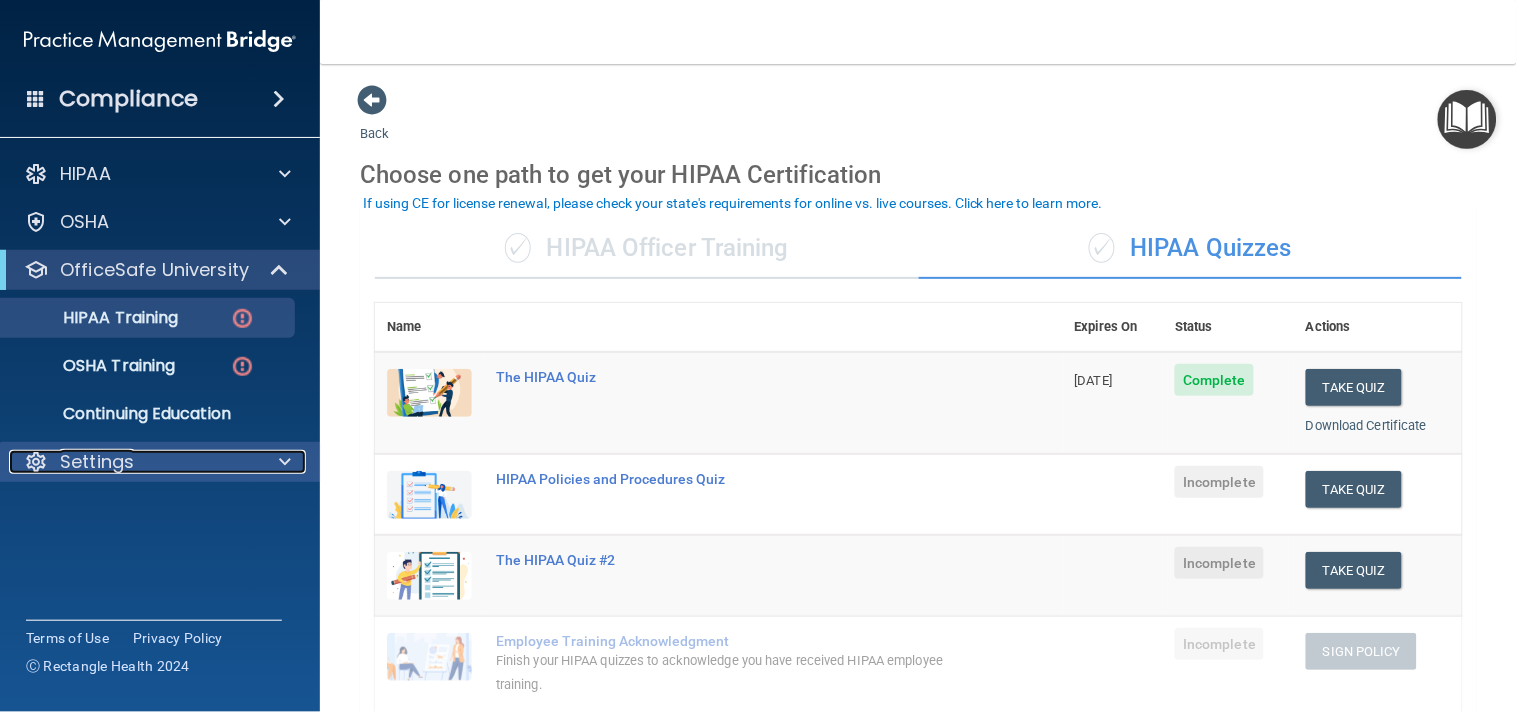 click on "Settings" at bounding box center [97, 462] 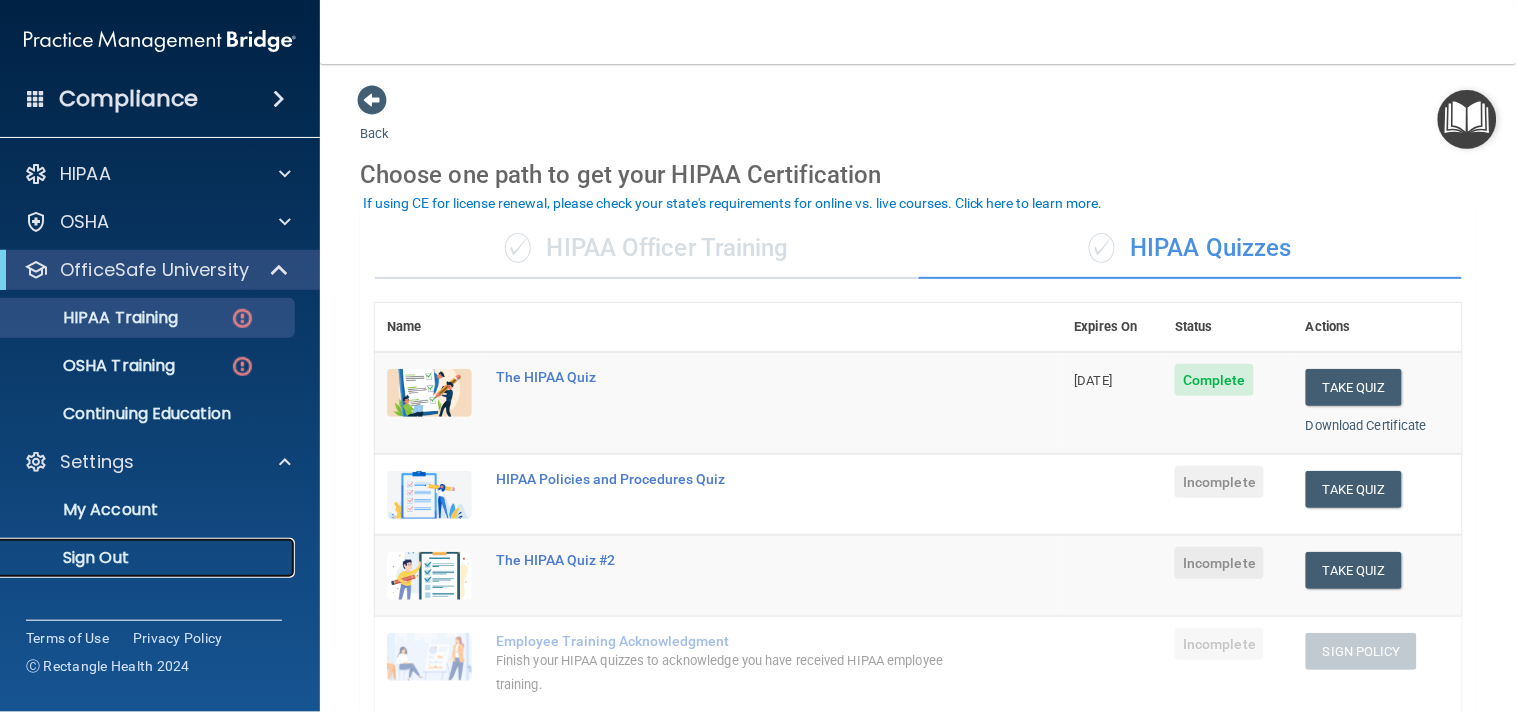 click on "Sign Out" at bounding box center [149, 558] 